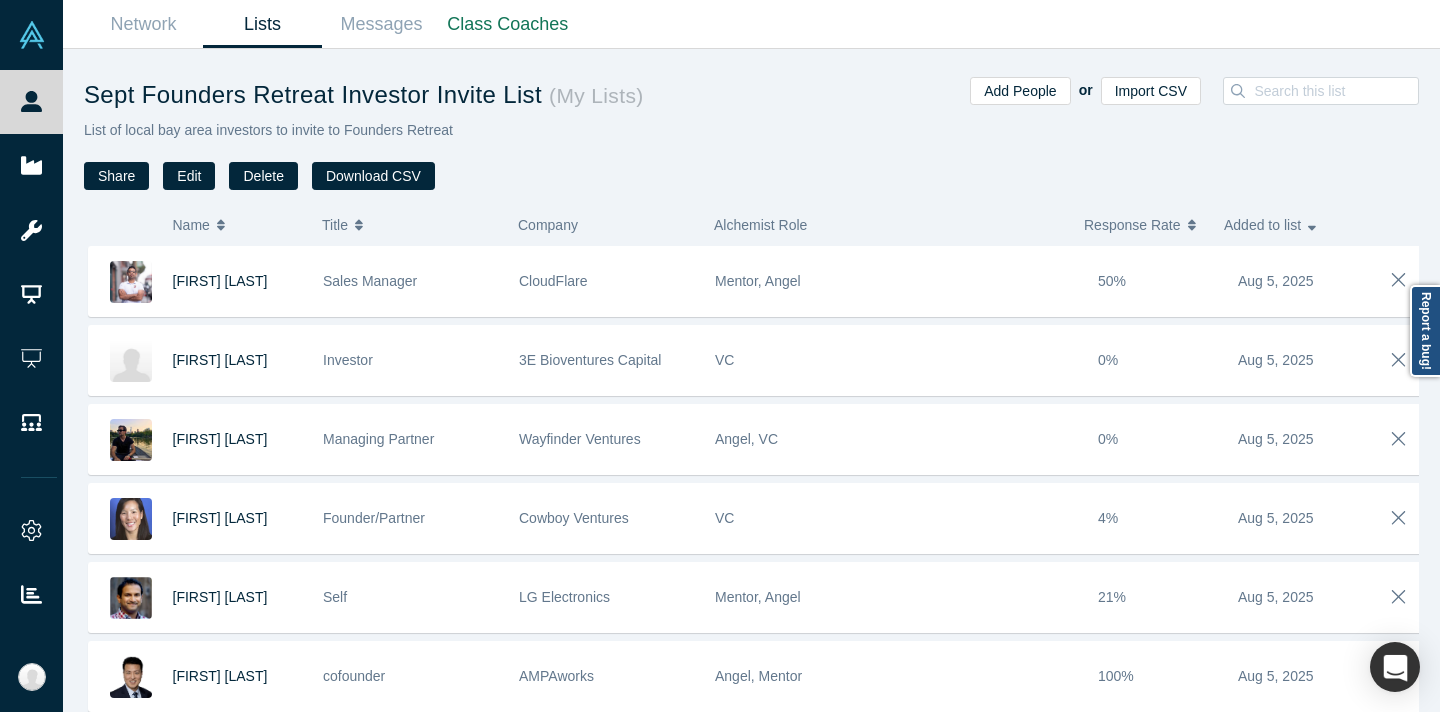 scroll, scrollTop: 0, scrollLeft: 0, axis: both 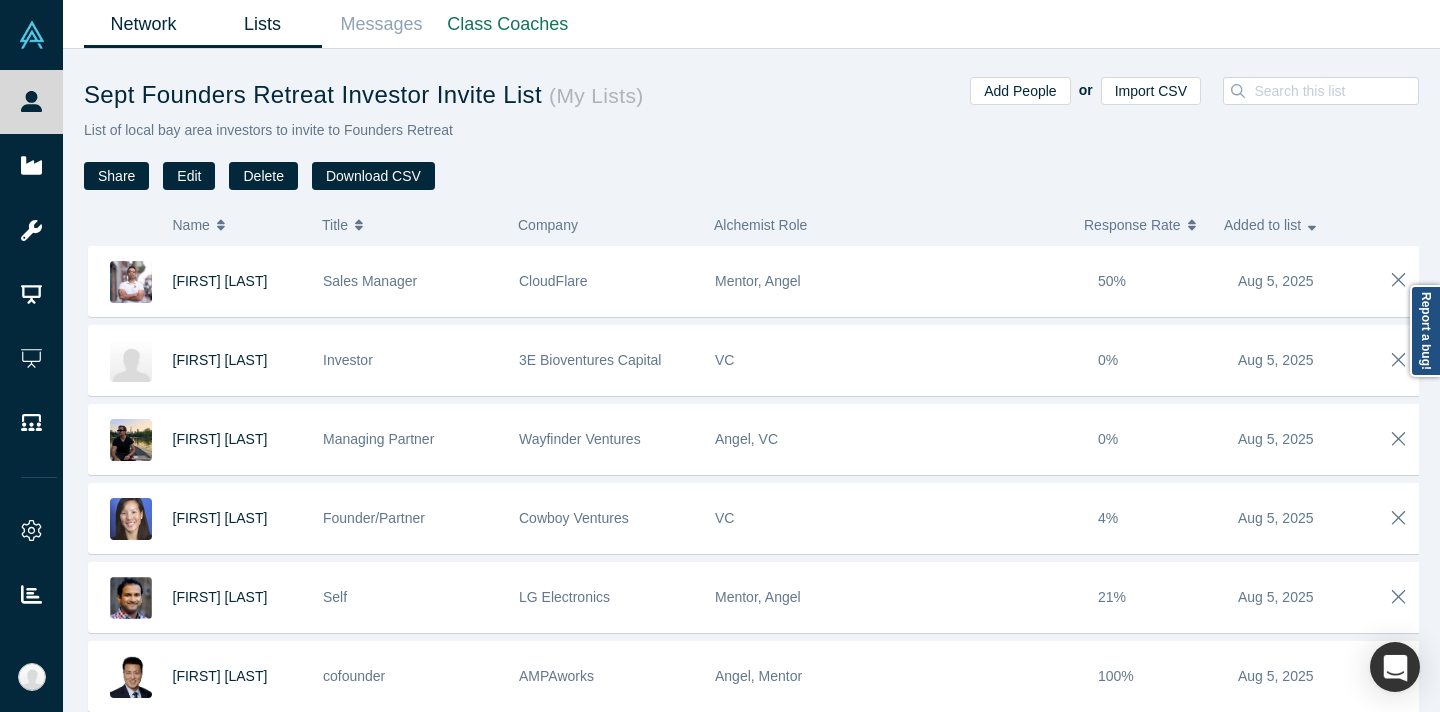 click on "Network" at bounding box center [143, 24] 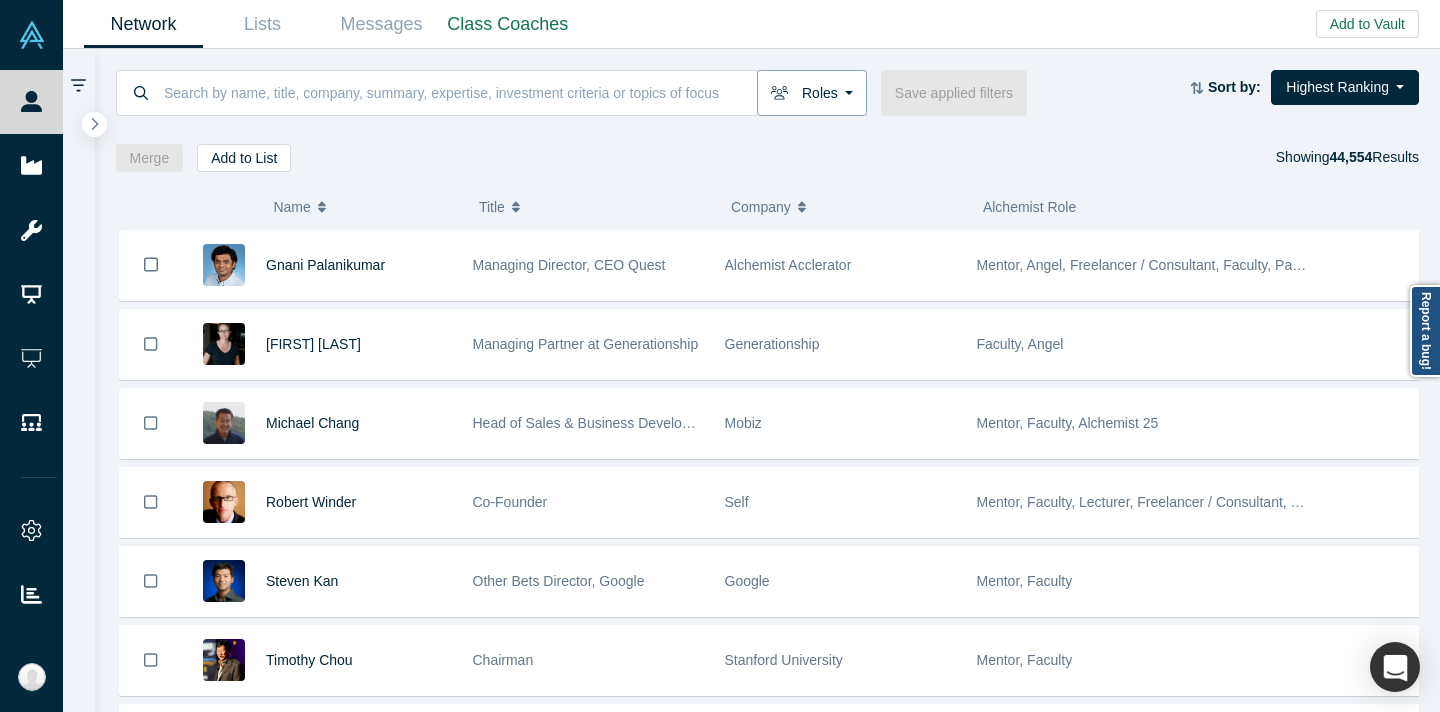 click on "Roles" at bounding box center [812, 93] 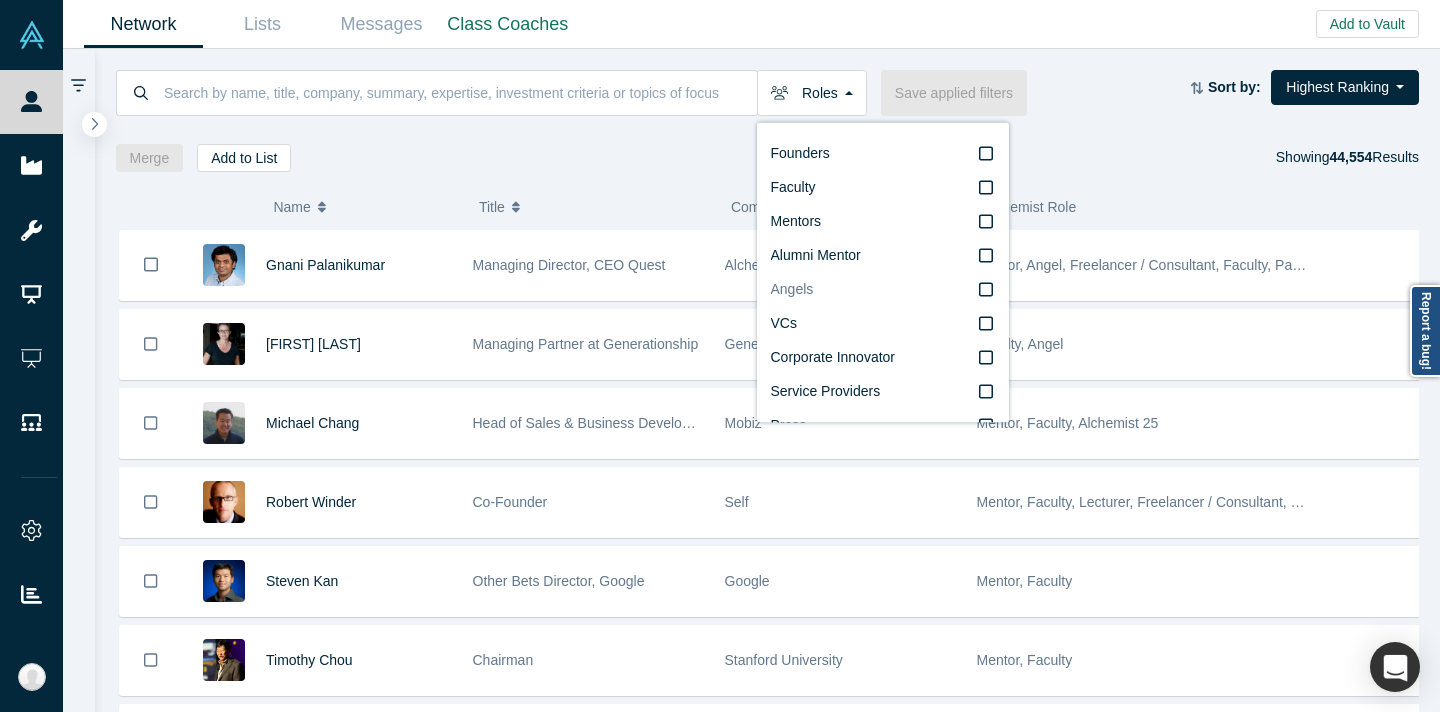 click on "Angels" at bounding box center [883, 290] 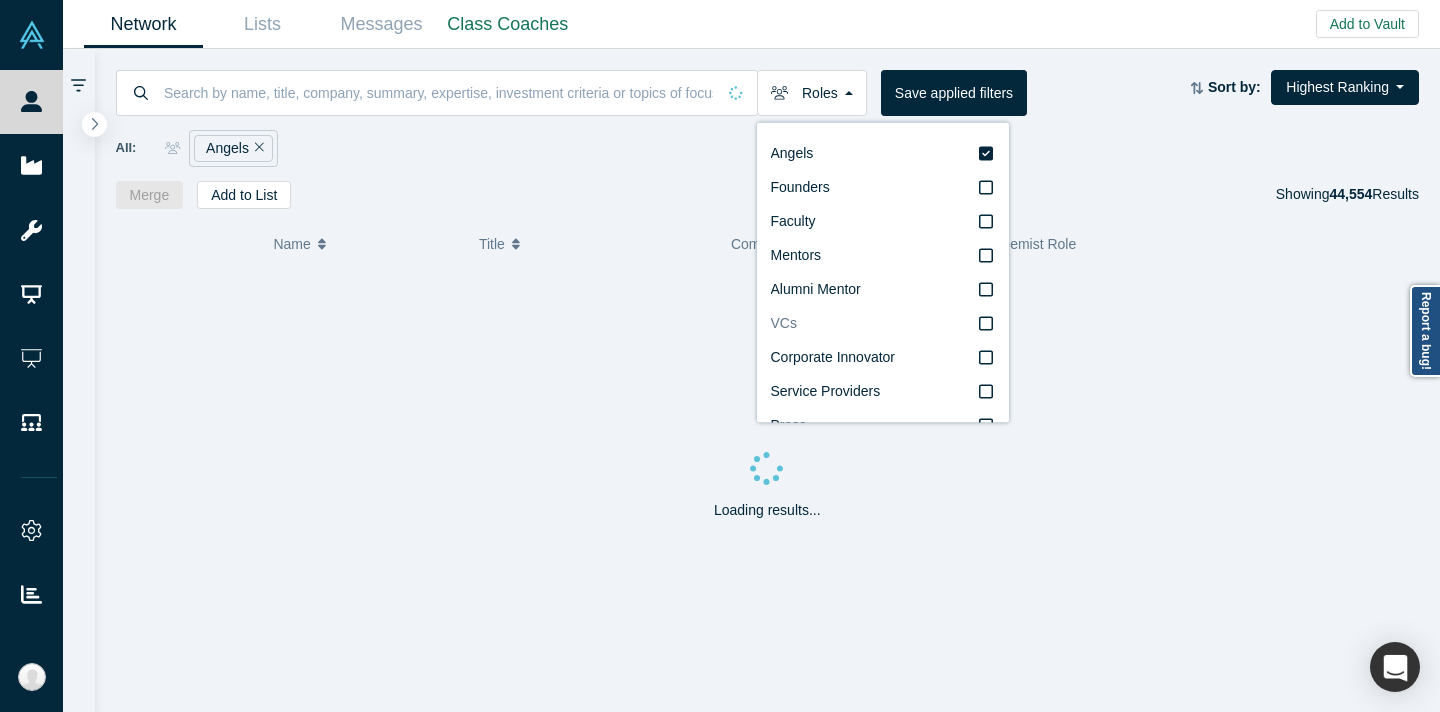 click on "VCs" at bounding box center (883, 324) 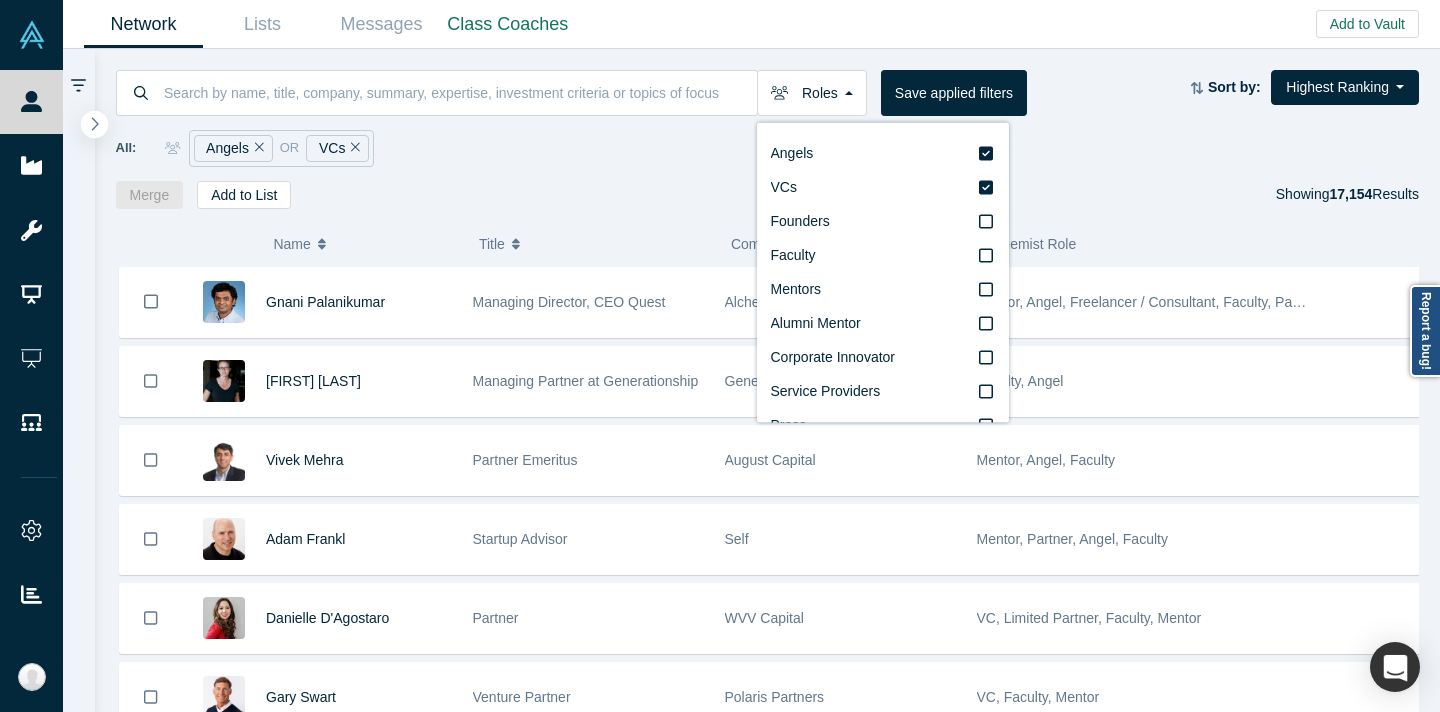 click 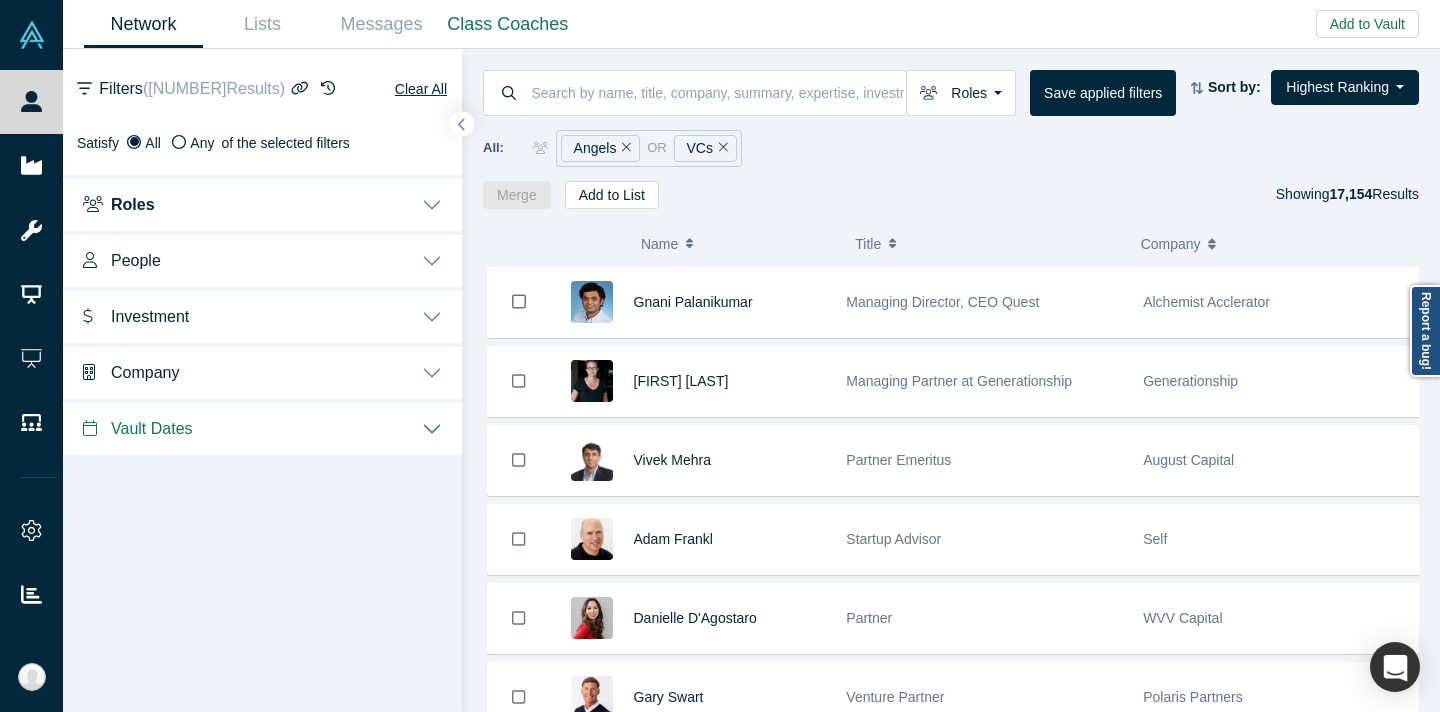 click on "People" at bounding box center (262, 259) 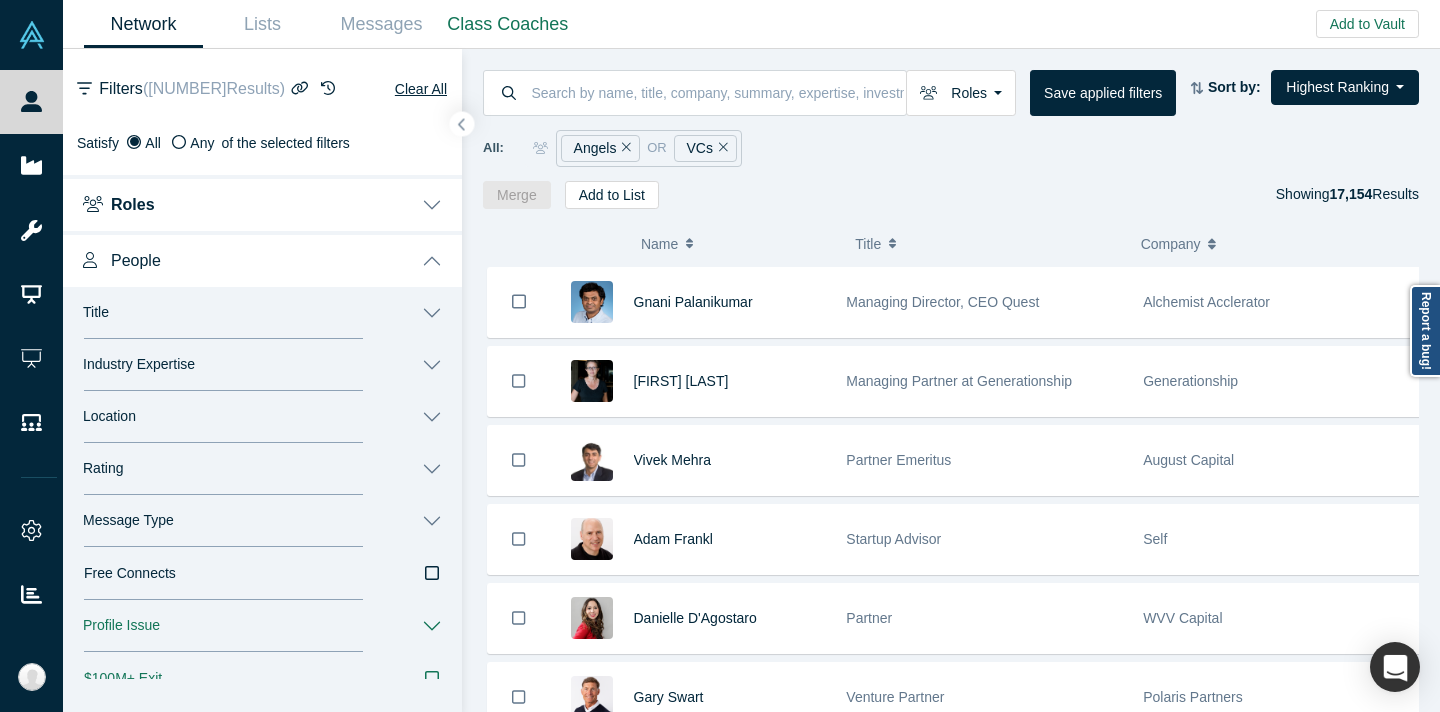 click on "Title" at bounding box center (262, 313) 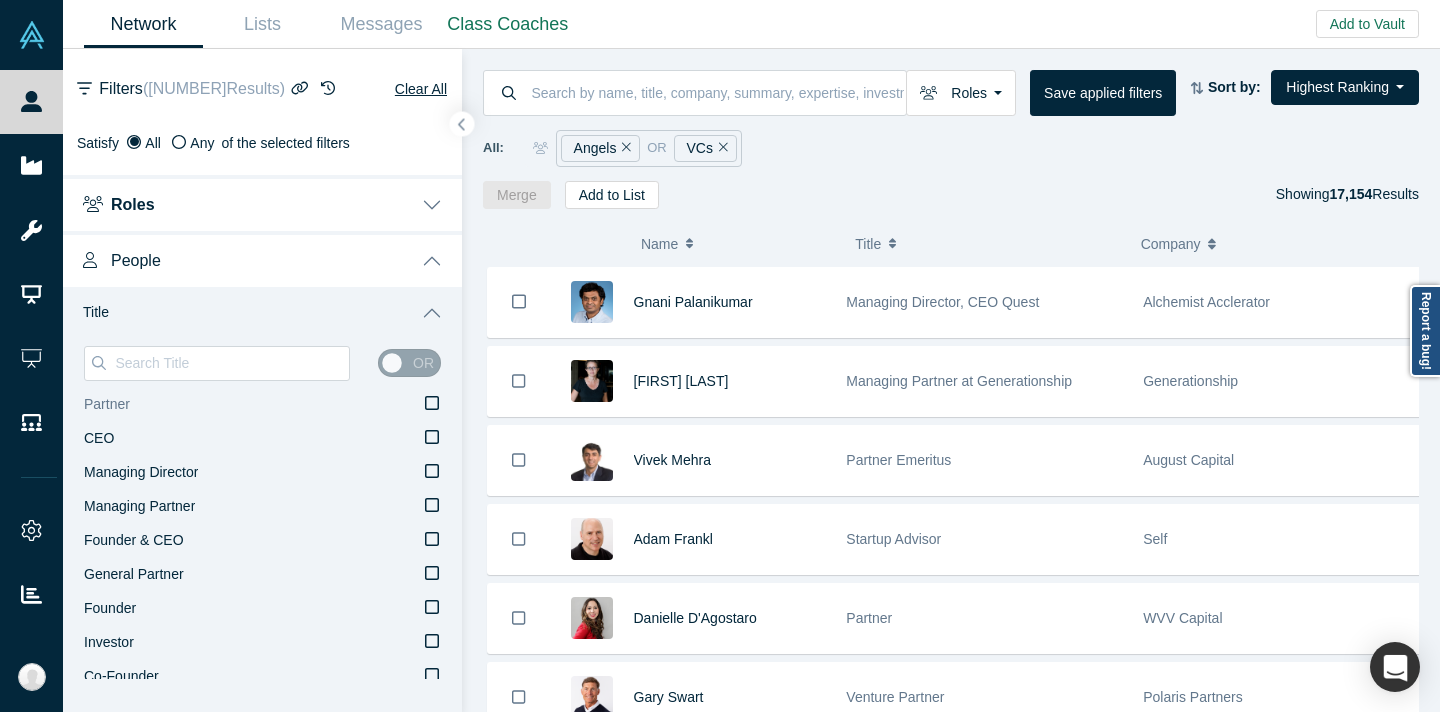 click on "Partner" at bounding box center (262, 405) 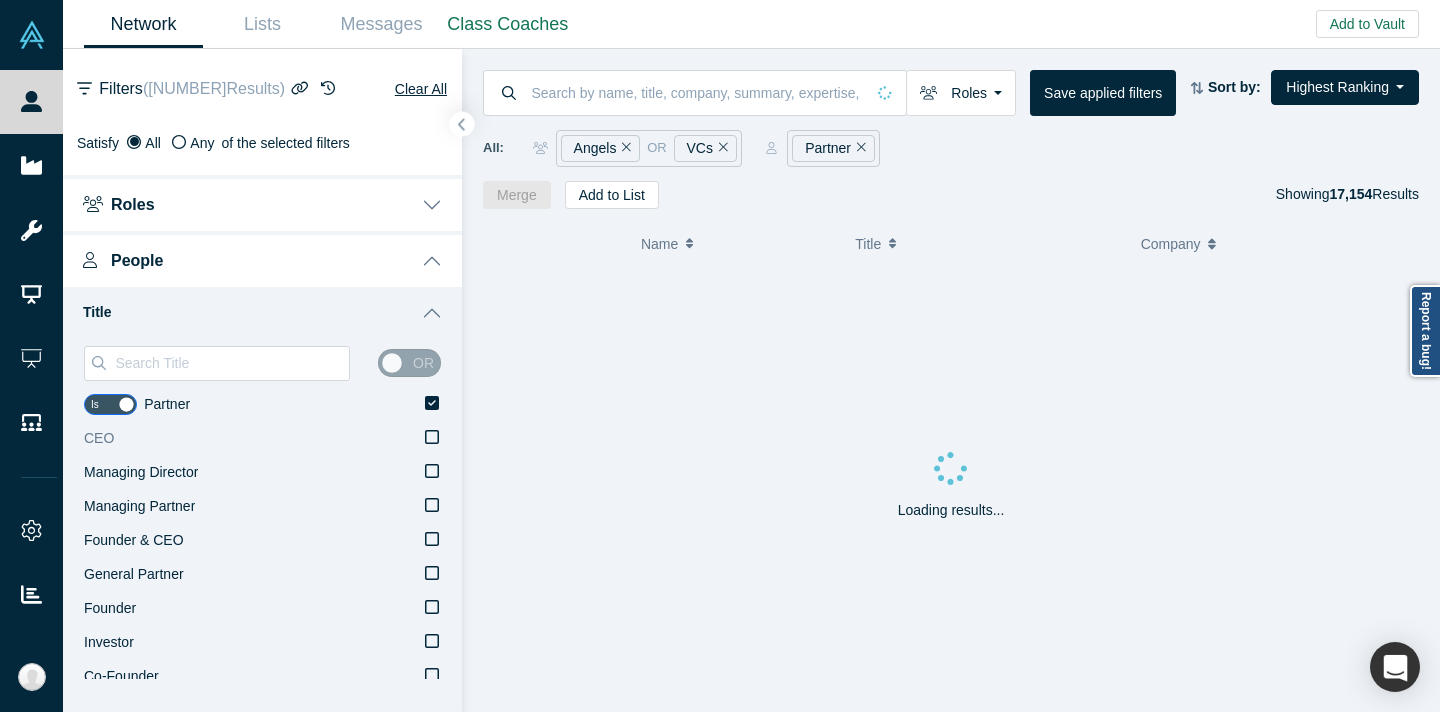 click on "CEO" at bounding box center [262, 439] 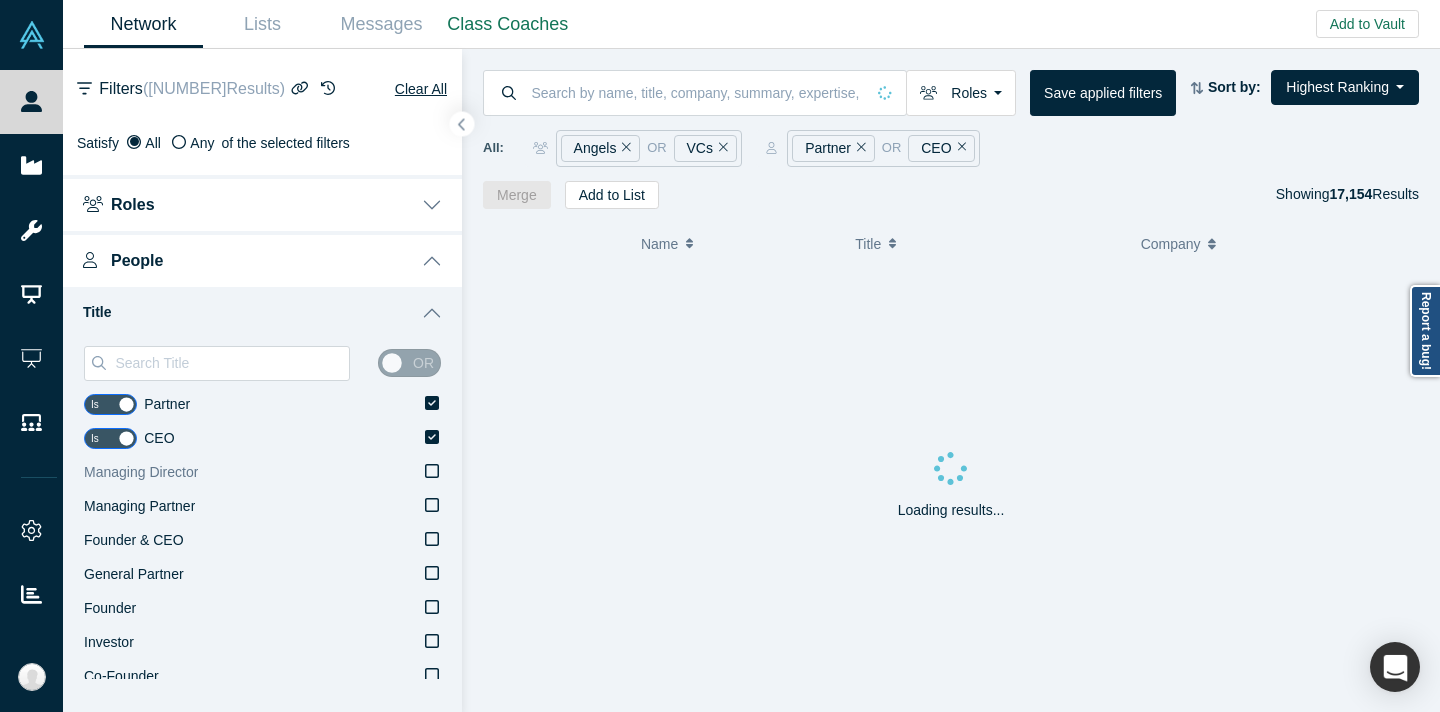 click on "Managing Director" at bounding box center [262, 473] 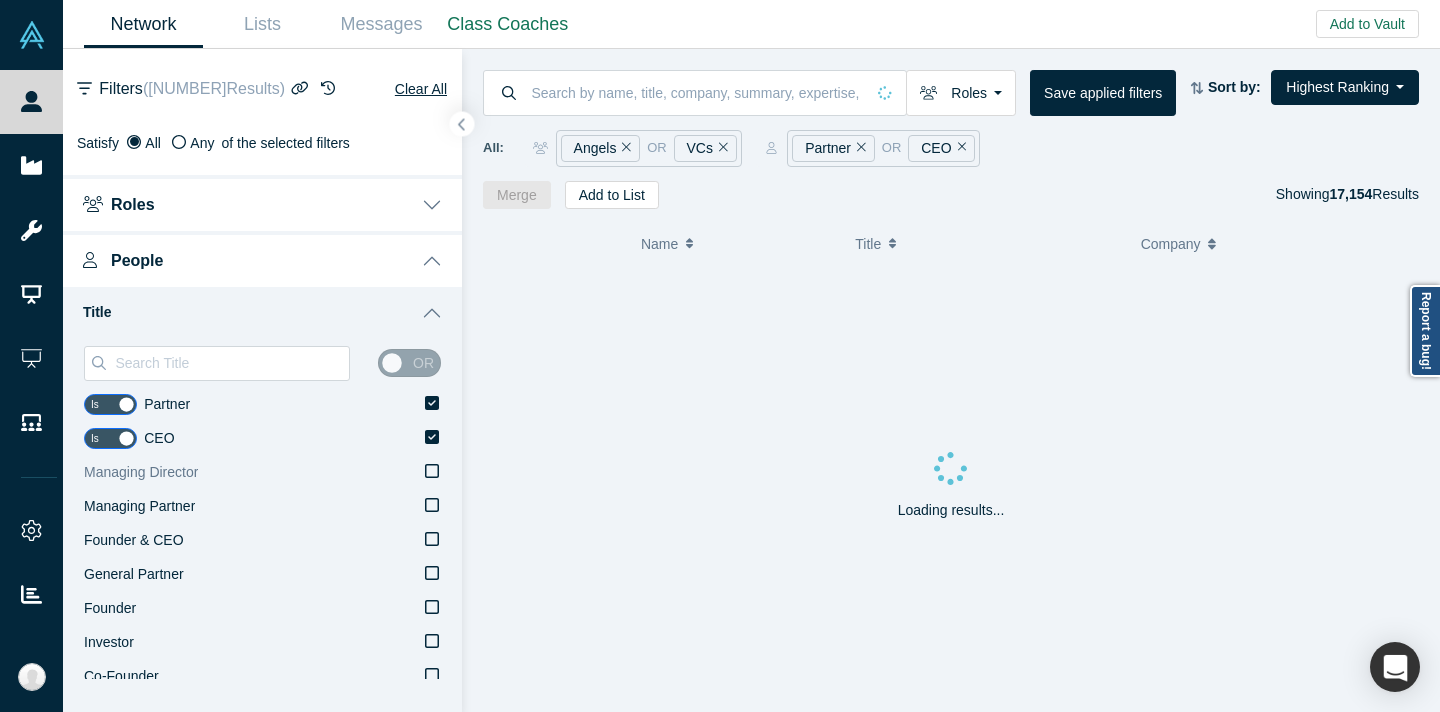 click on "Managing Director" at bounding box center [0, 0] 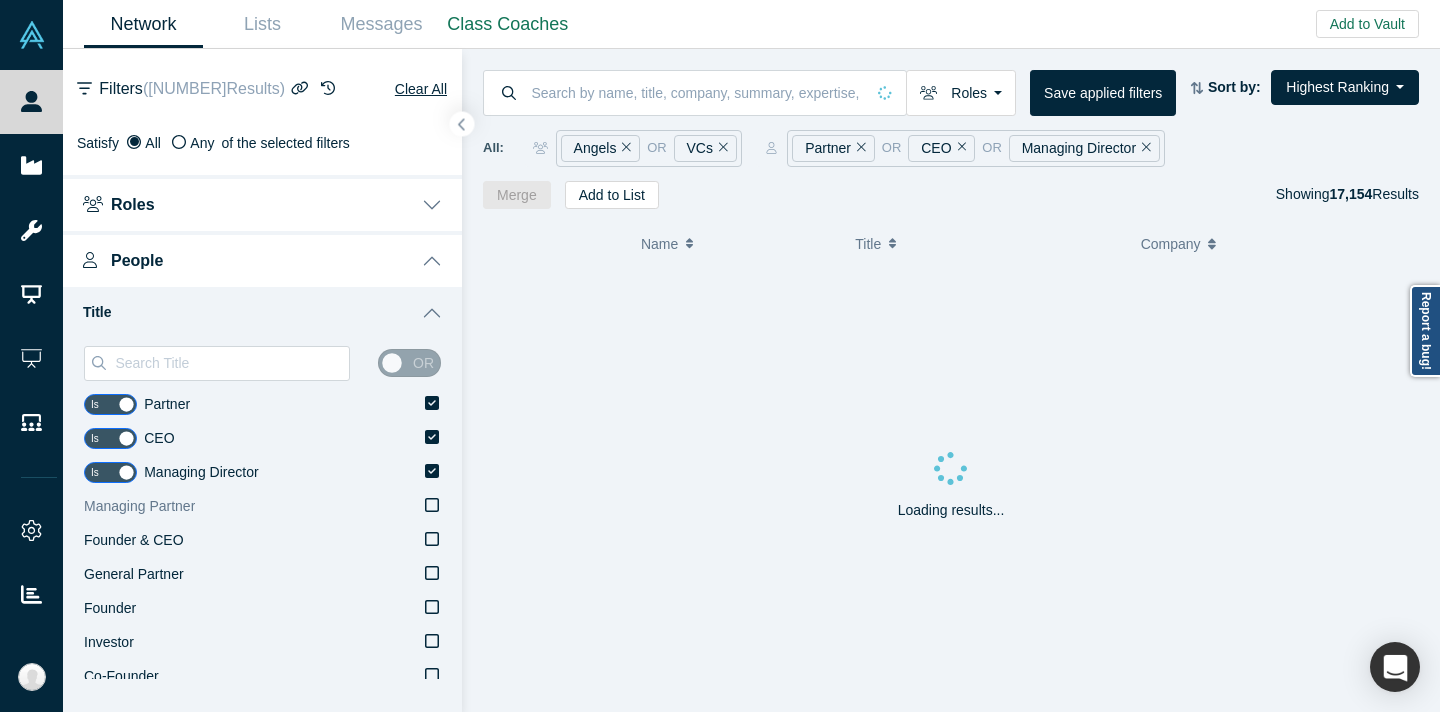 click on "Managing Partner" at bounding box center (262, 507) 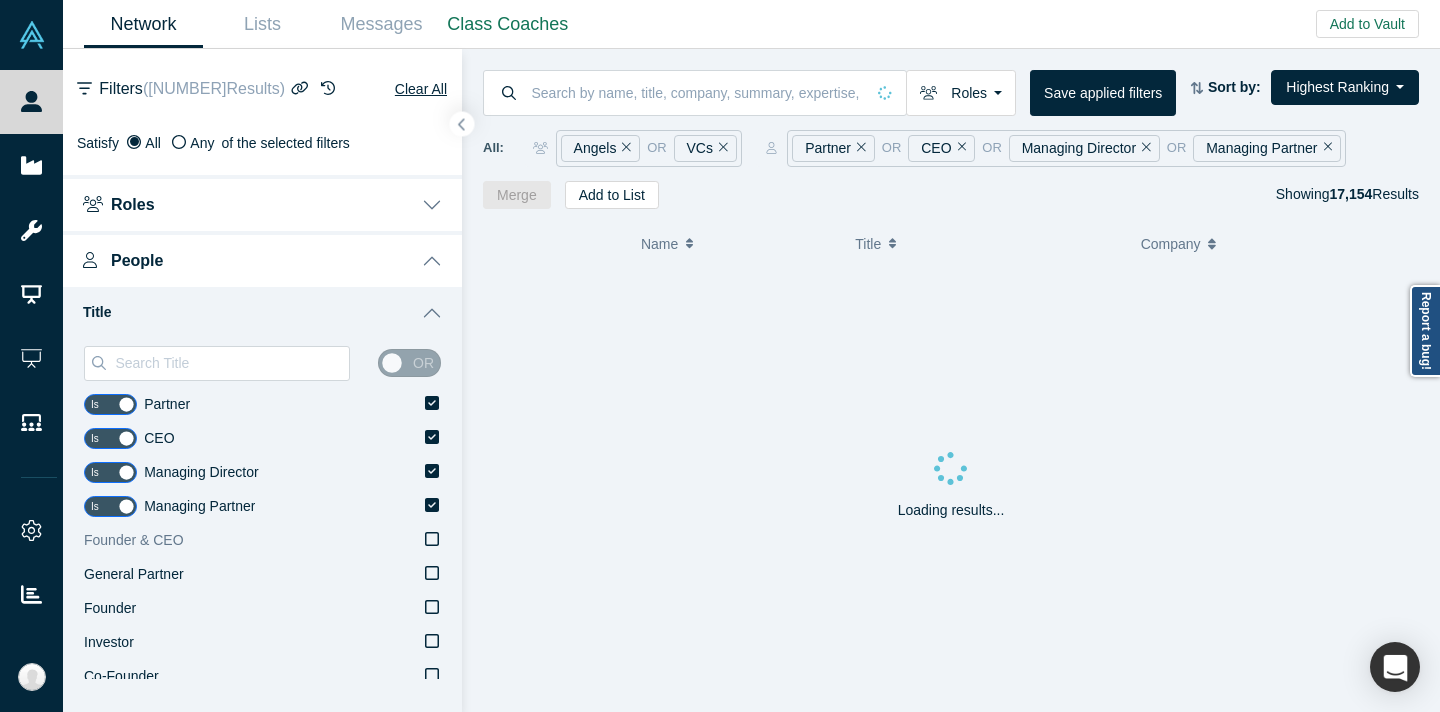click on "Founder & CEO" at bounding box center (262, 541) 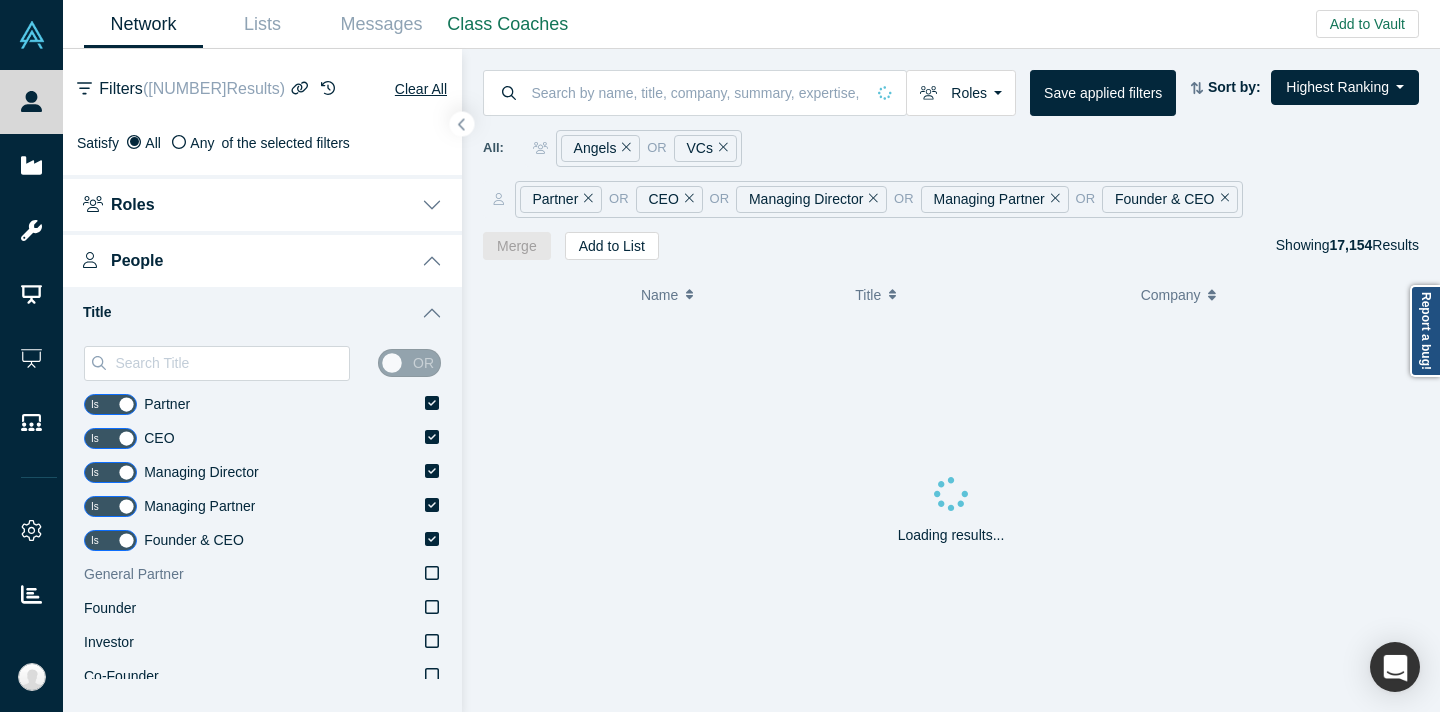 click on "General Partner" at bounding box center (262, 575) 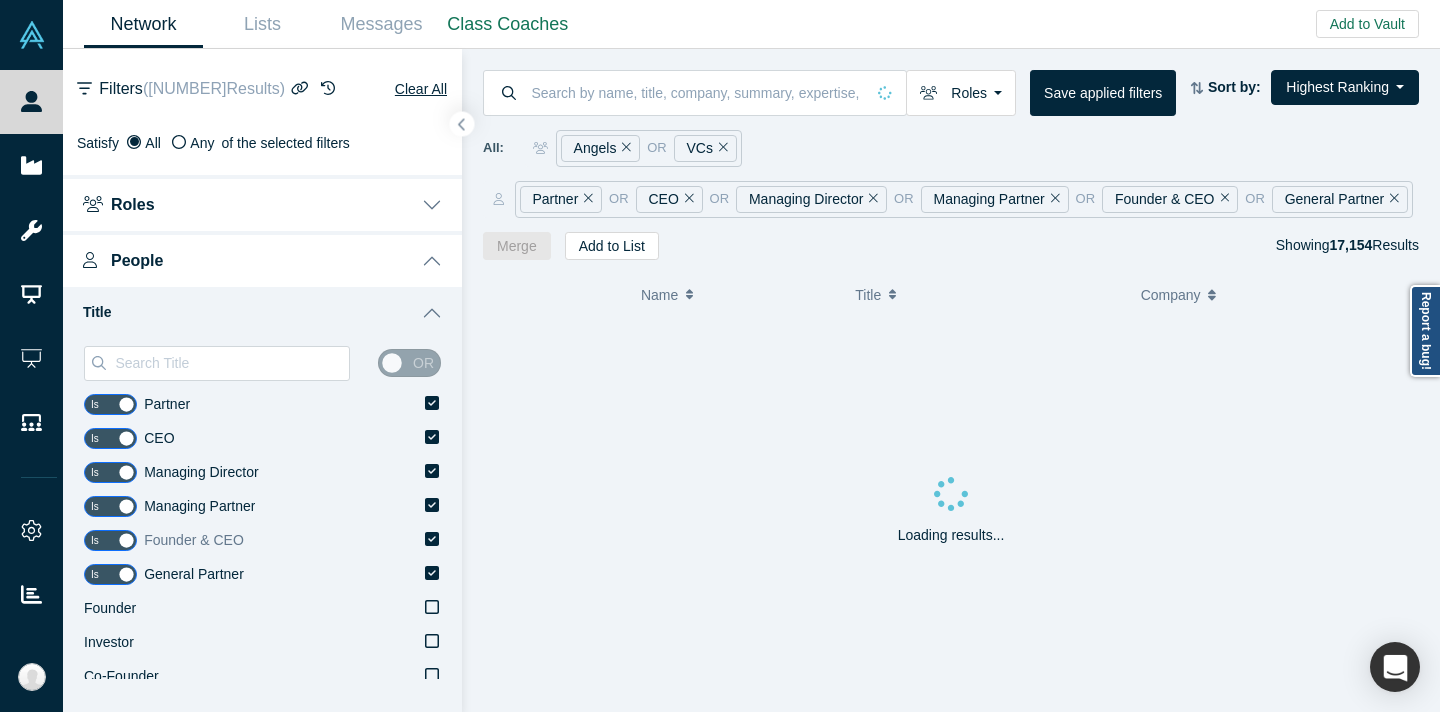 scroll, scrollTop: 4, scrollLeft: 0, axis: vertical 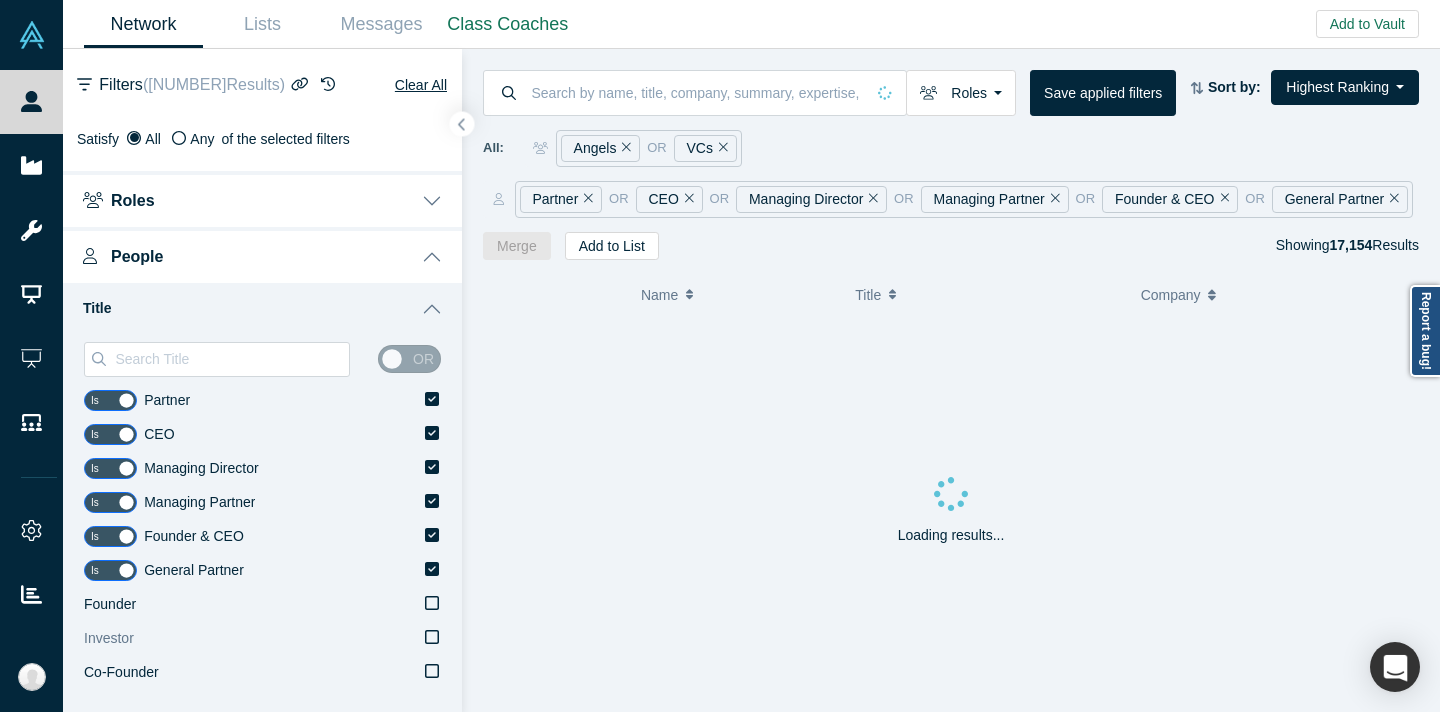 click on "Investor" at bounding box center [262, 639] 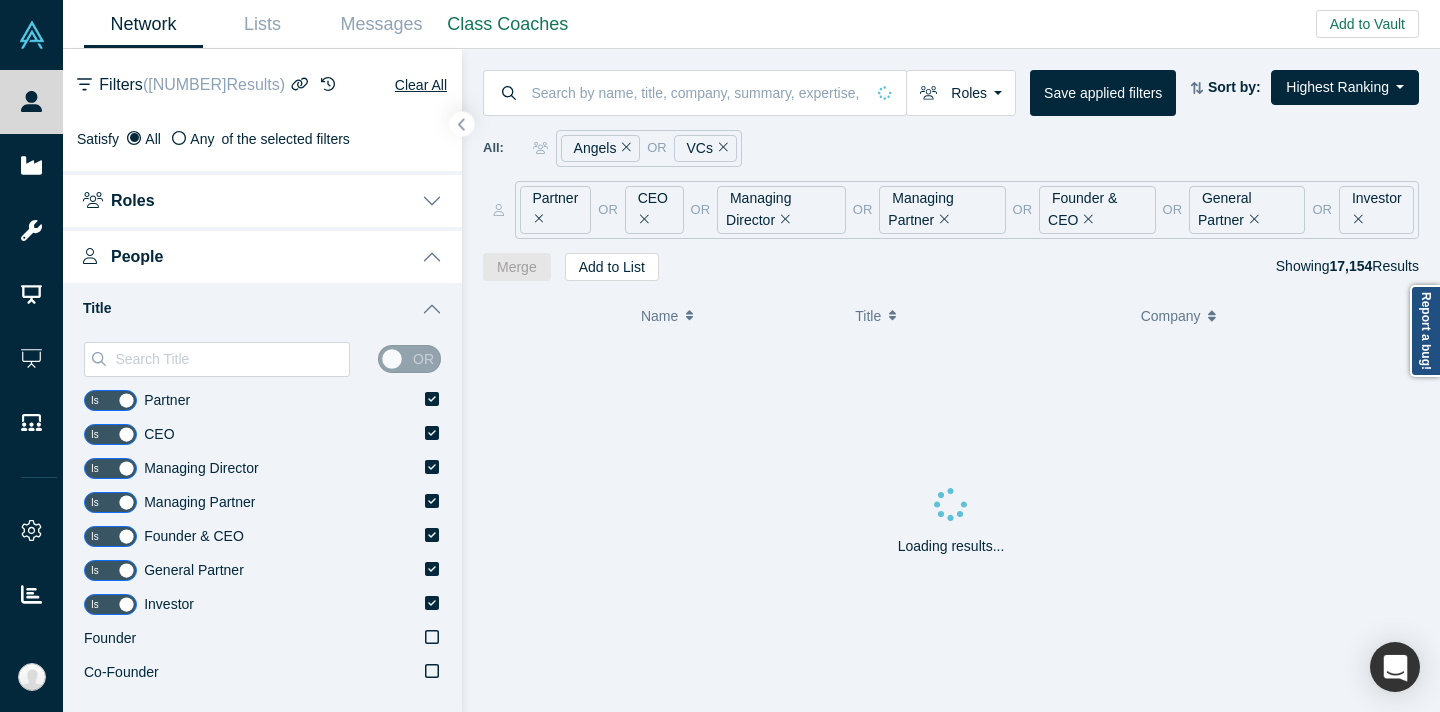 click on "Title" at bounding box center [262, 309] 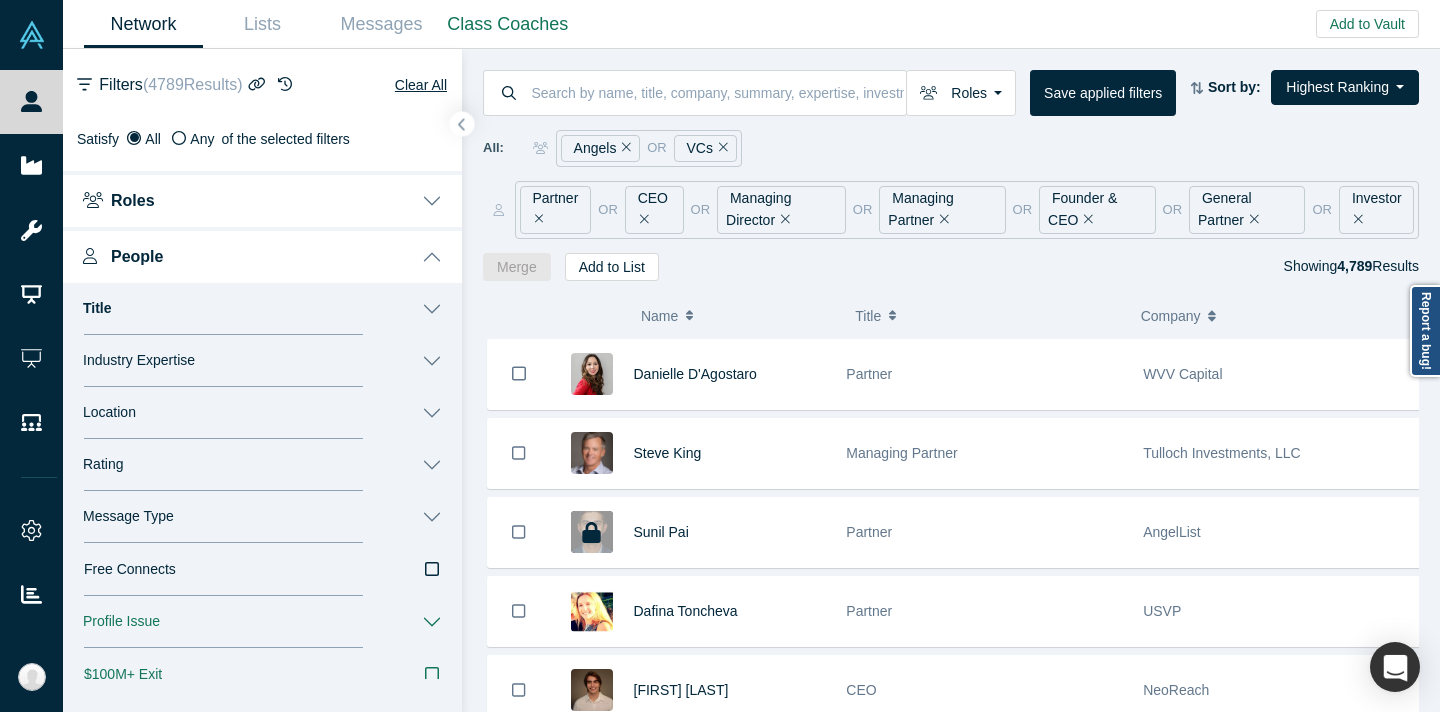 click on "Industry Expertise" at bounding box center (262, 361) 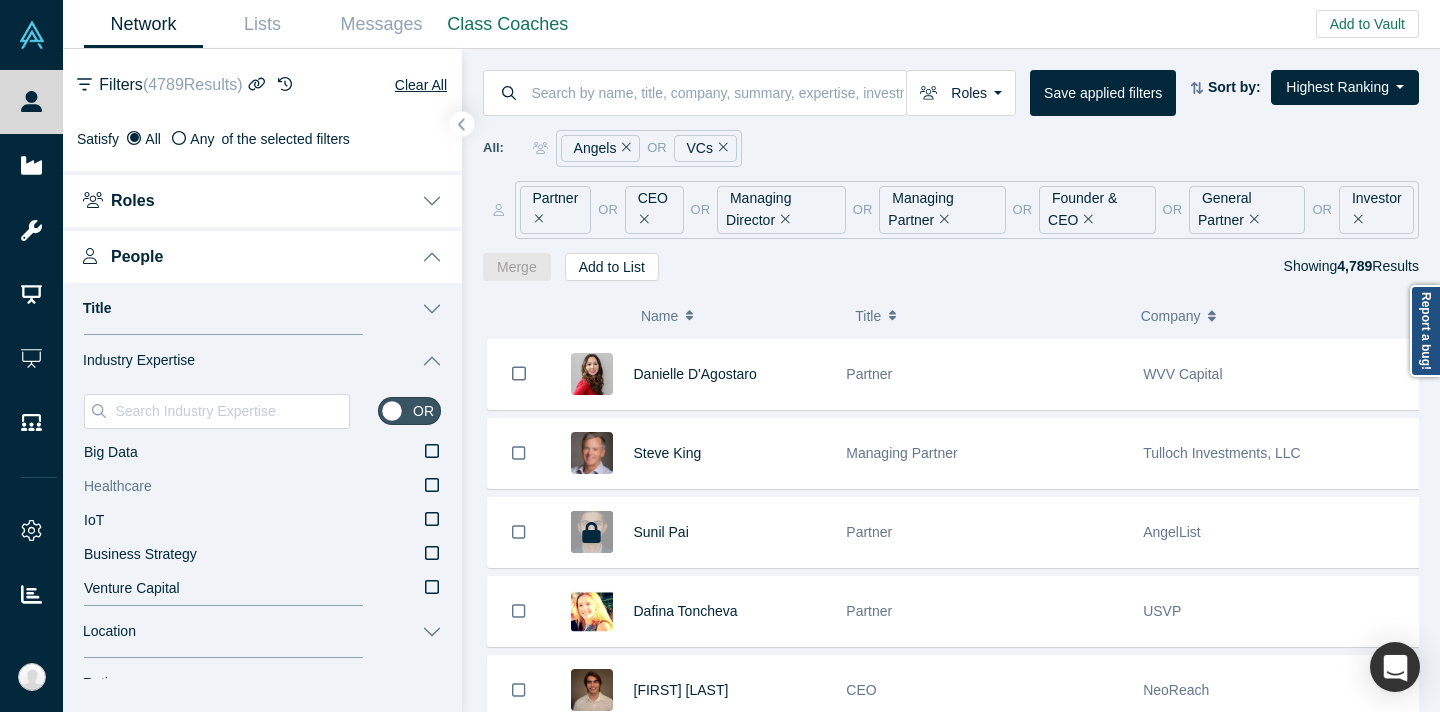 click on "Healthcare" at bounding box center [262, 487] 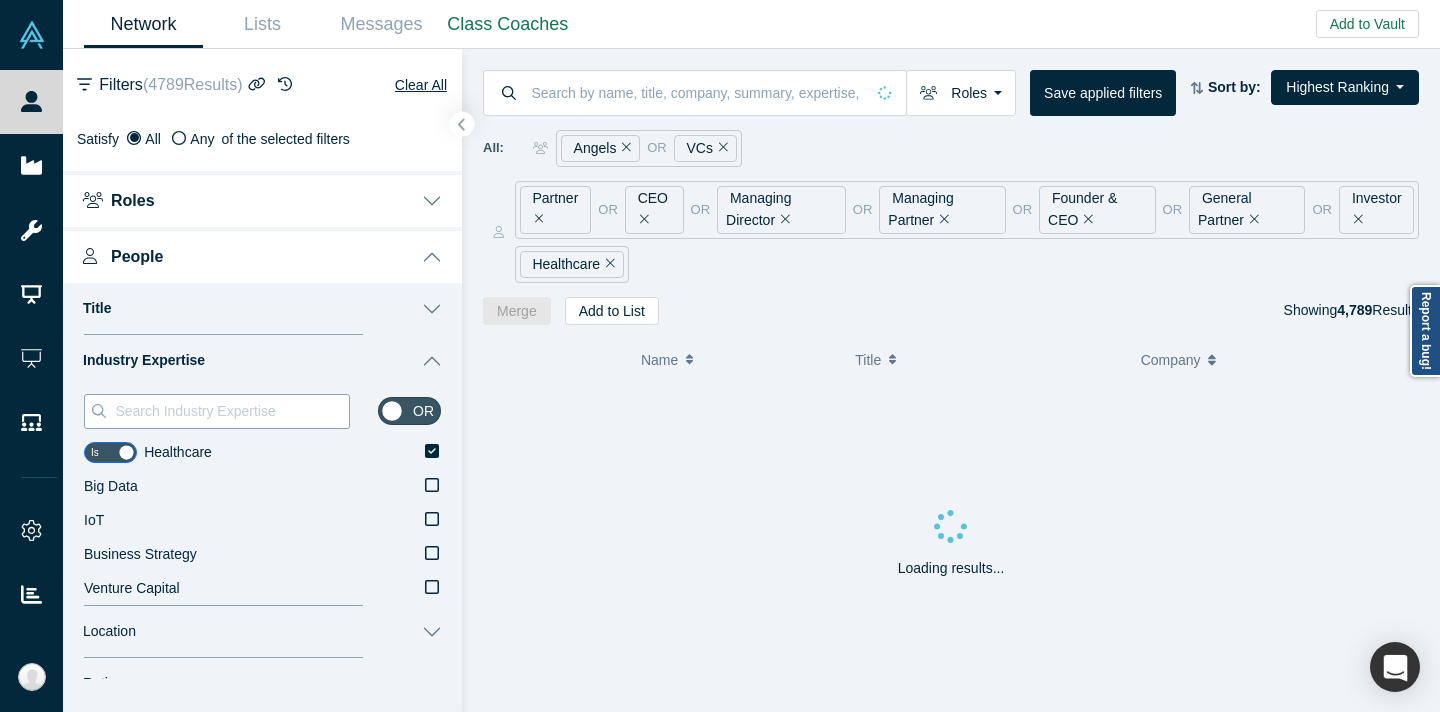 click at bounding box center [217, 411] 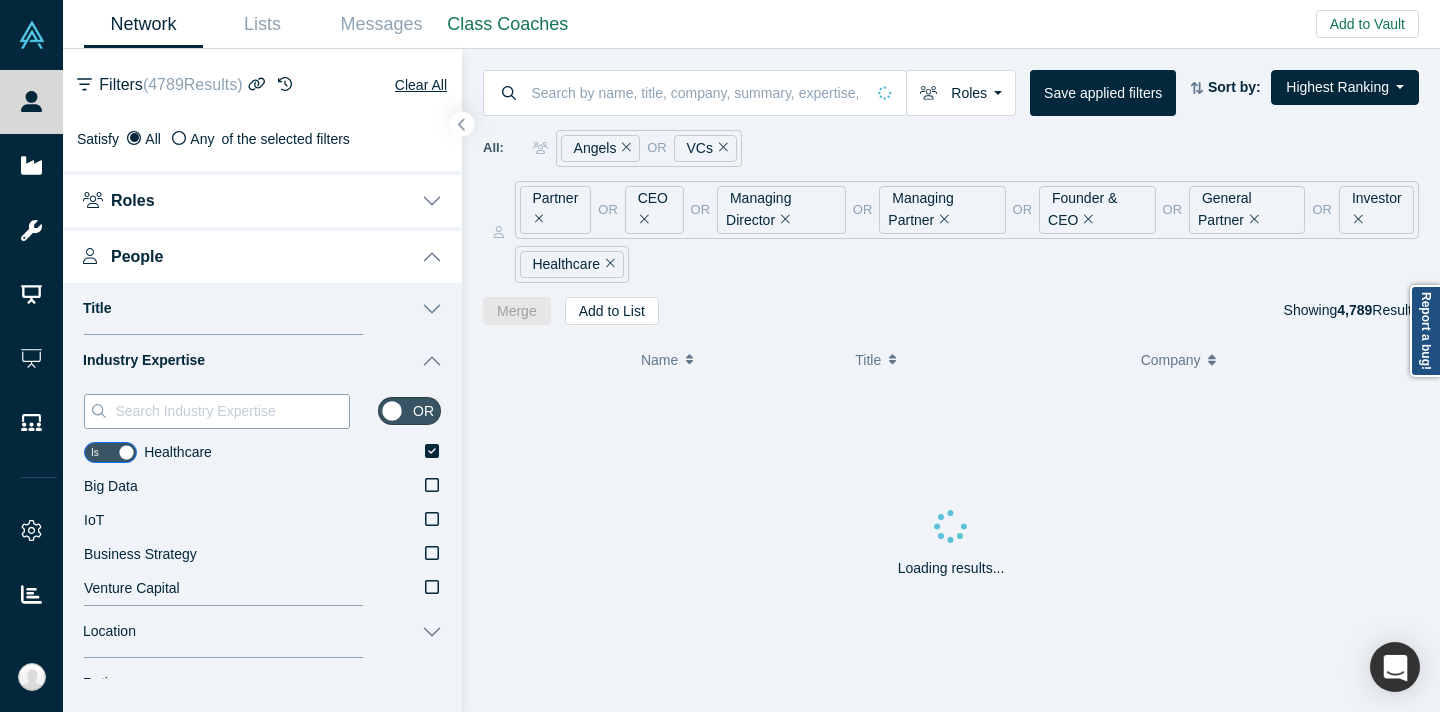 click at bounding box center [231, 411] 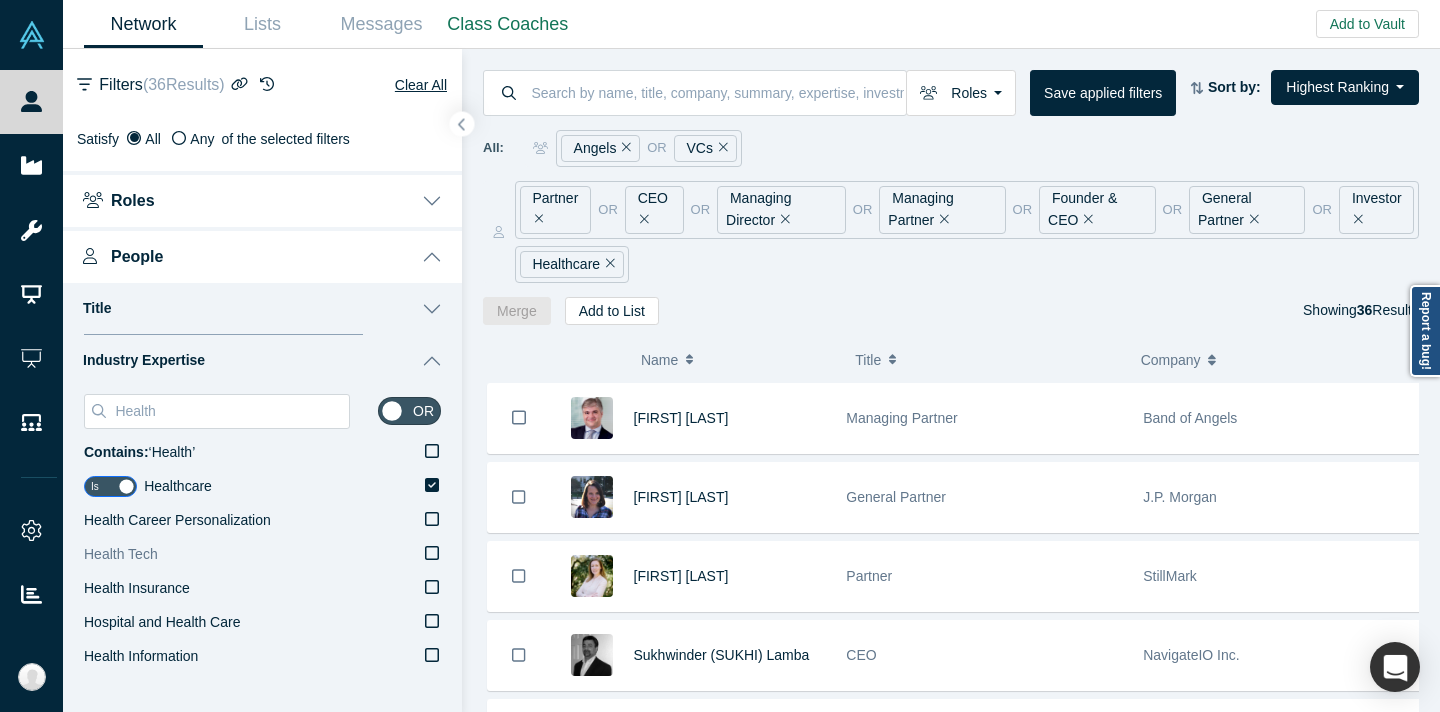 type on "Health" 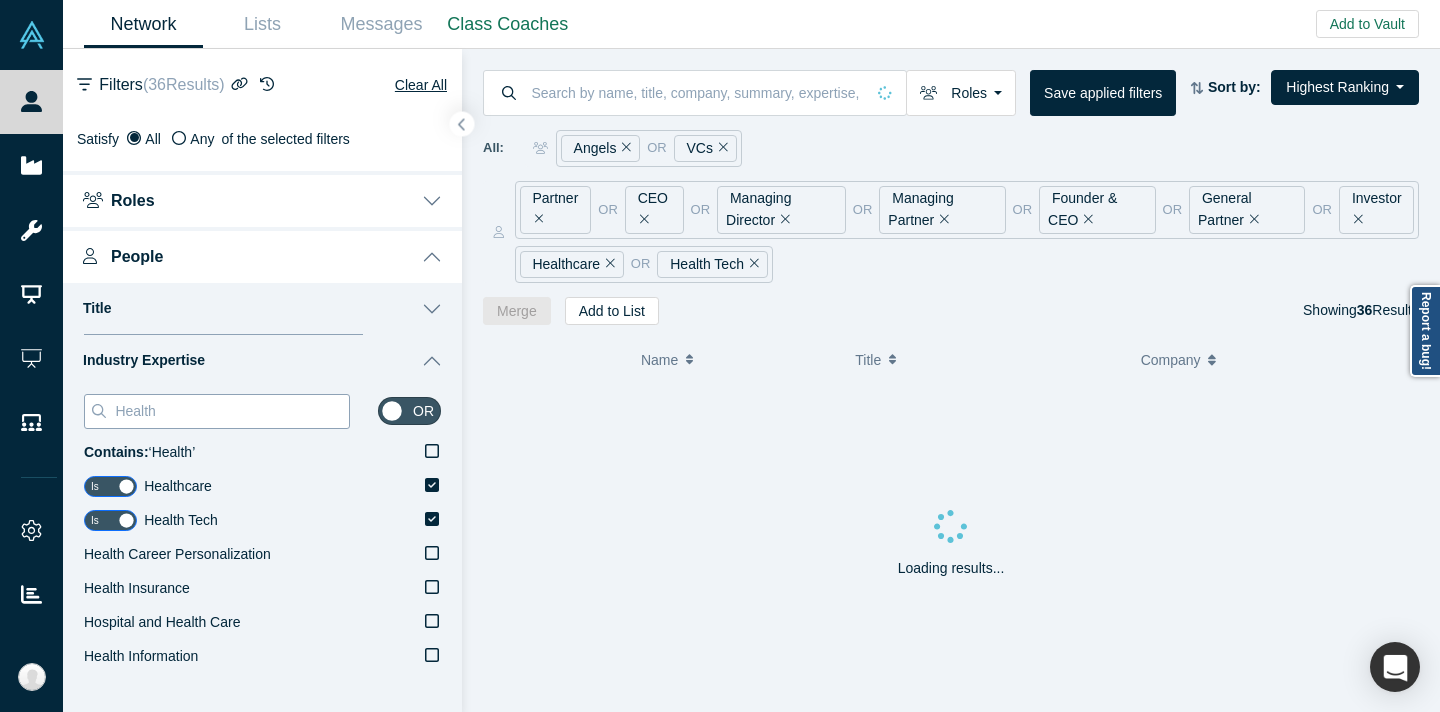 click on "Health" at bounding box center (231, 411) 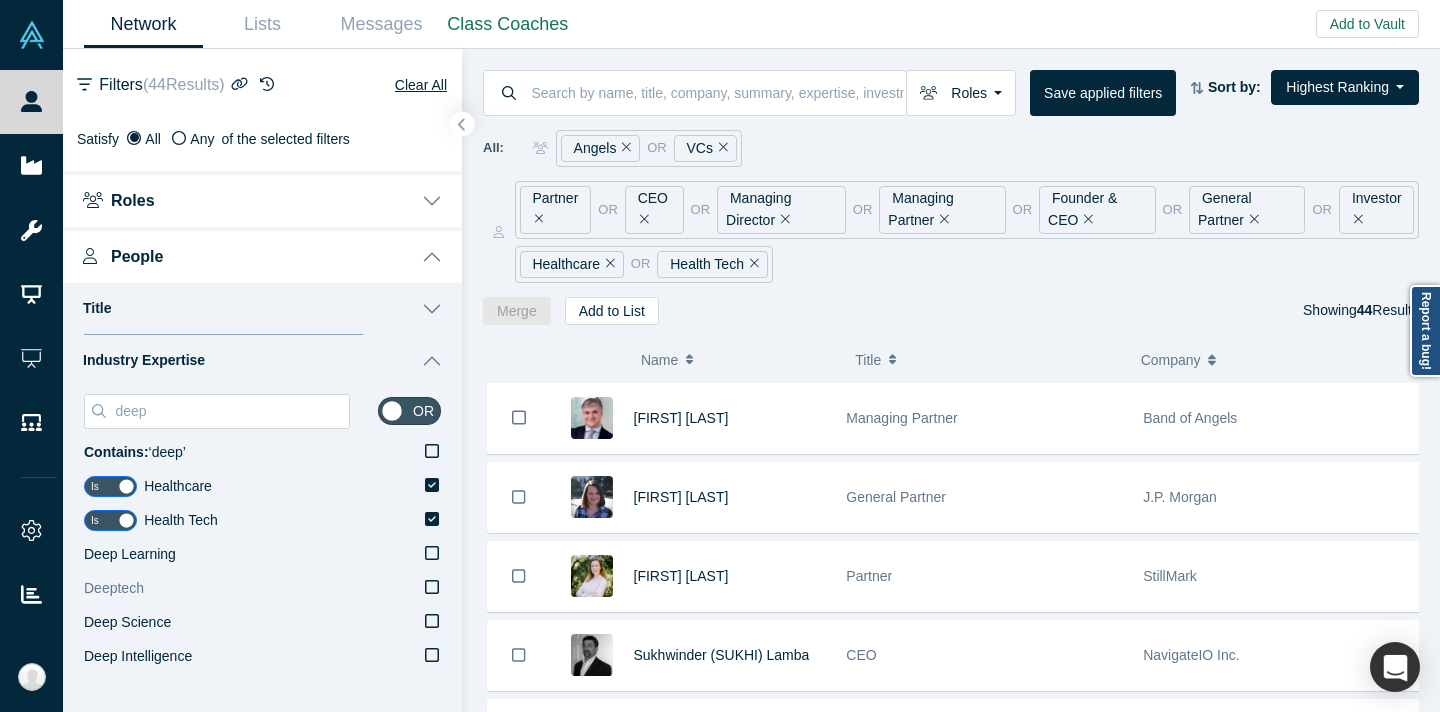 type on "deep" 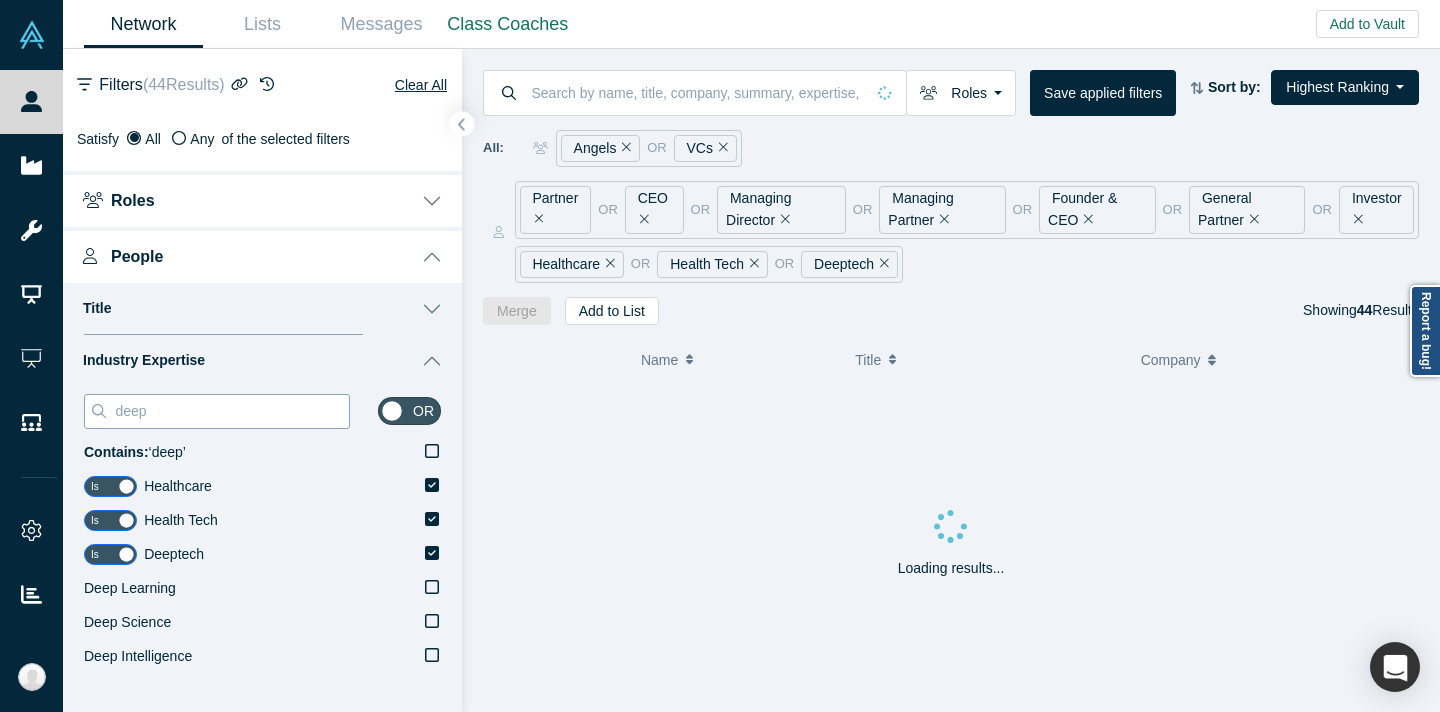 click on "deep" at bounding box center [217, 411] 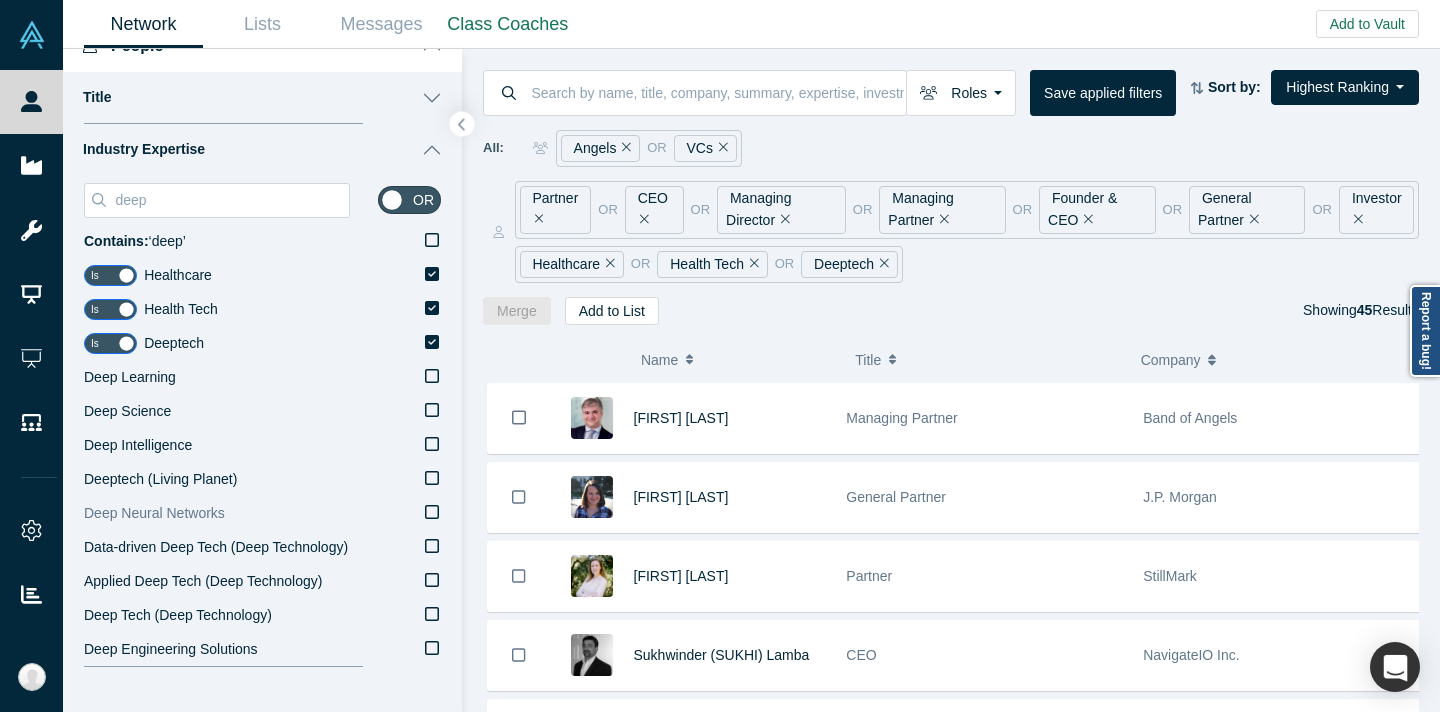 scroll, scrollTop: 204, scrollLeft: 0, axis: vertical 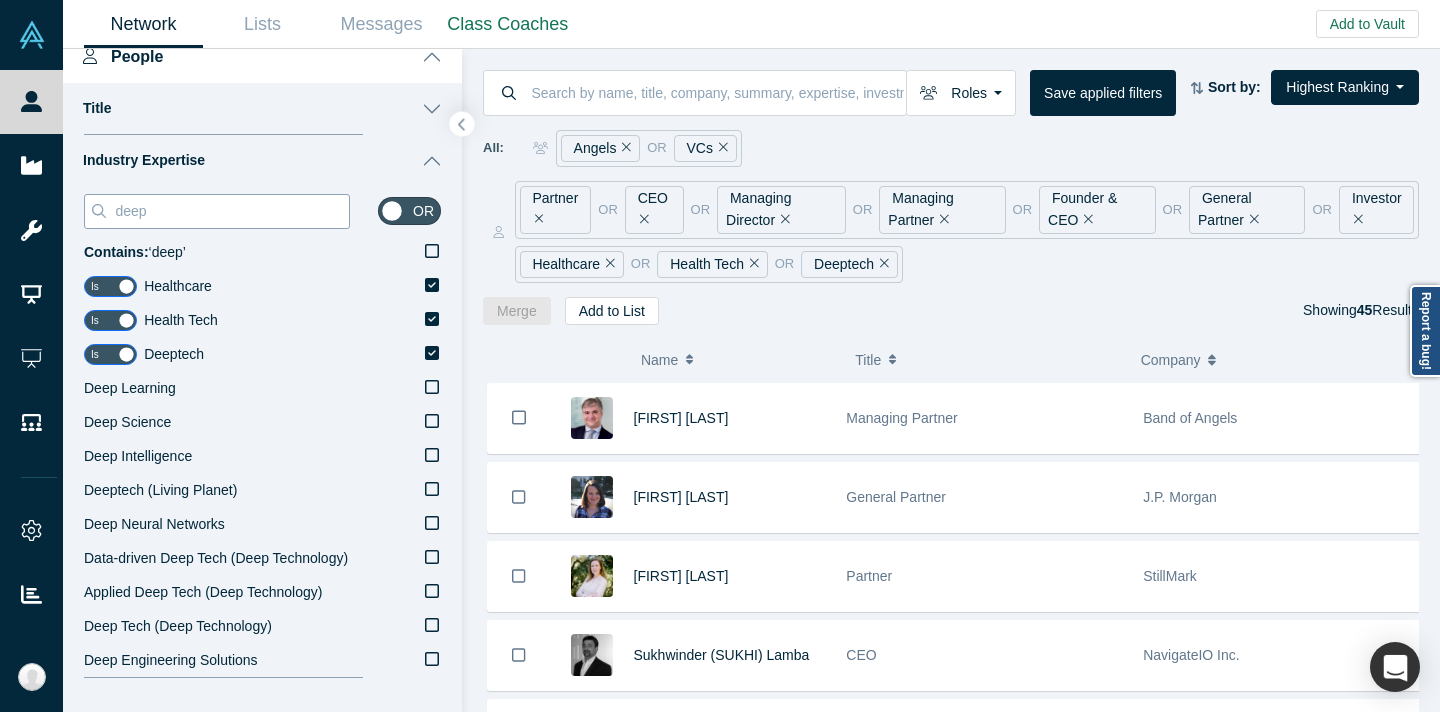 click on "deep" at bounding box center [231, 211] 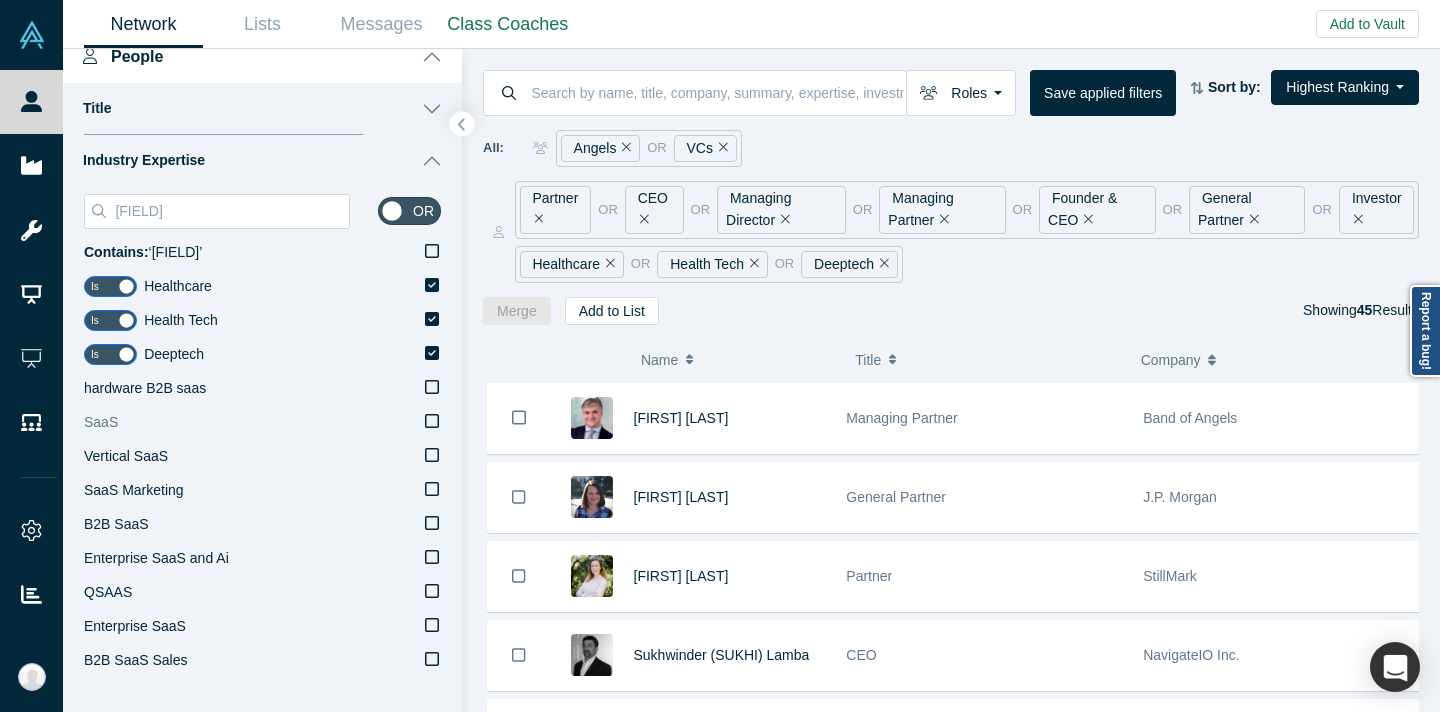 click on "SaaS" at bounding box center [262, 423] 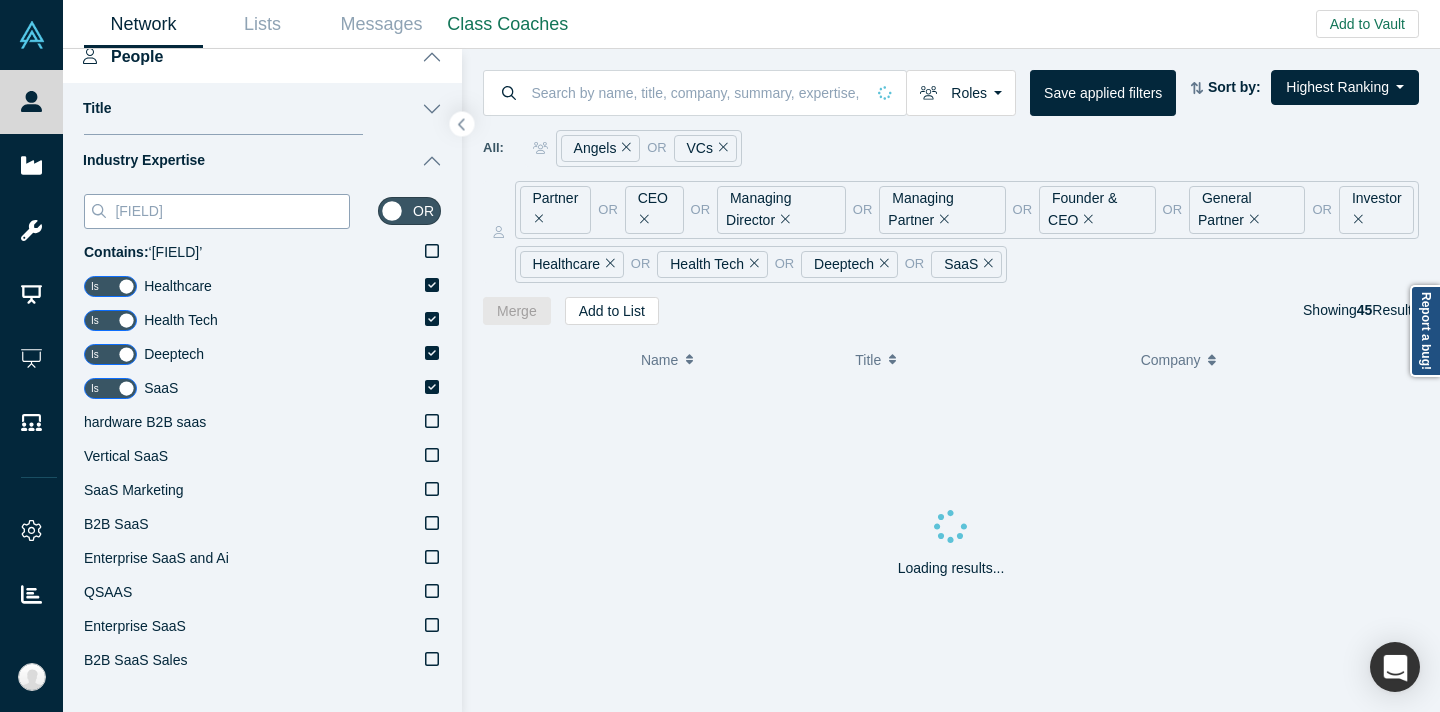click on "[FIELD]" at bounding box center (231, 211) 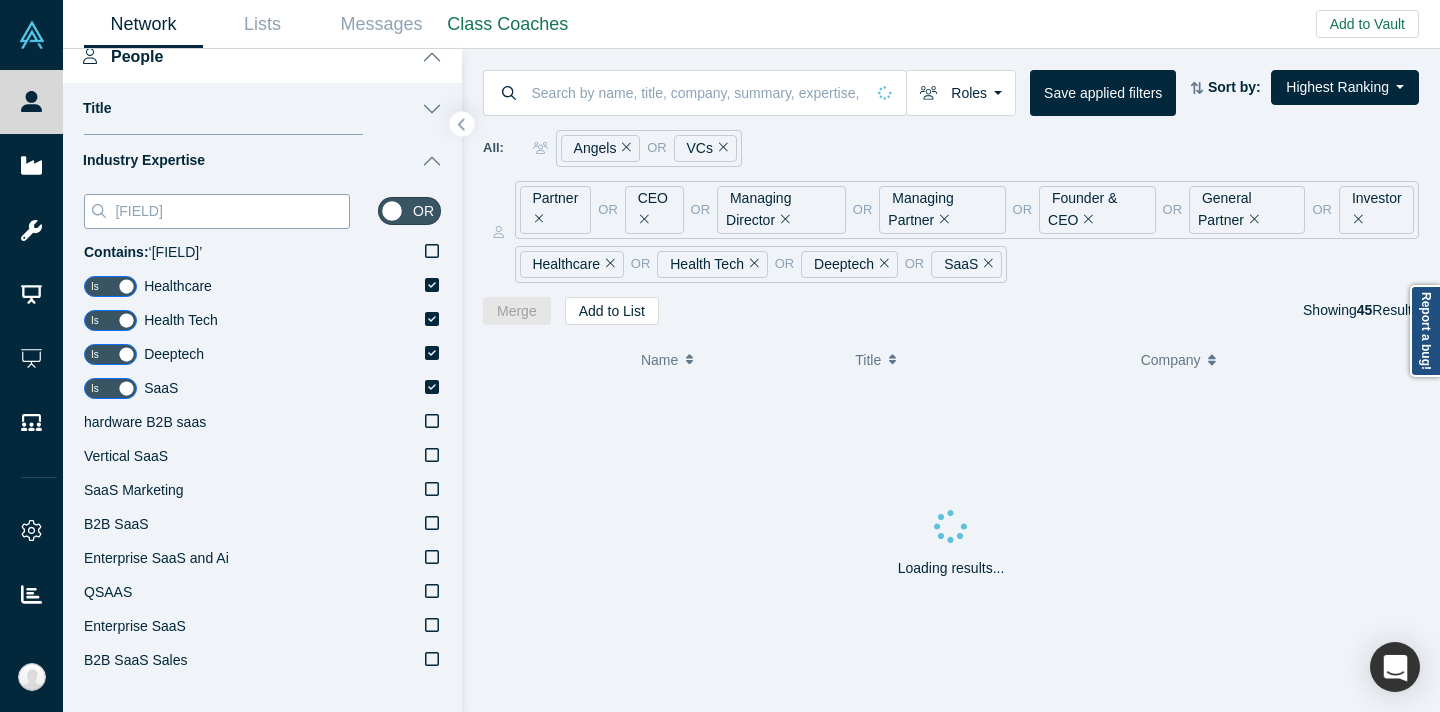 click on "[FIELD]" at bounding box center [231, 211] 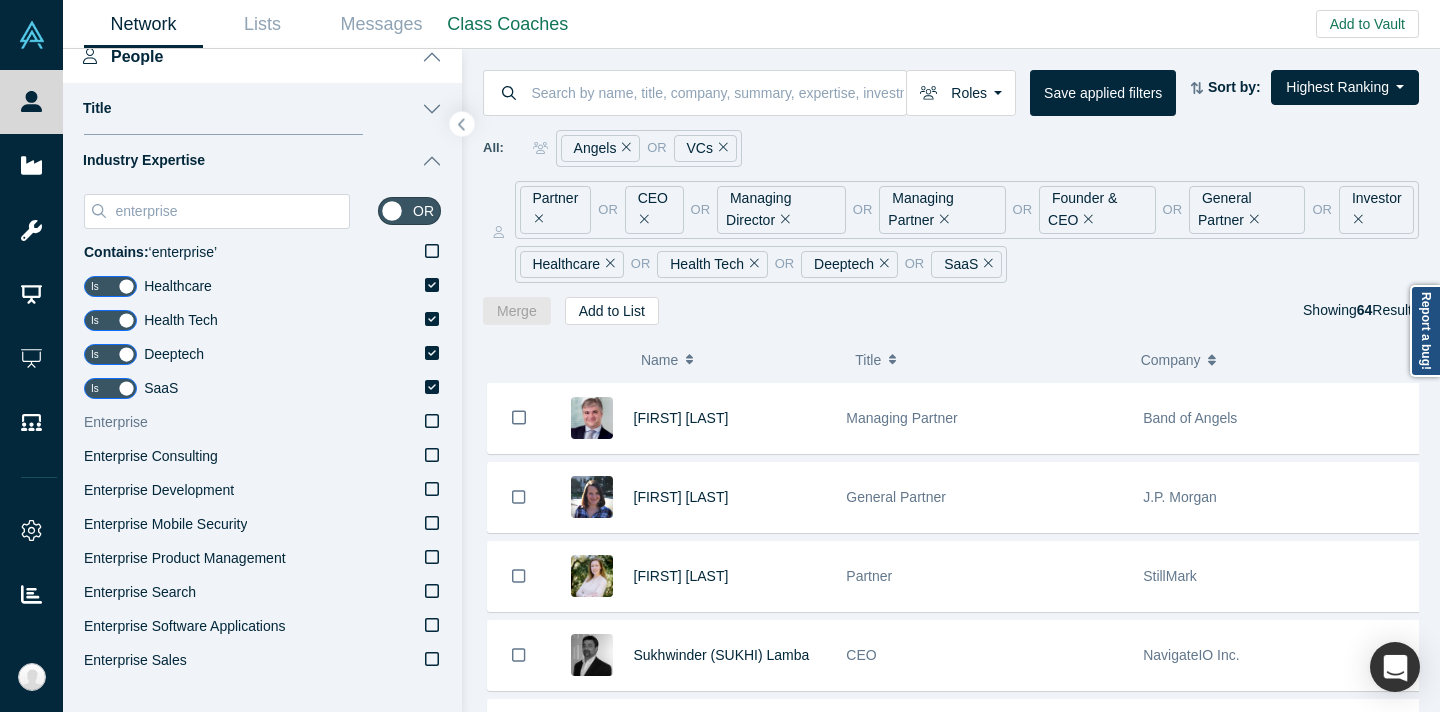 type on "enterprise" 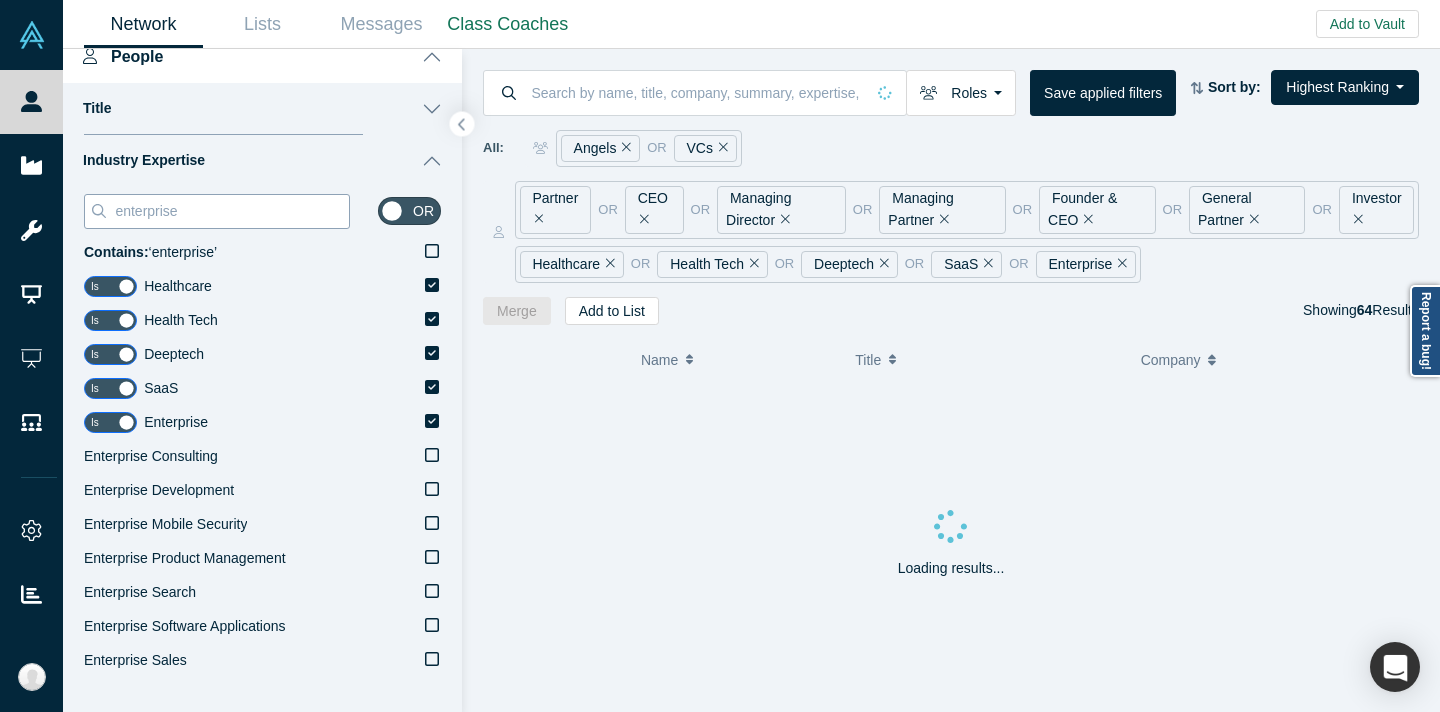 click on "enterprise" at bounding box center (231, 211) 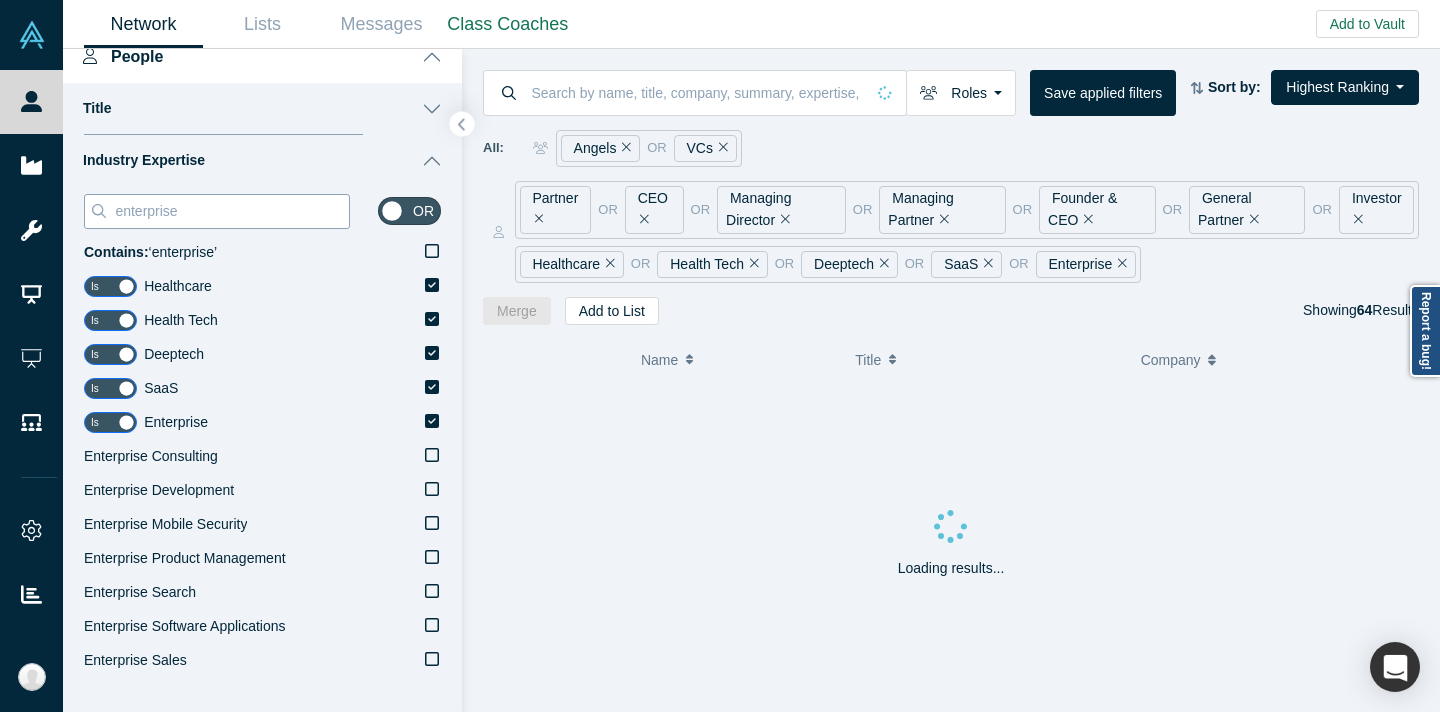 click on "enterprise" at bounding box center (231, 211) 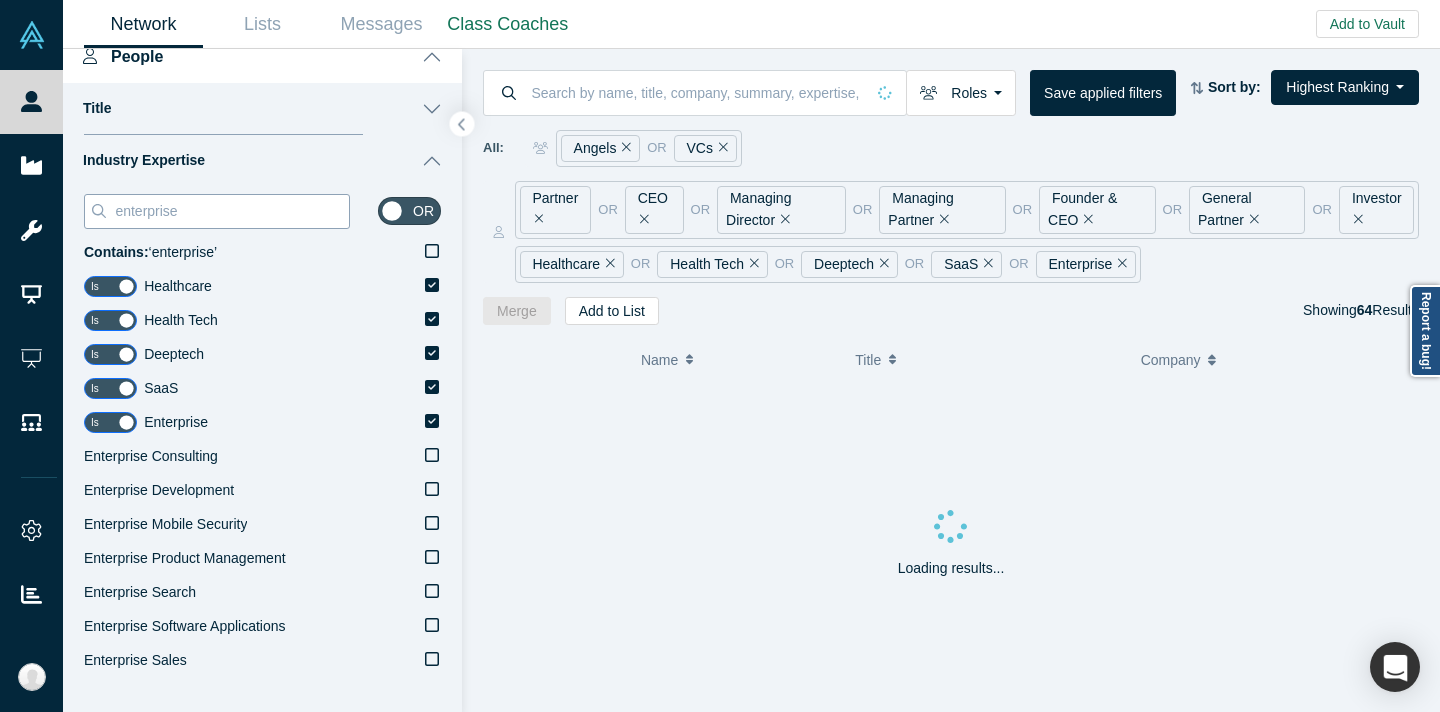 click on "enterprise" at bounding box center [231, 211] 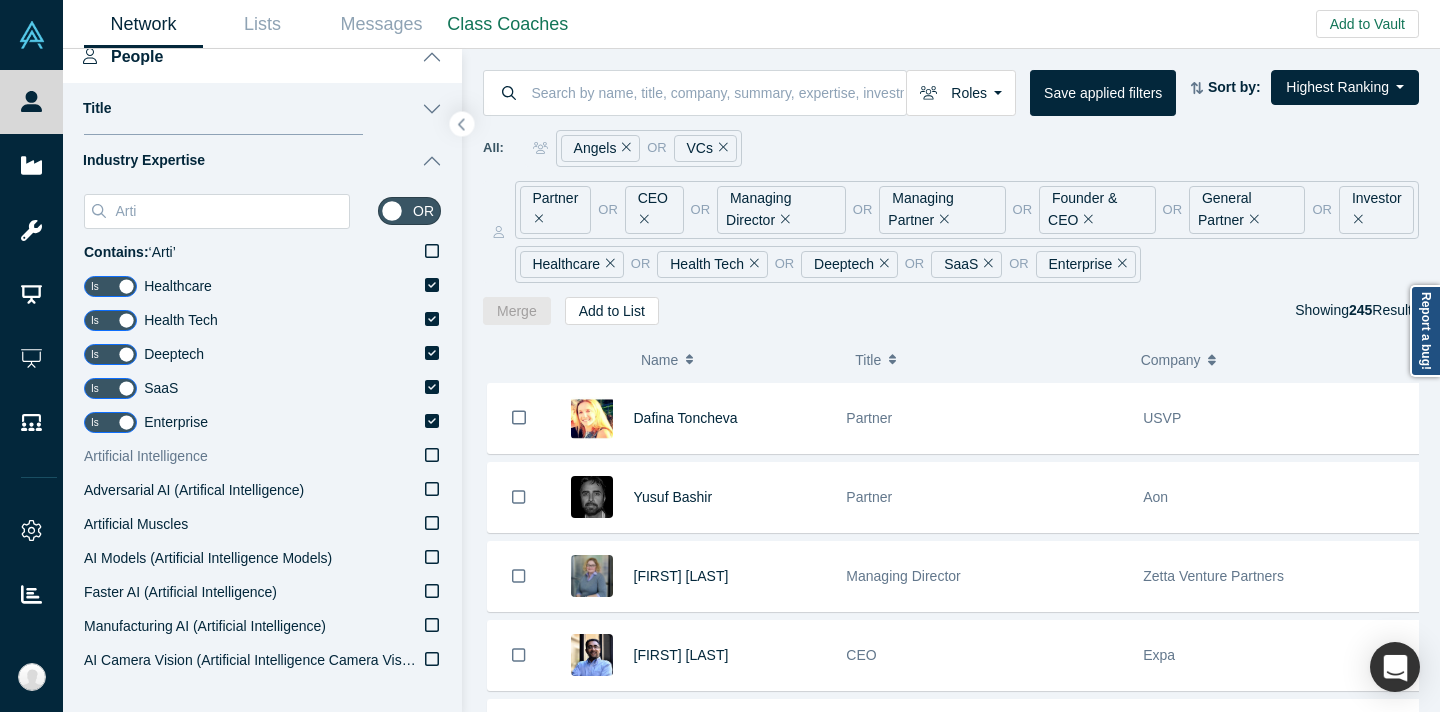 type on "Arti" 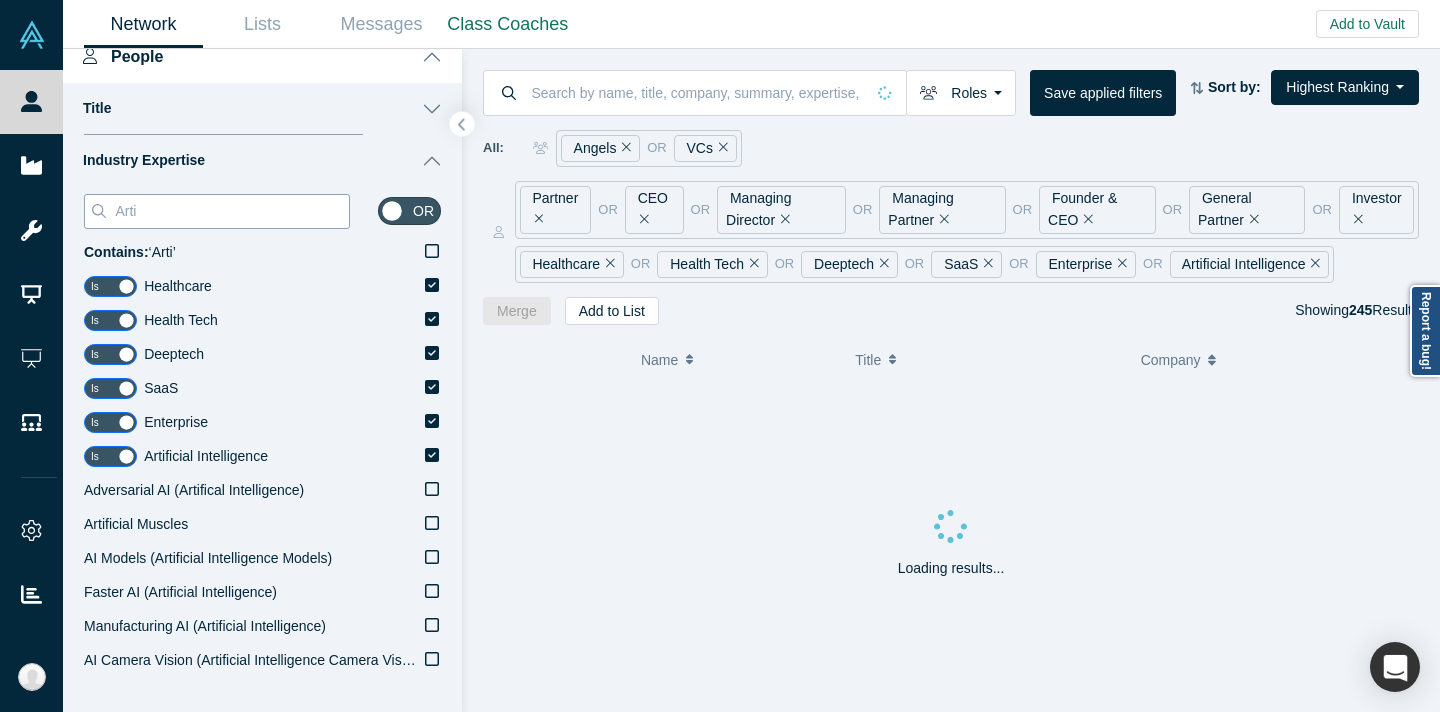 click on "Arti" at bounding box center (231, 211) 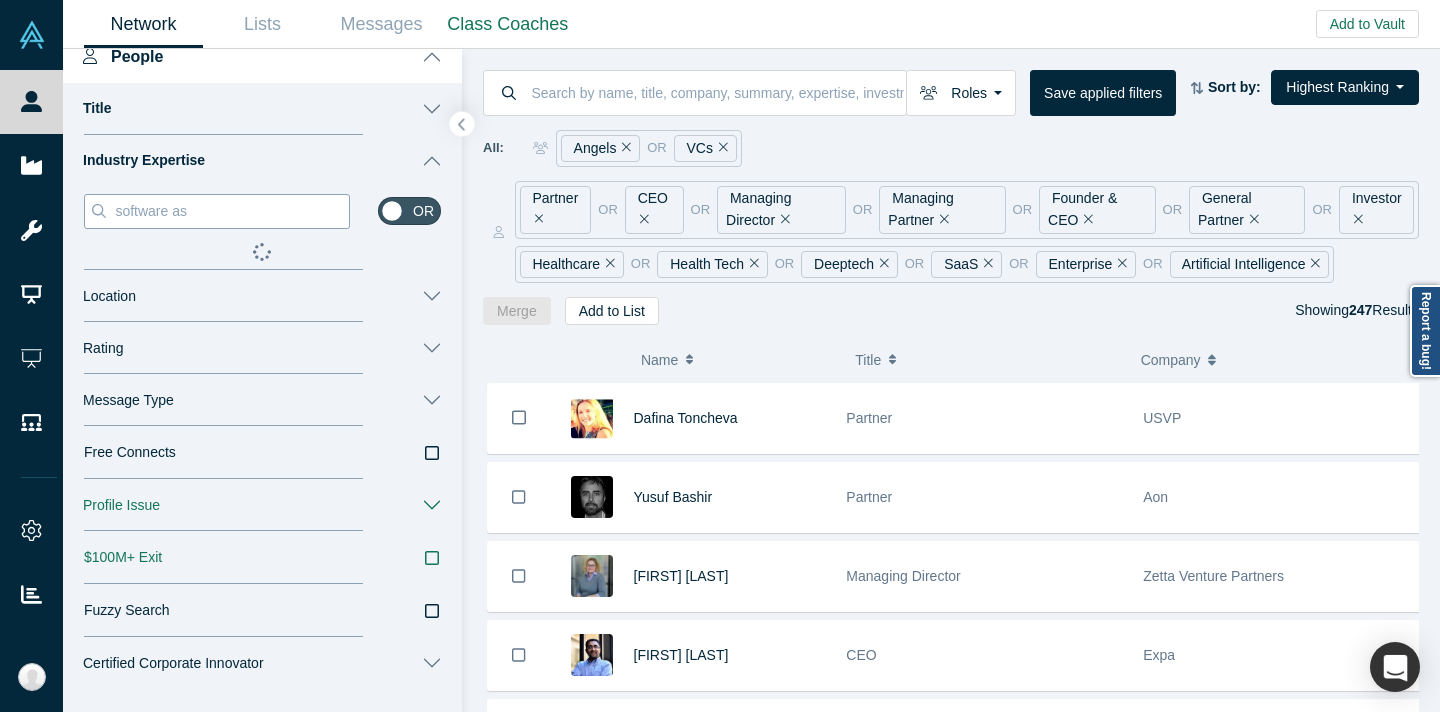 type on "software as" 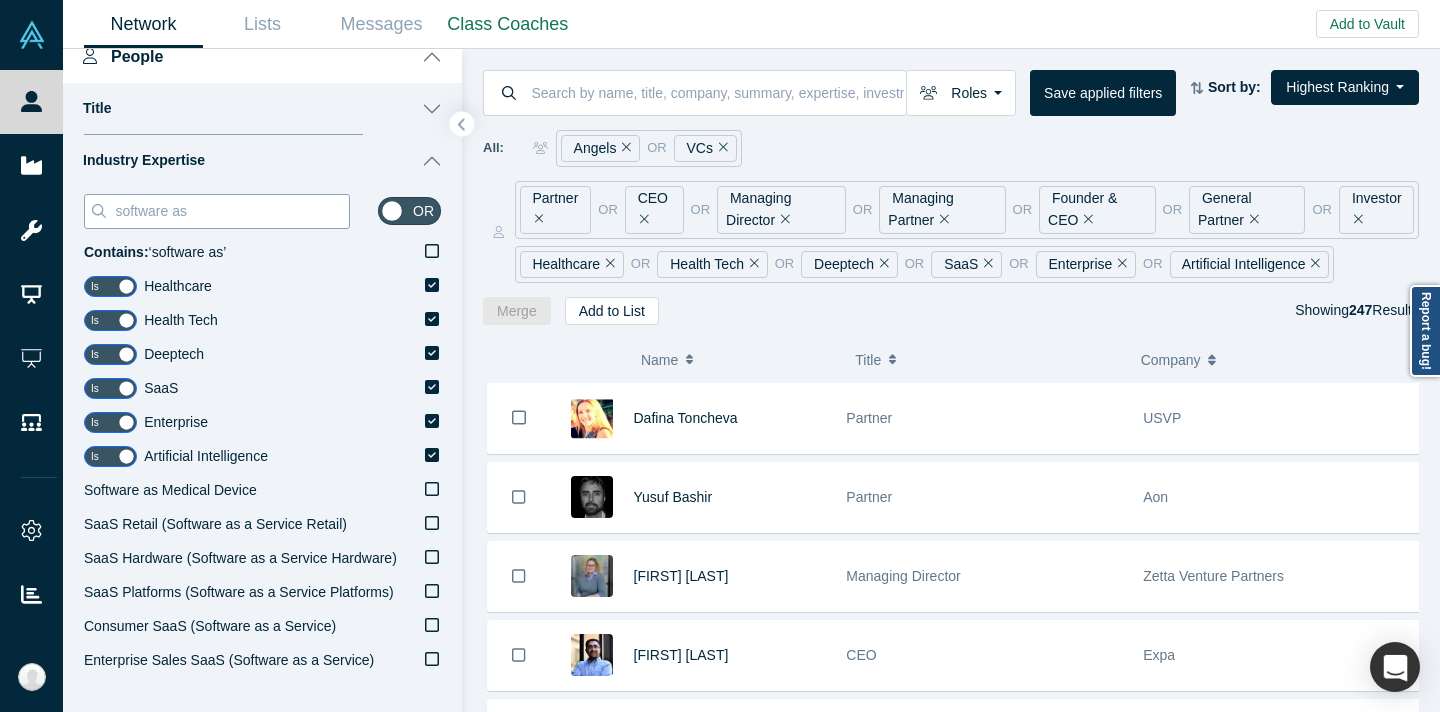 click on "software as" at bounding box center [231, 211] 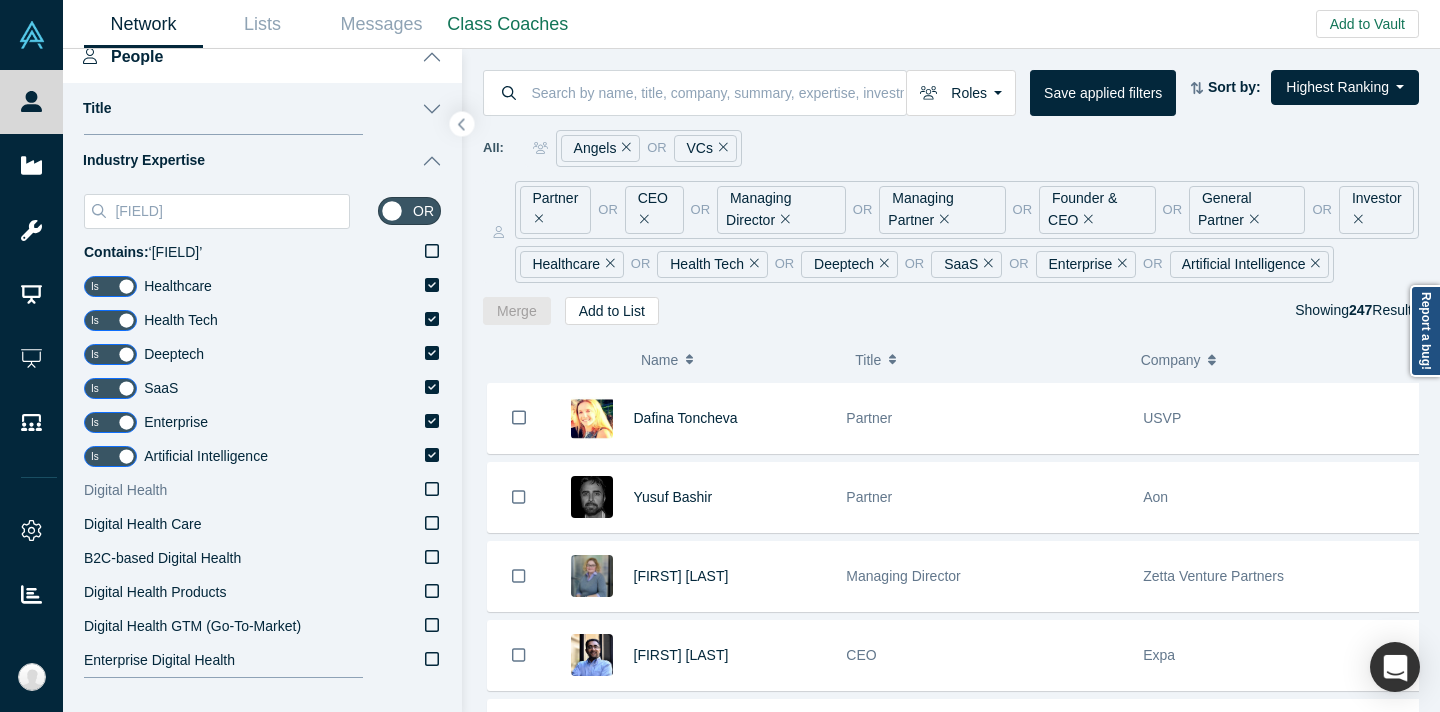 click on "Digital Health" at bounding box center (262, 491) 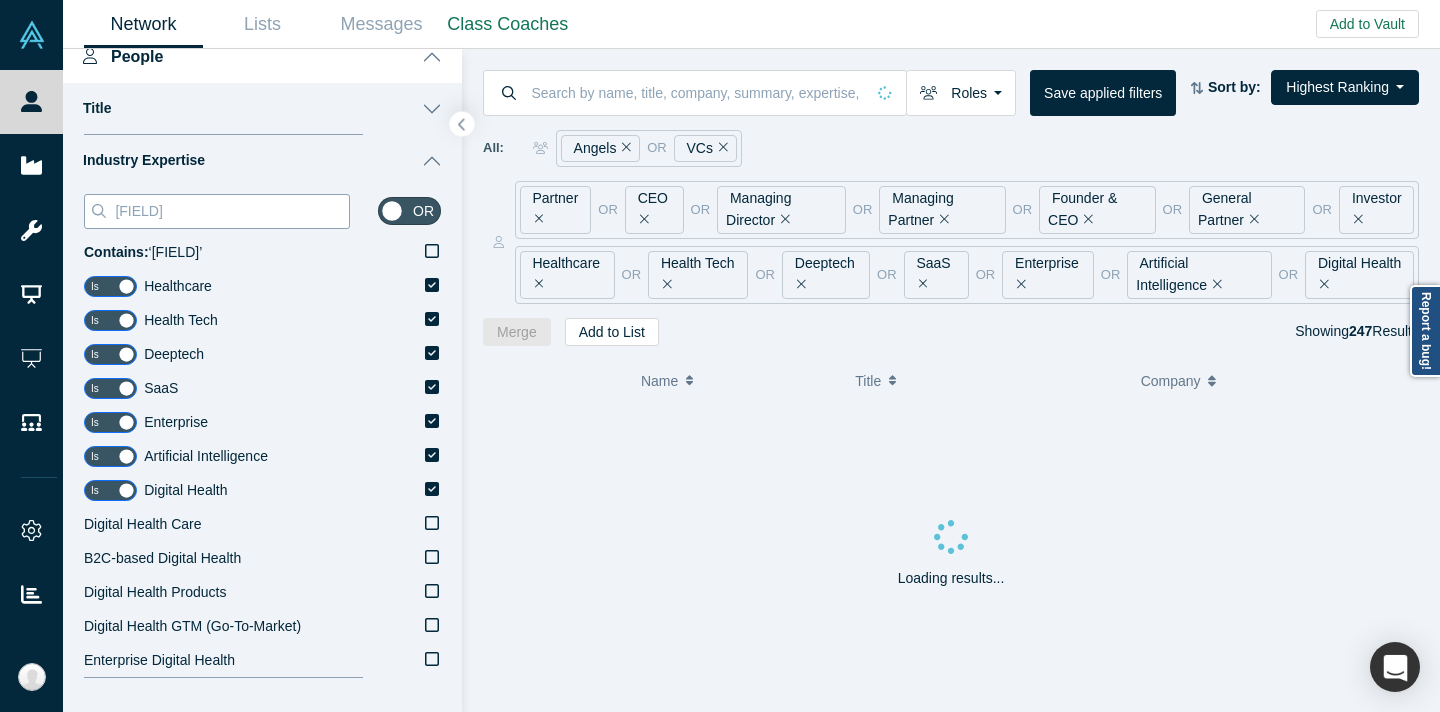 click on "[FIELD]" at bounding box center (231, 211) 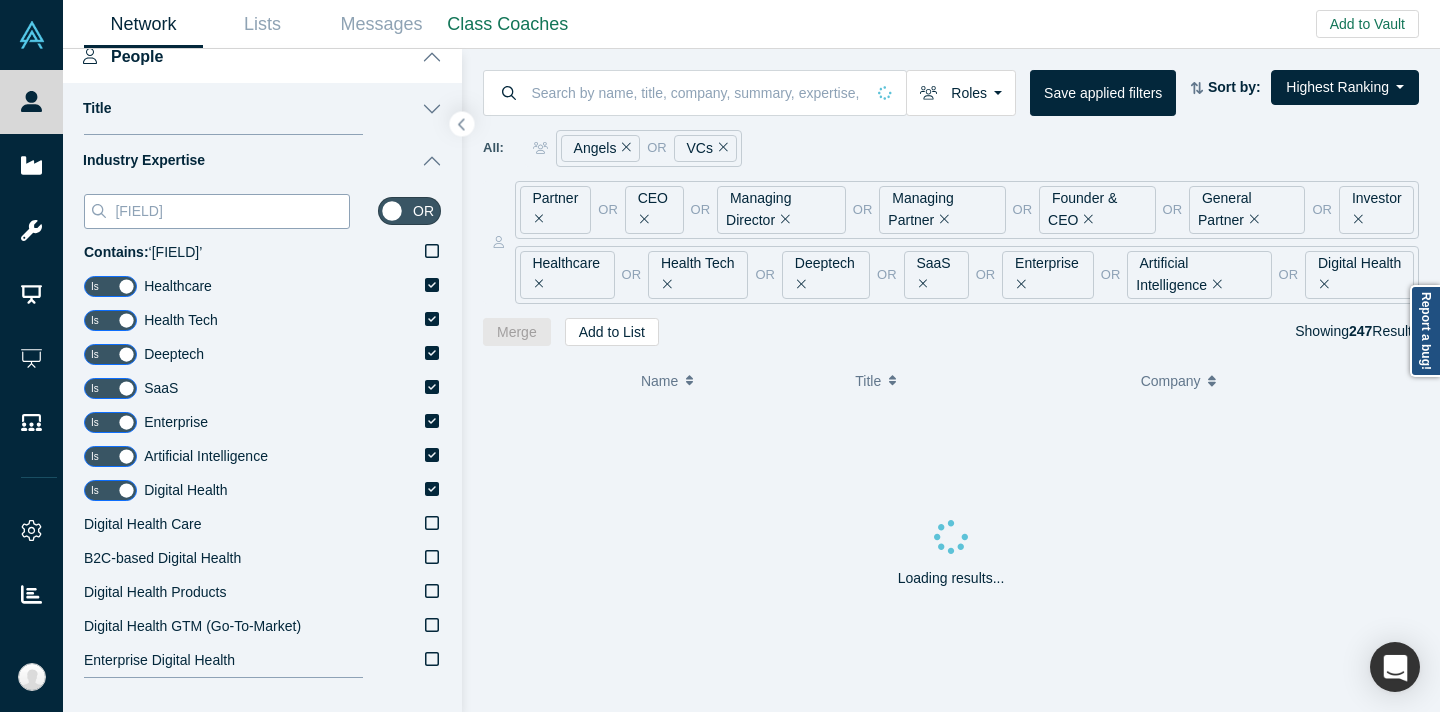 click on "[FIELD]" at bounding box center [231, 211] 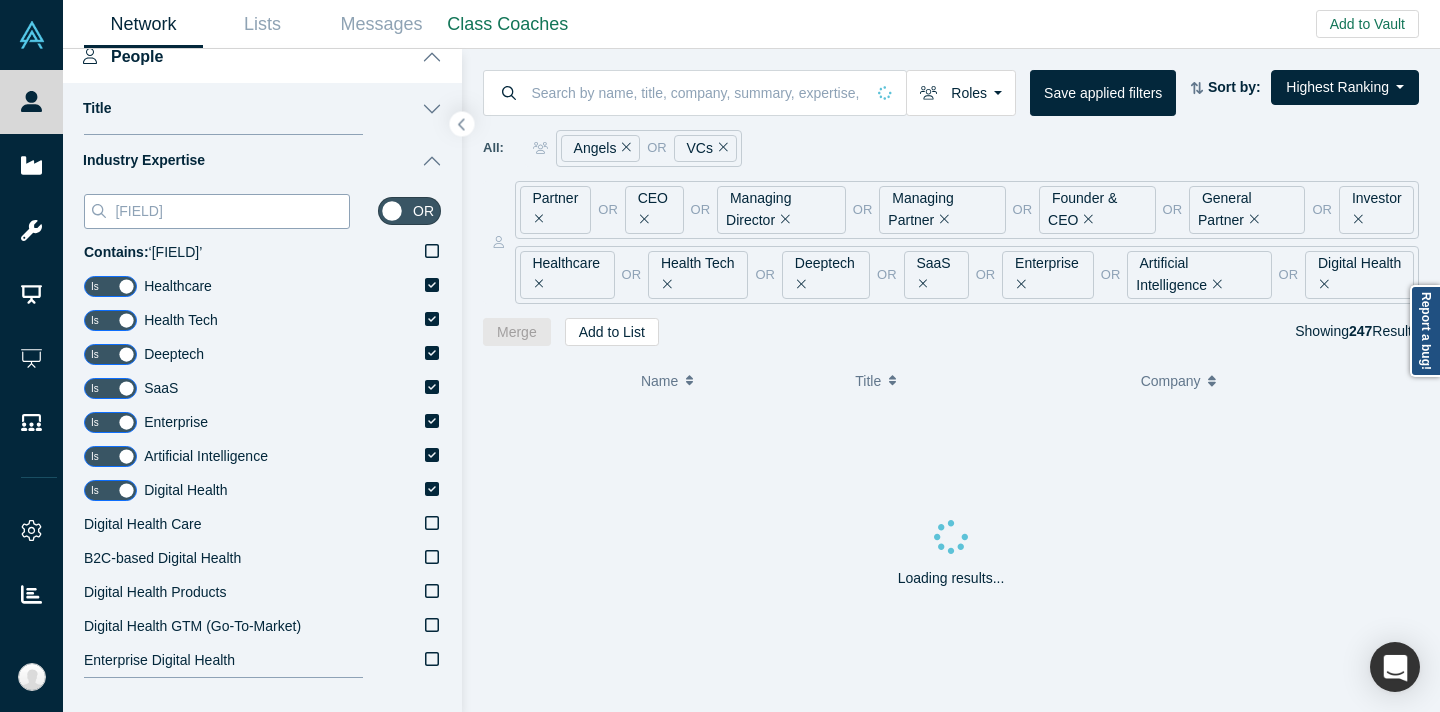 click on "[FIELD]" at bounding box center (231, 211) 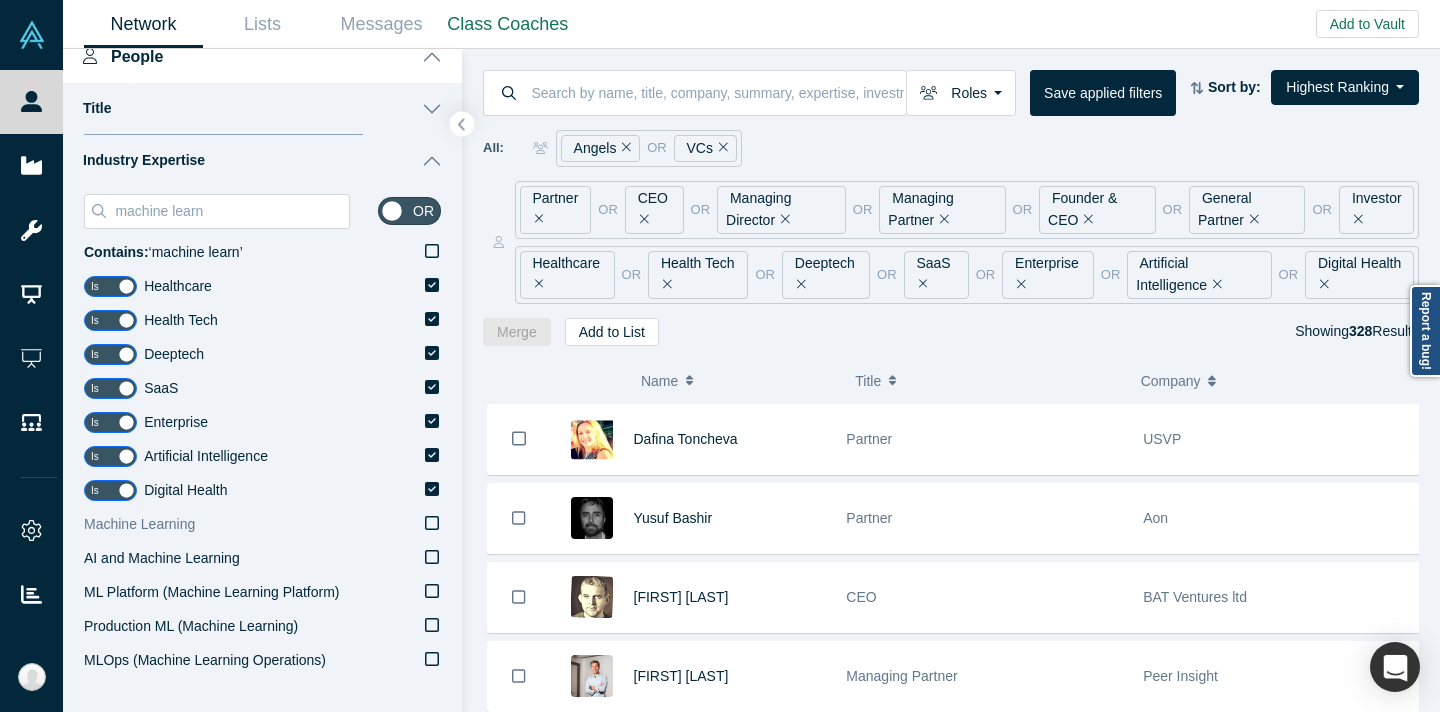 type on "machine learn" 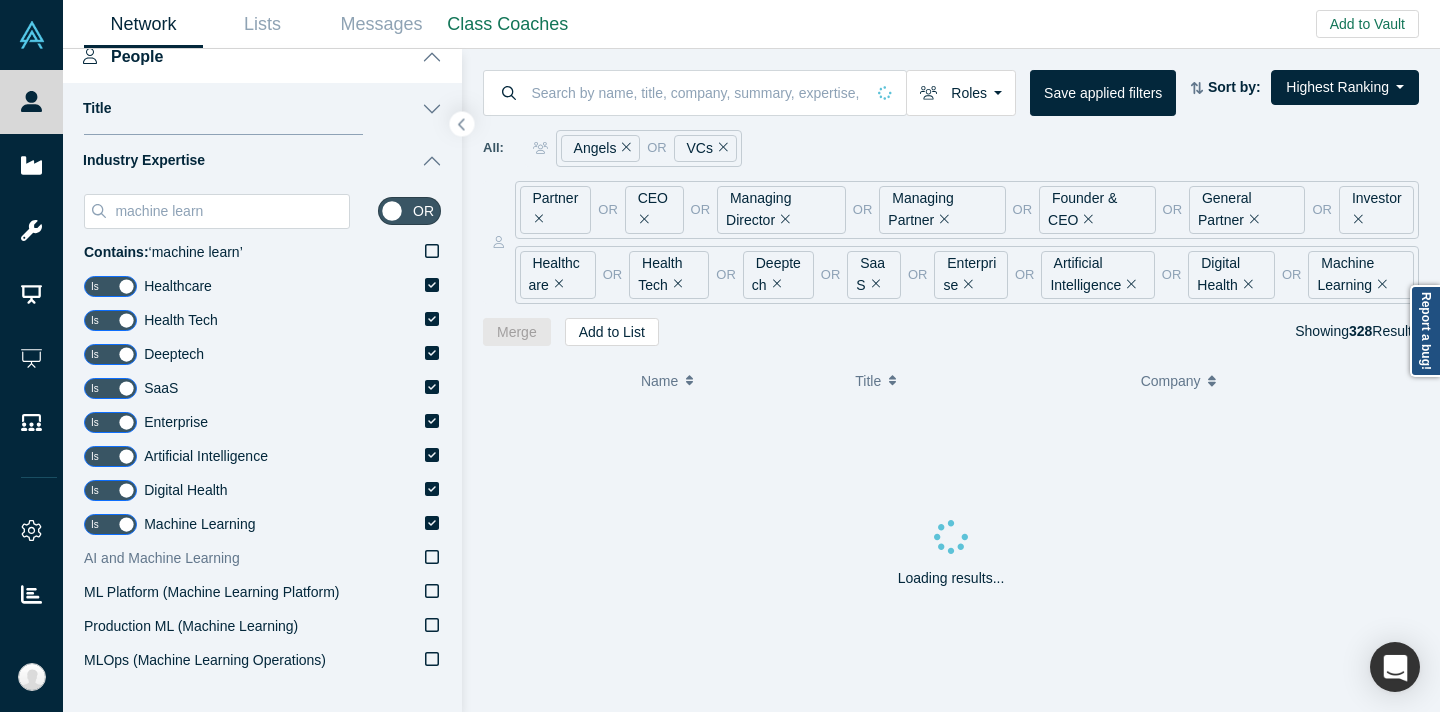 click on "AI and Machine Learning" at bounding box center (162, 558) 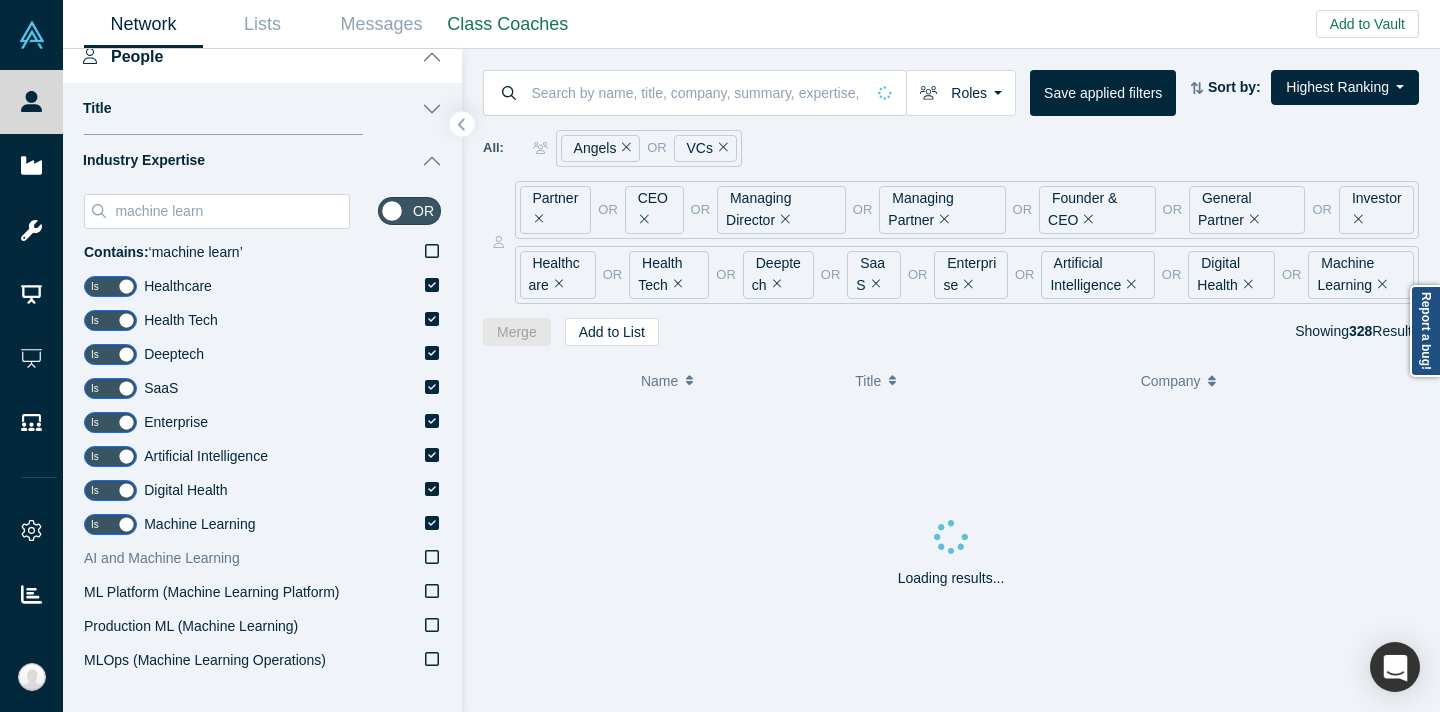 click on "AI and Machine Learning" at bounding box center [0, 0] 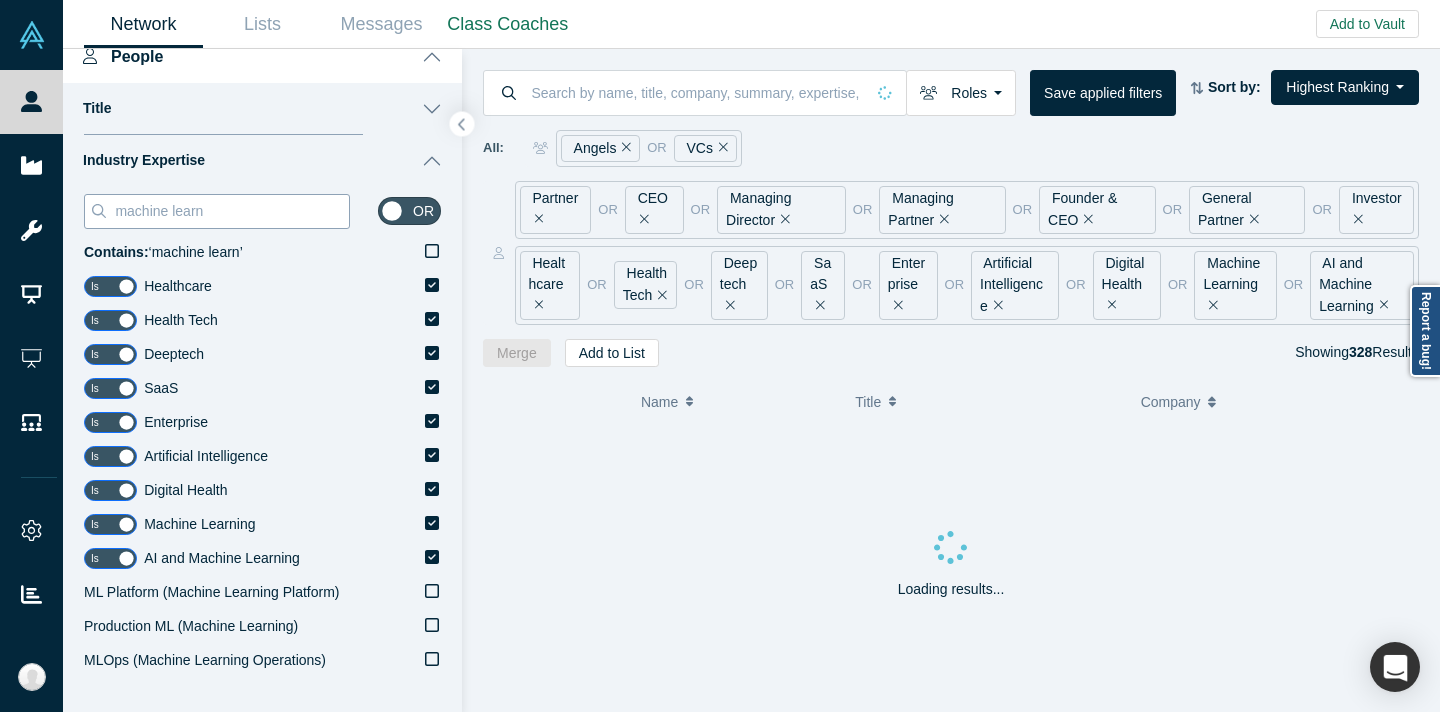 click on "machine learn" at bounding box center [231, 211] 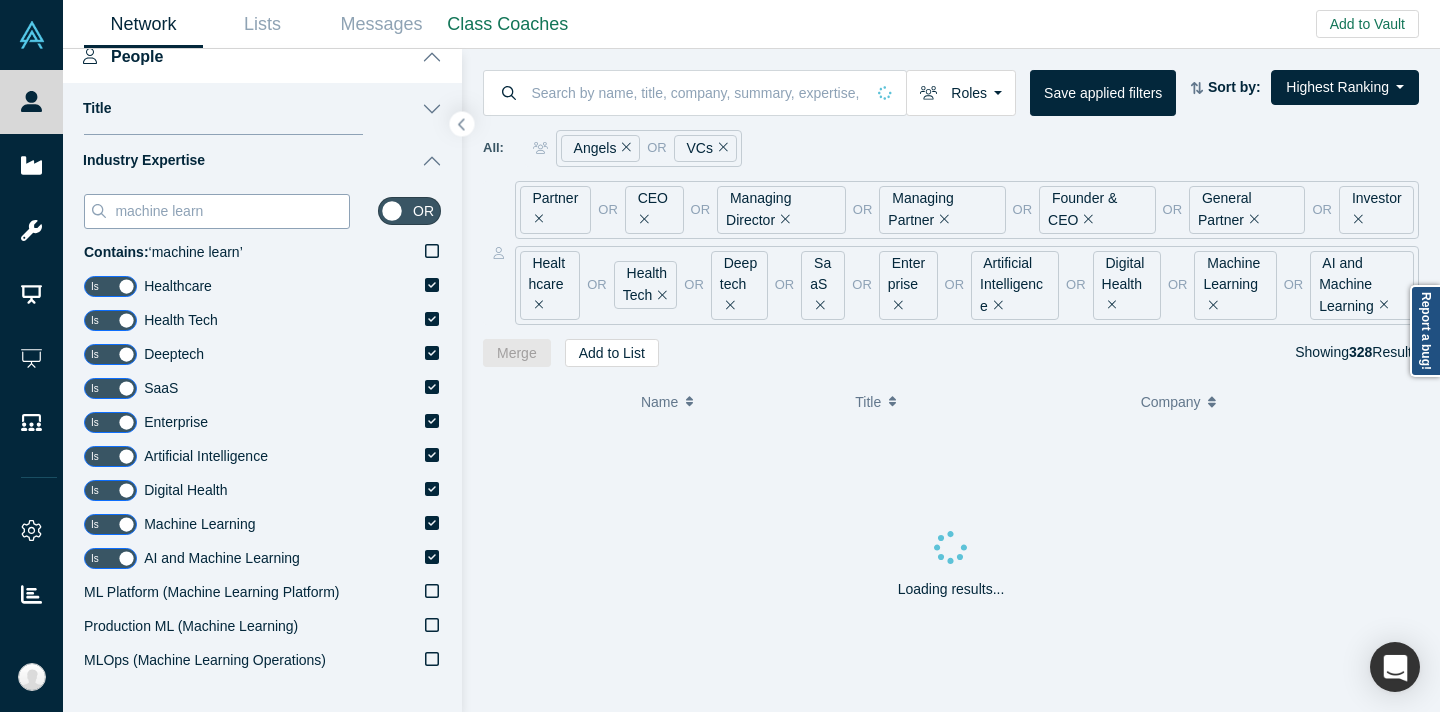 click on "machine learn" at bounding box center [231, 211] 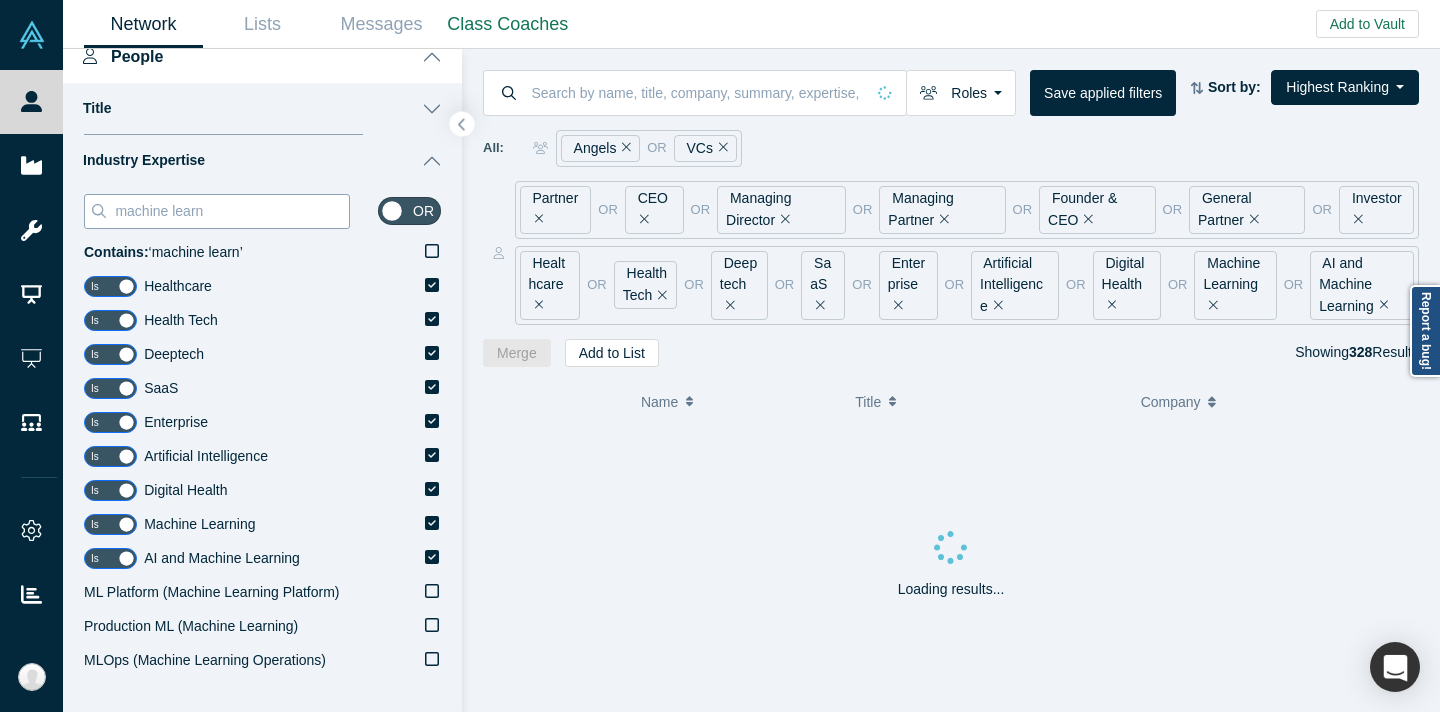 click on "machine learn" at bounding box center (231, 211) 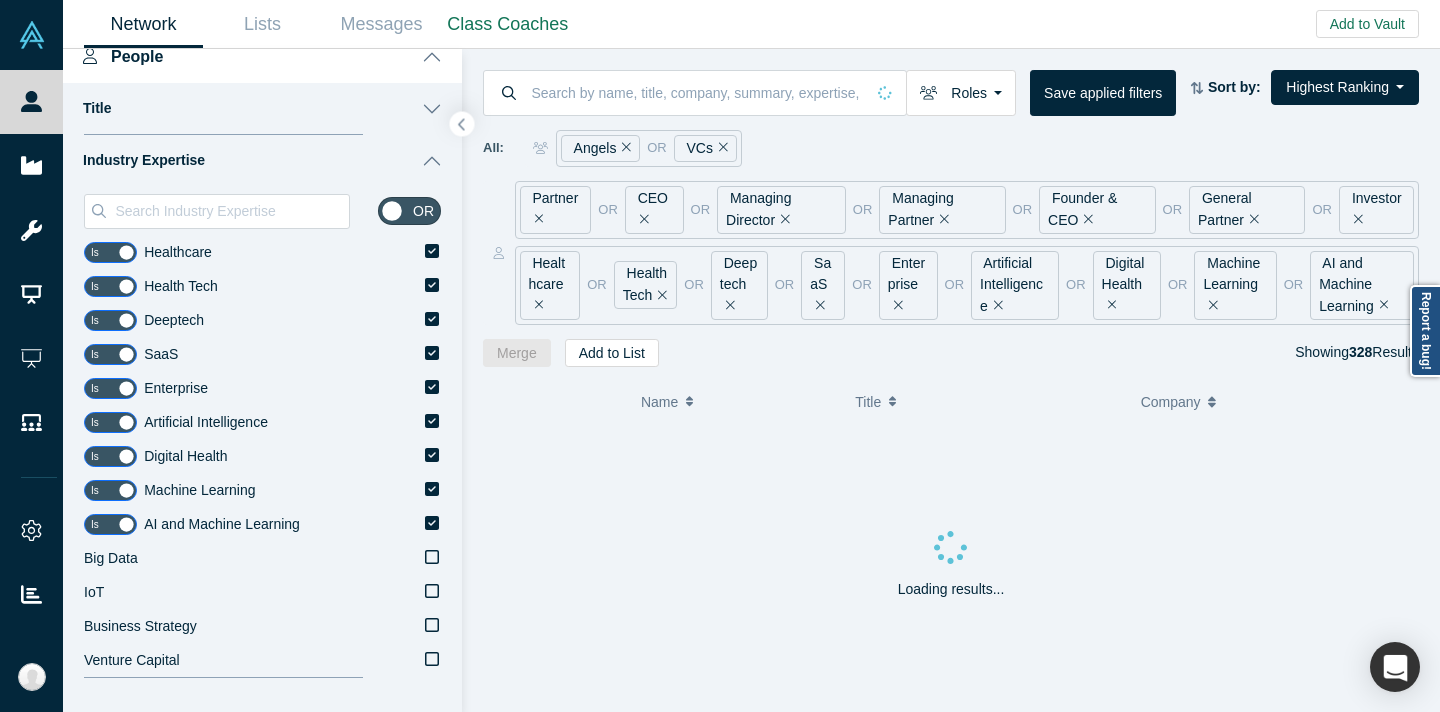 type 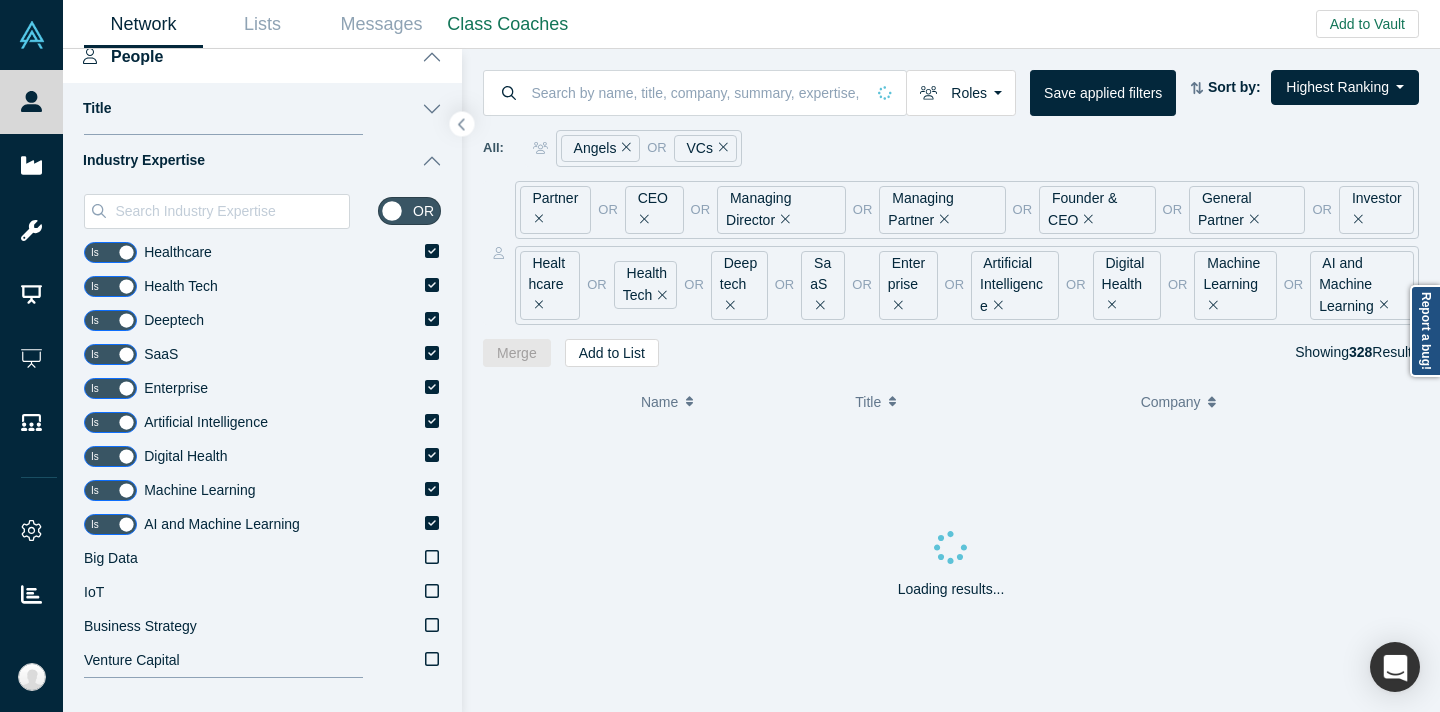 click on "Industry Expertise" at bounding box center (262, 161) 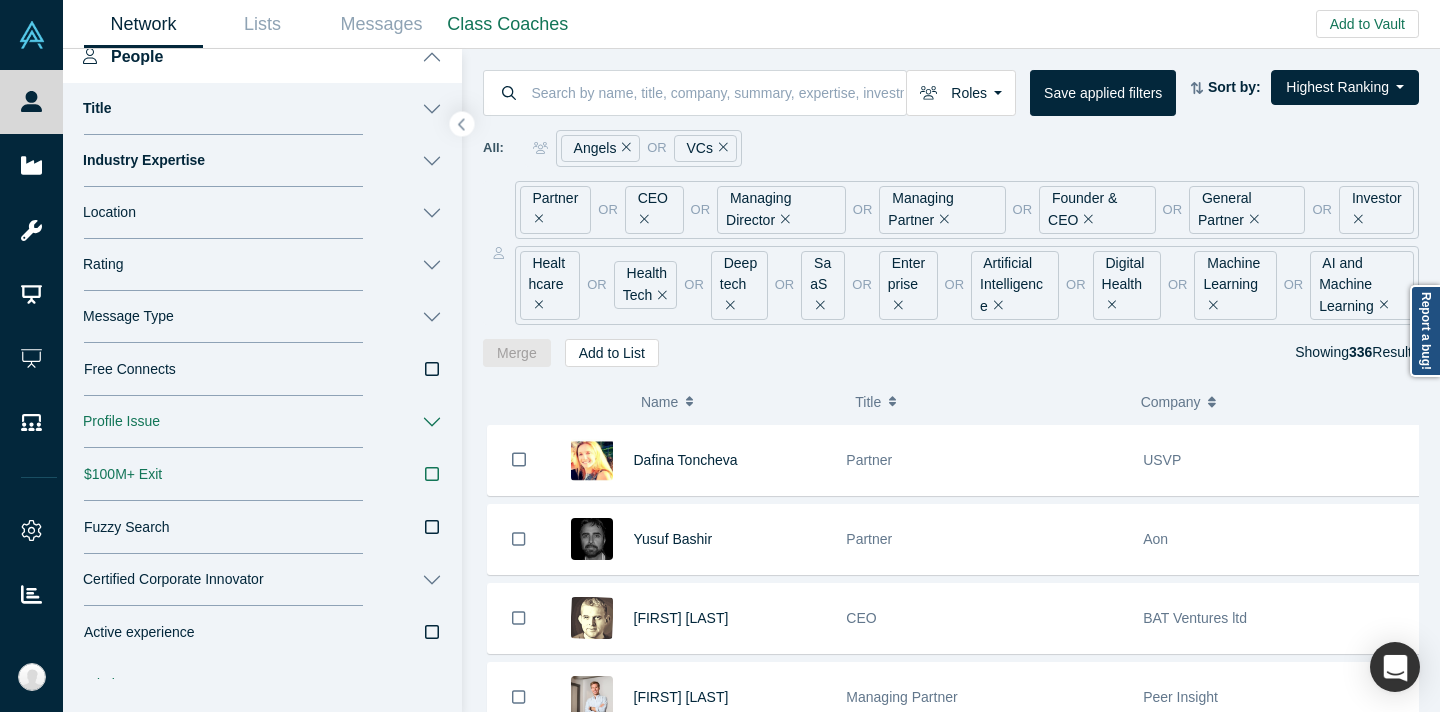 click on "Title" at bounding box center (262, 109) 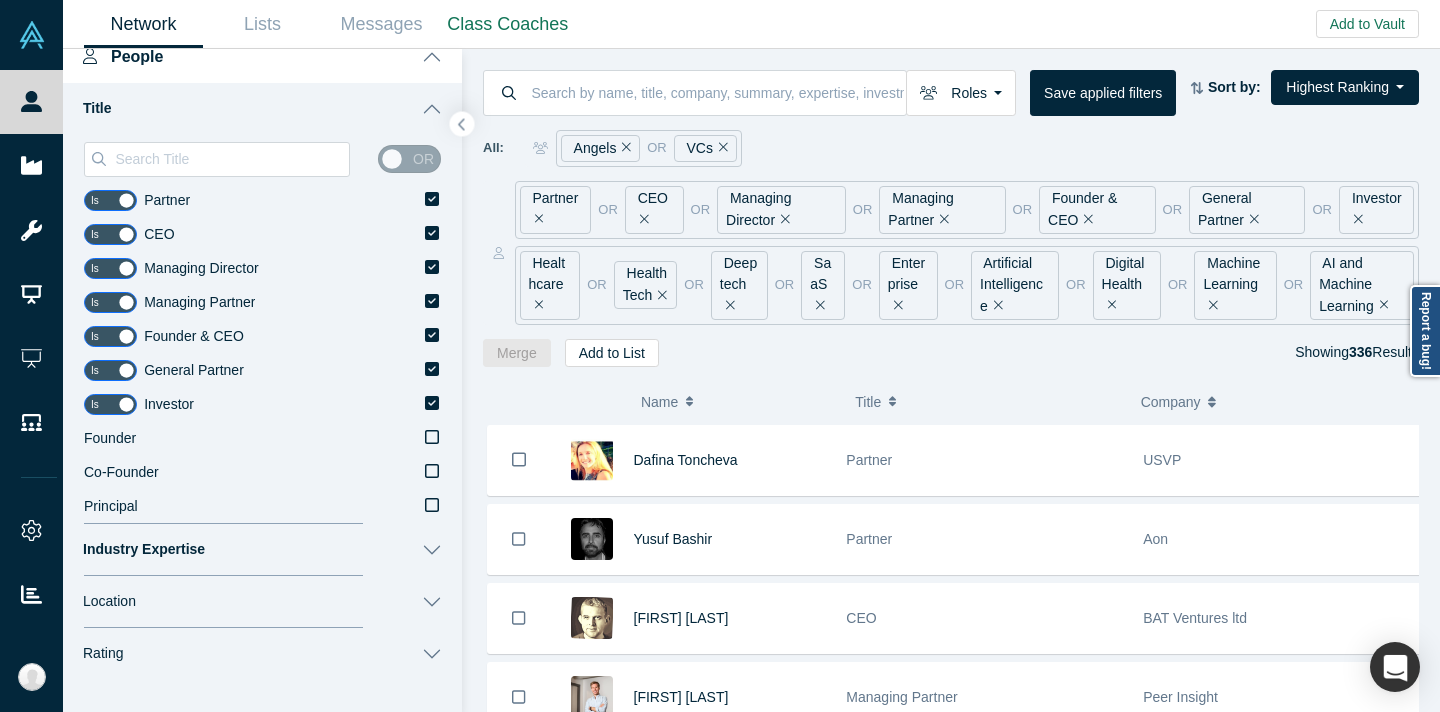 click on "Title" at bounding box center [262, 109] 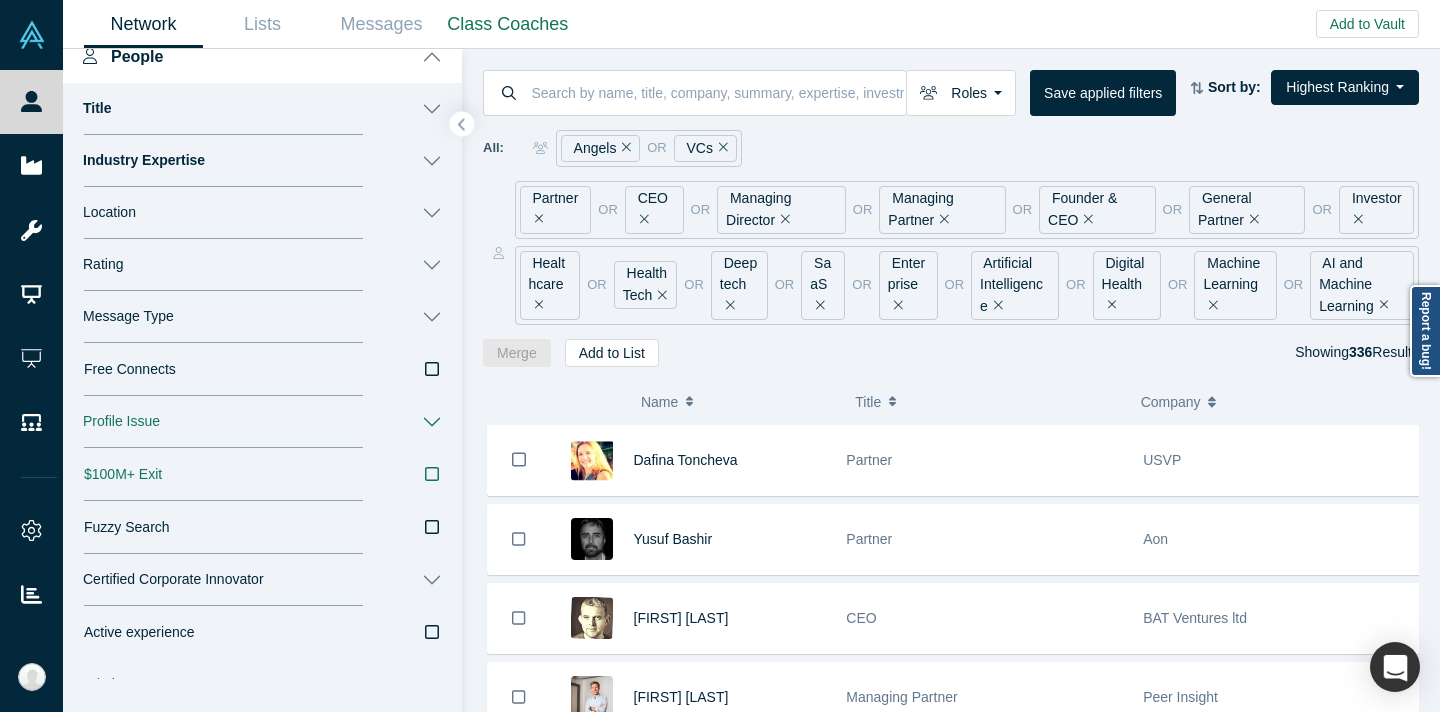 click on "People" at bounding box center (262, 55) 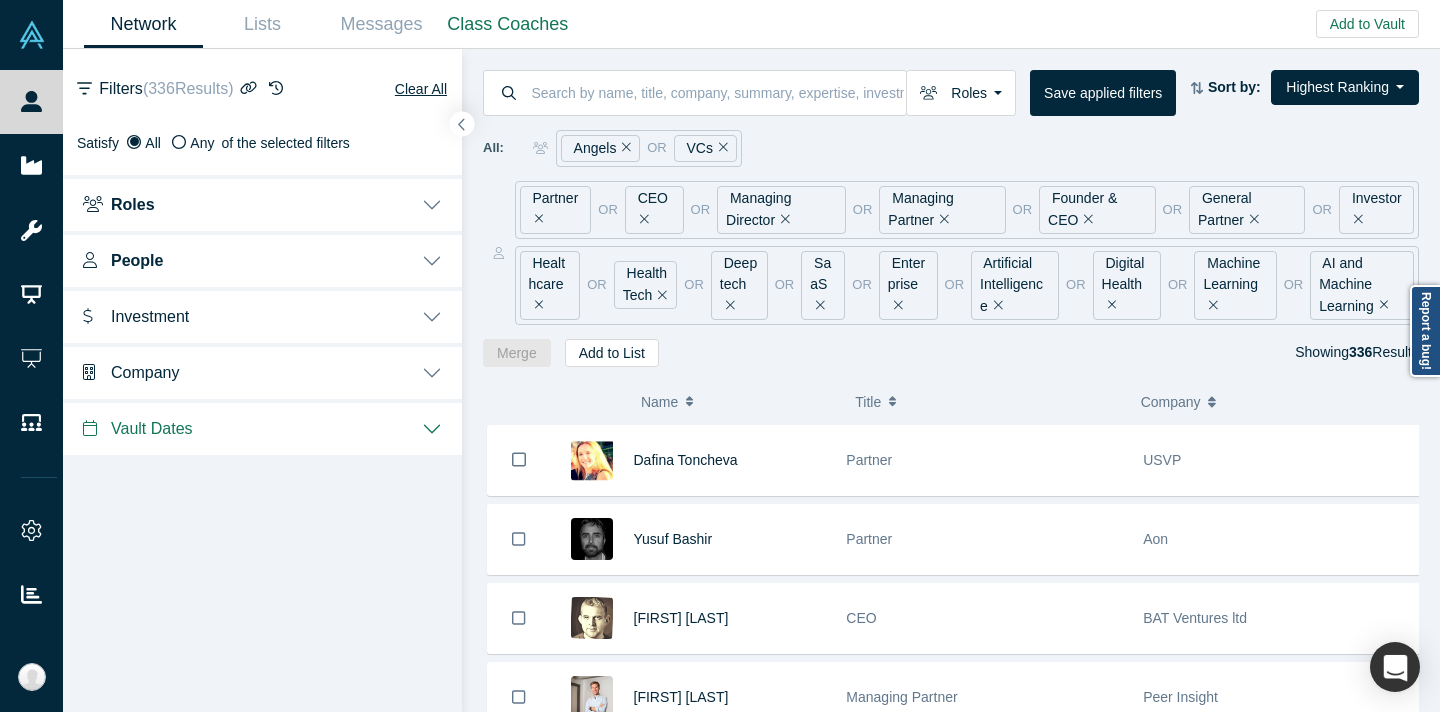 scroll, scrollTop: 0, scrollLeft: 0, axis: both 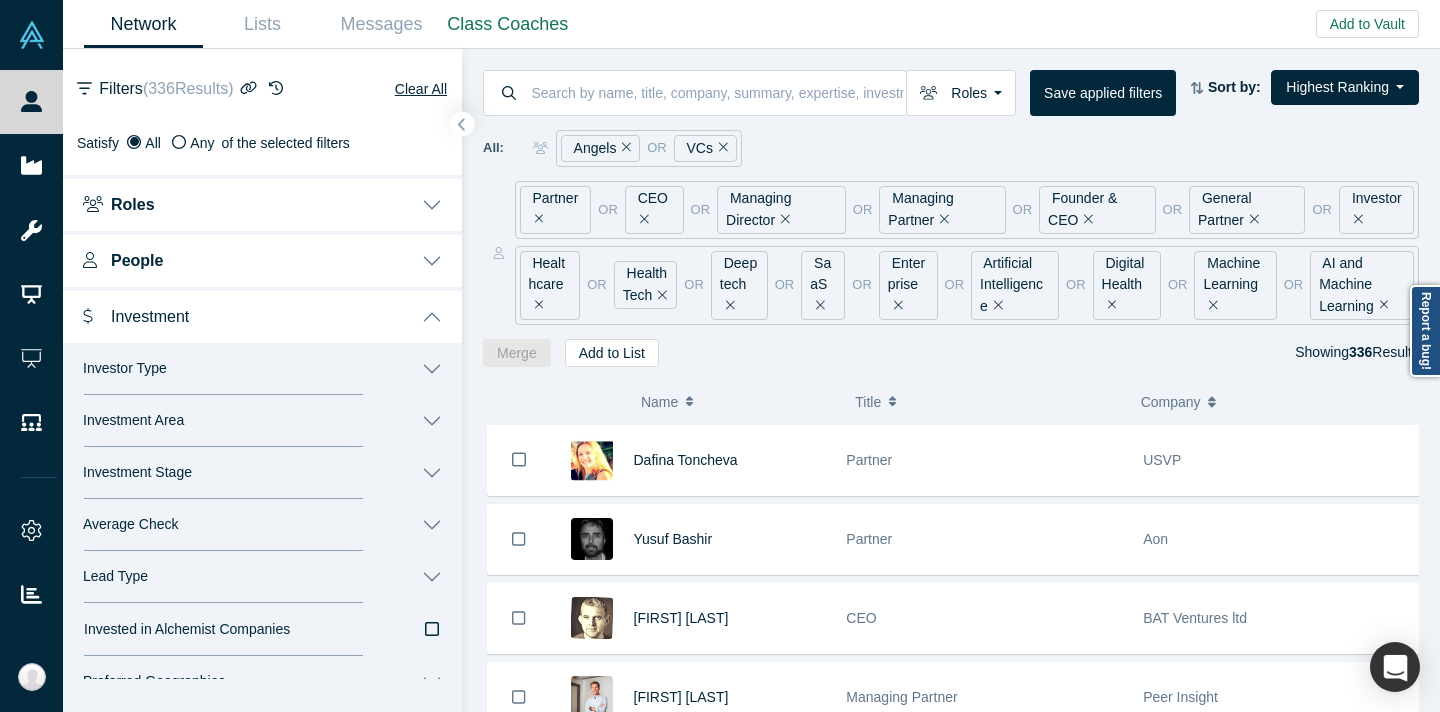 click on "Investment" at bounding box center [262, 315] 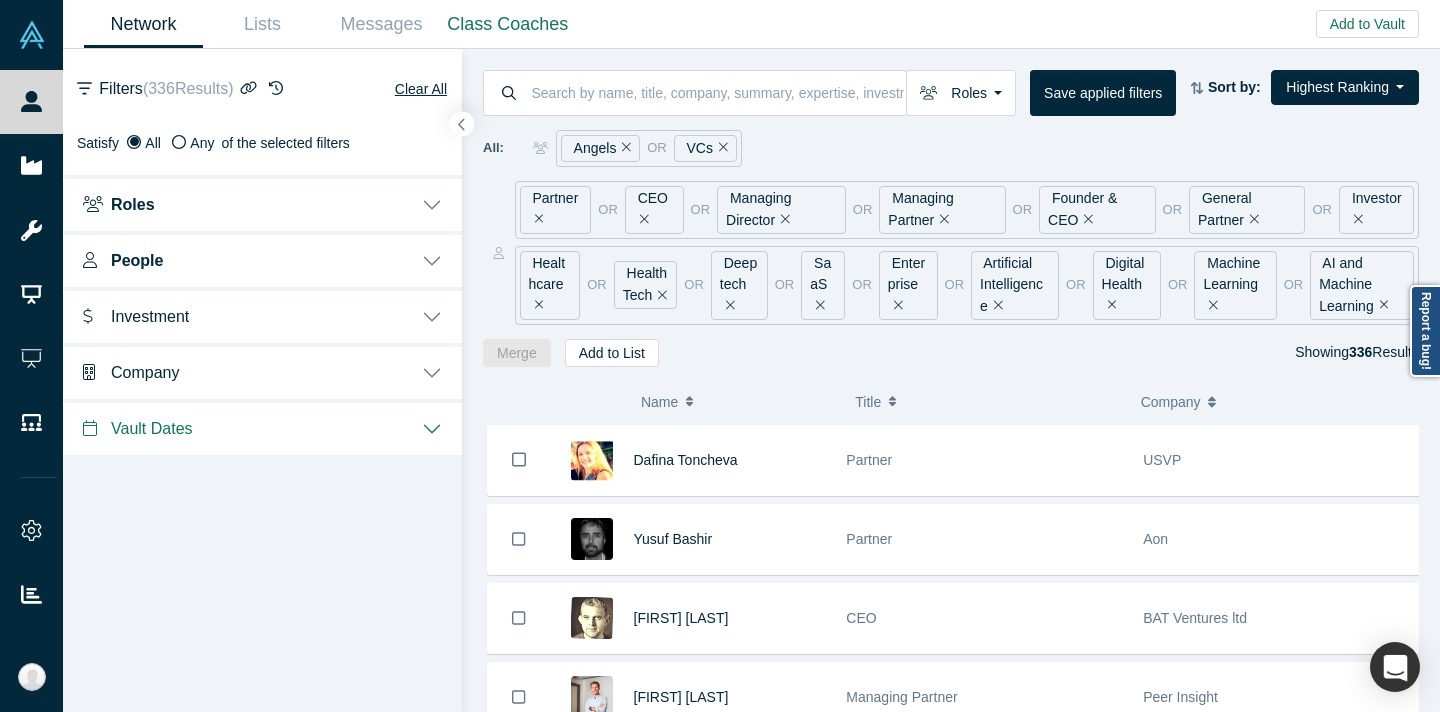click on "Company" at bounding box center [262, 371] 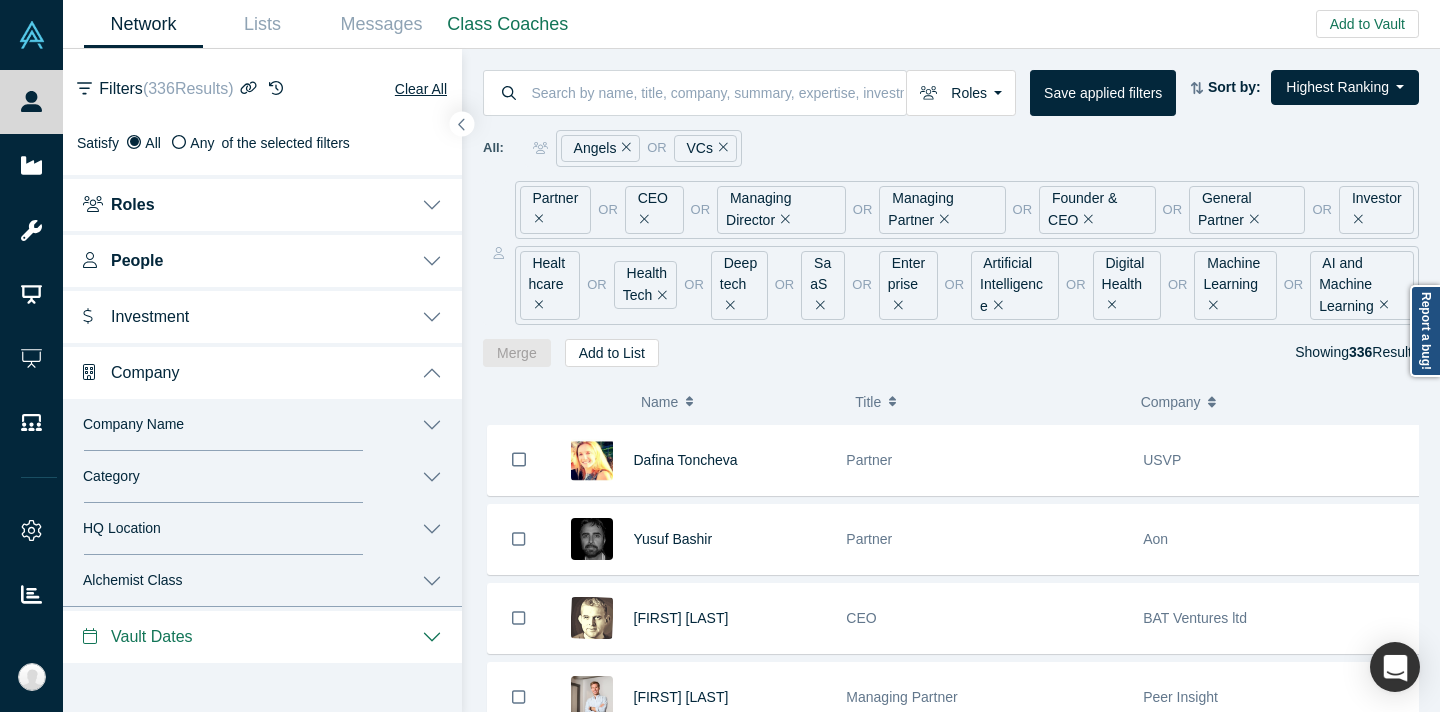 click on "HQ Location" at bounding box center [262, 529] 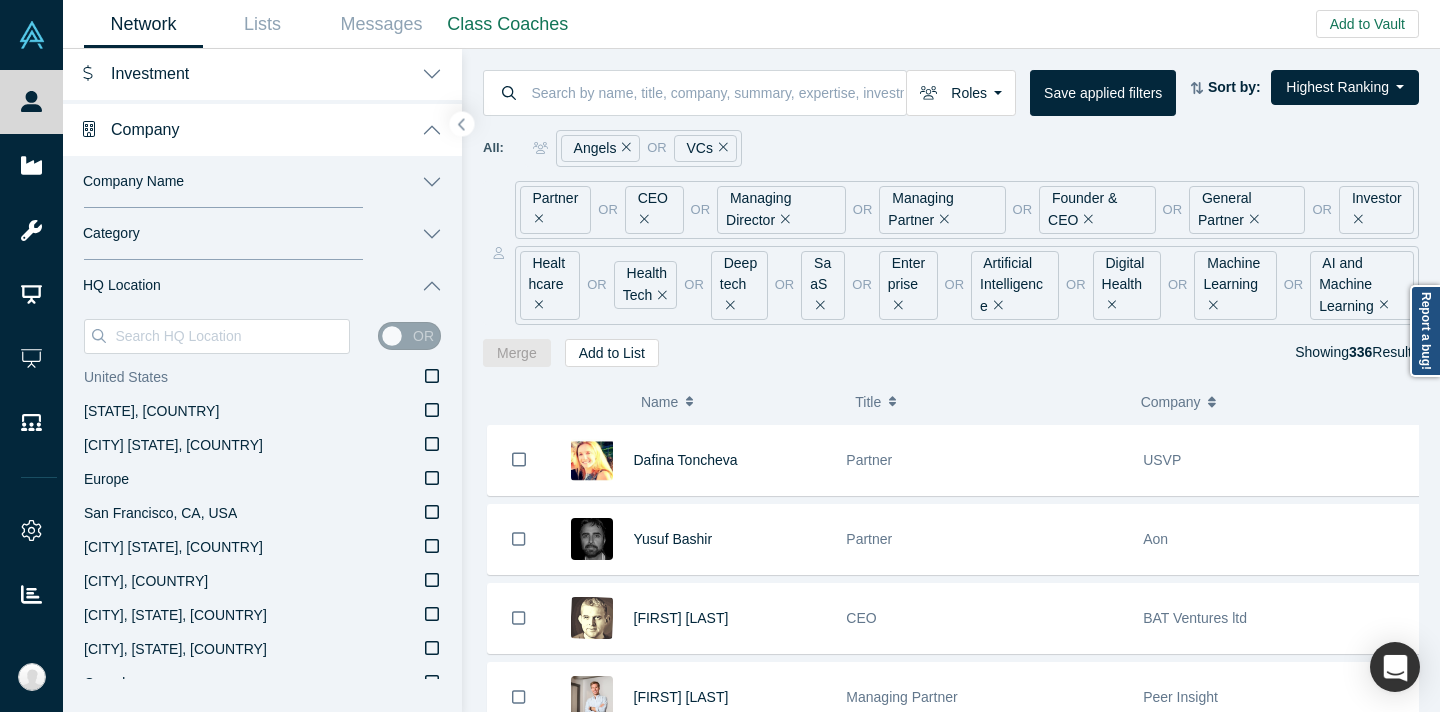scroll, scrollTop: 265, scrollLeft: 0, axis: vertical 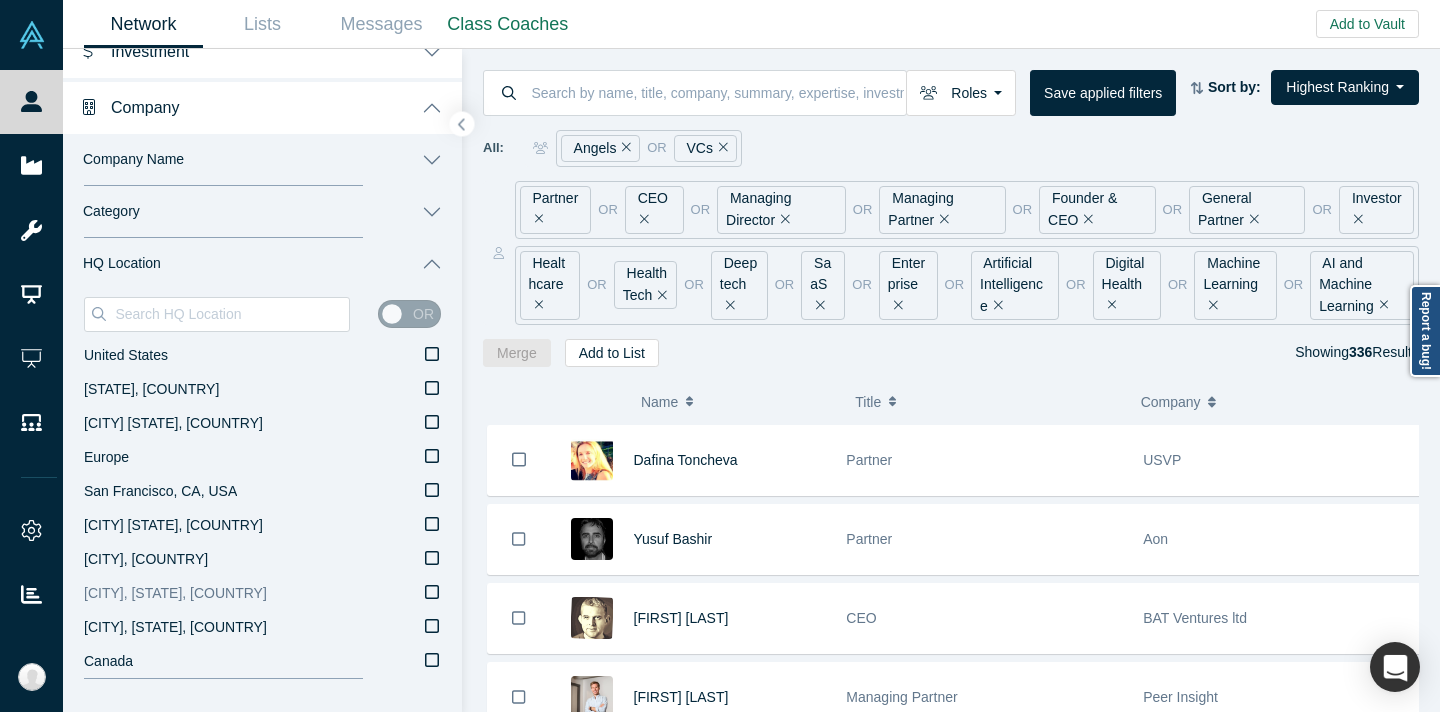 click on "[CITY], [STATE], [COUNTRY]" at bounding box center [175, 593] 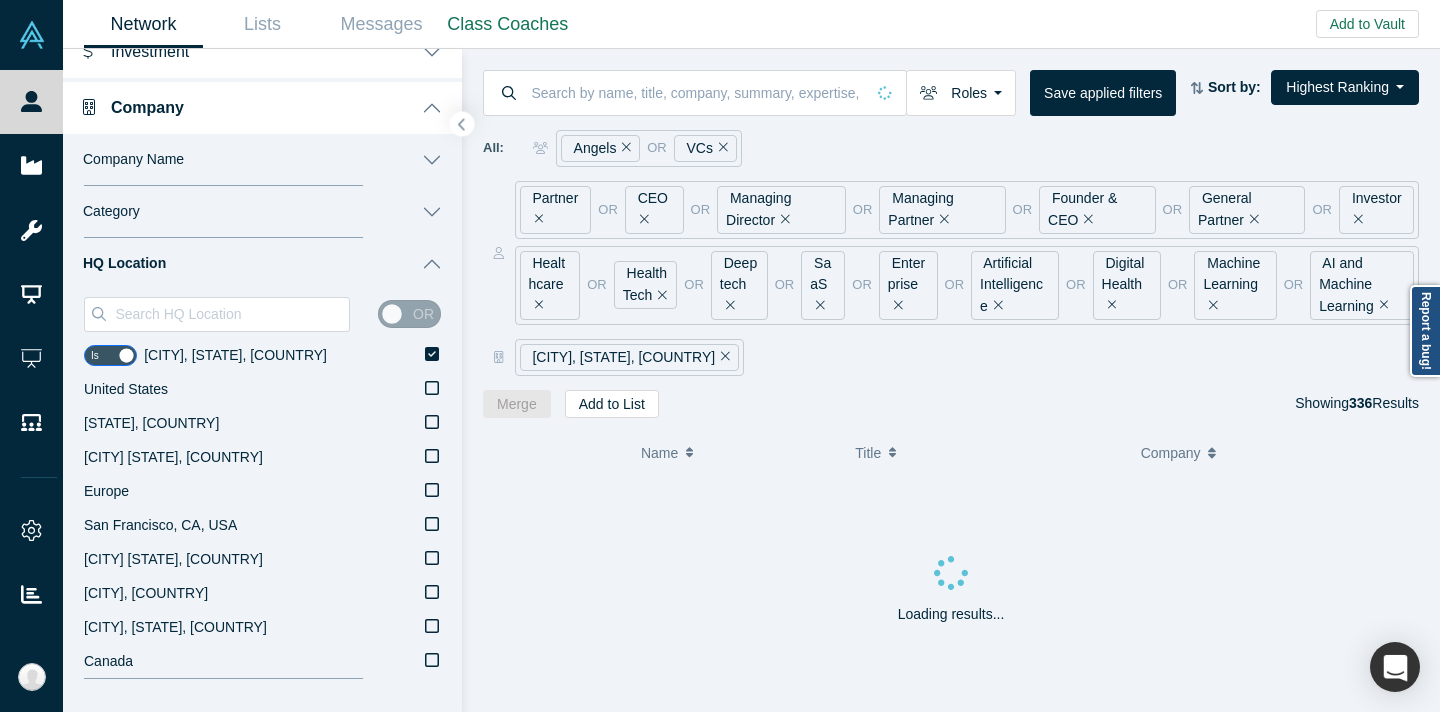 click on "[CITY], [STATE], [COUNTRY]" at bounding box center [951, 253] 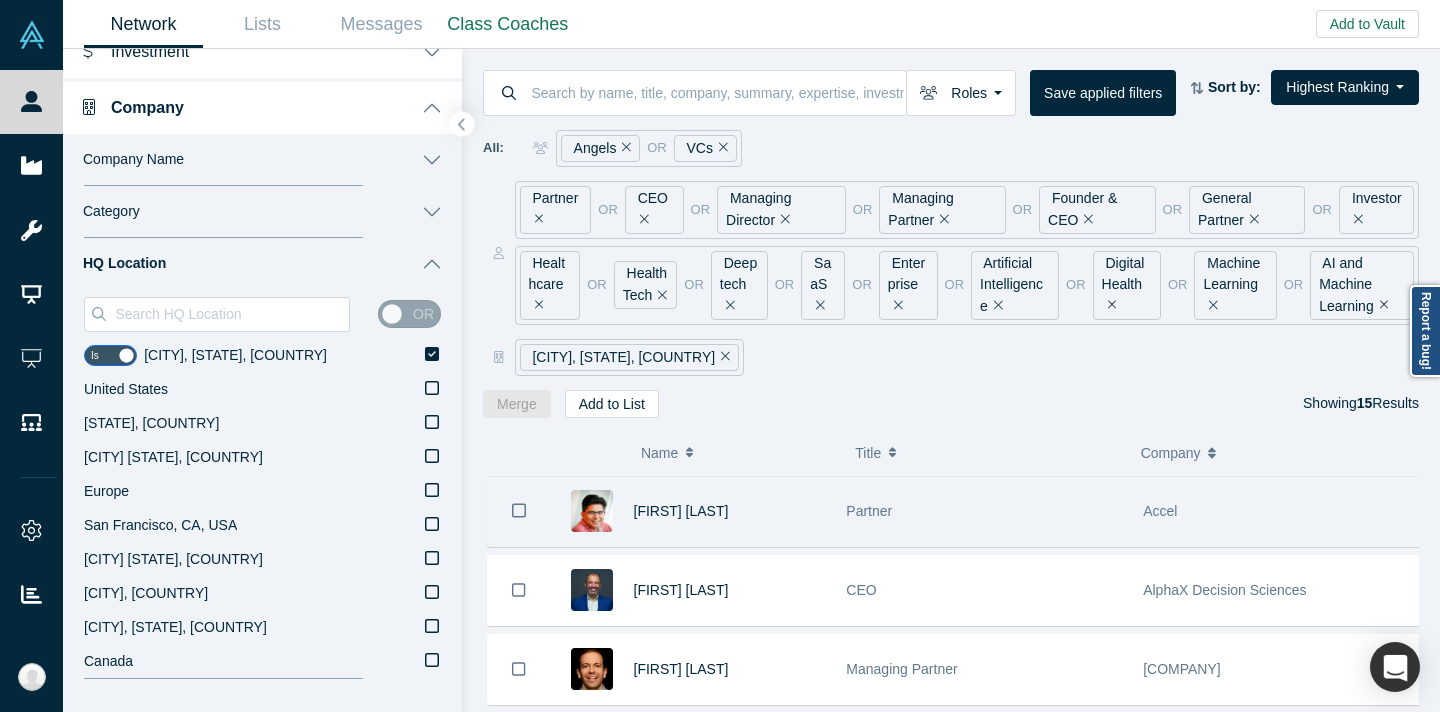 click at bounding box center (519, 511) 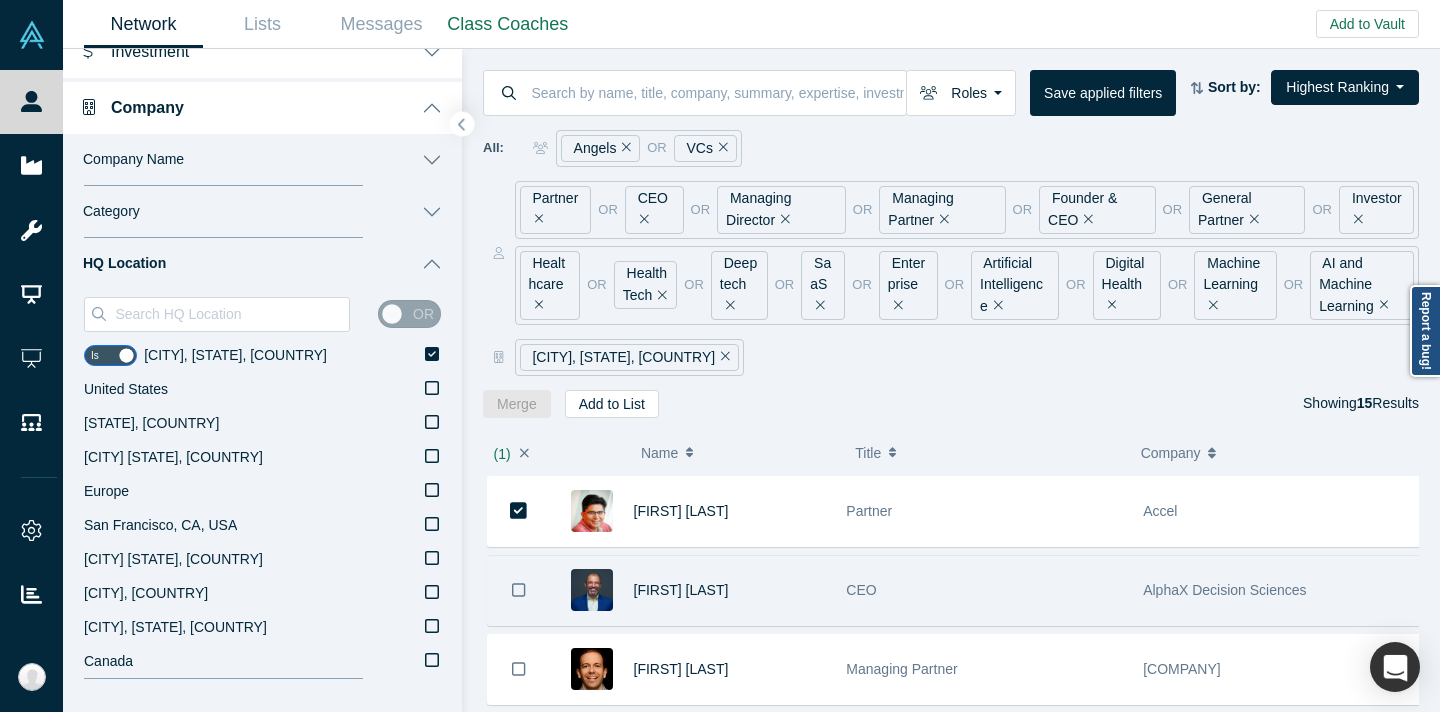 click at bounding box center [519, 590] 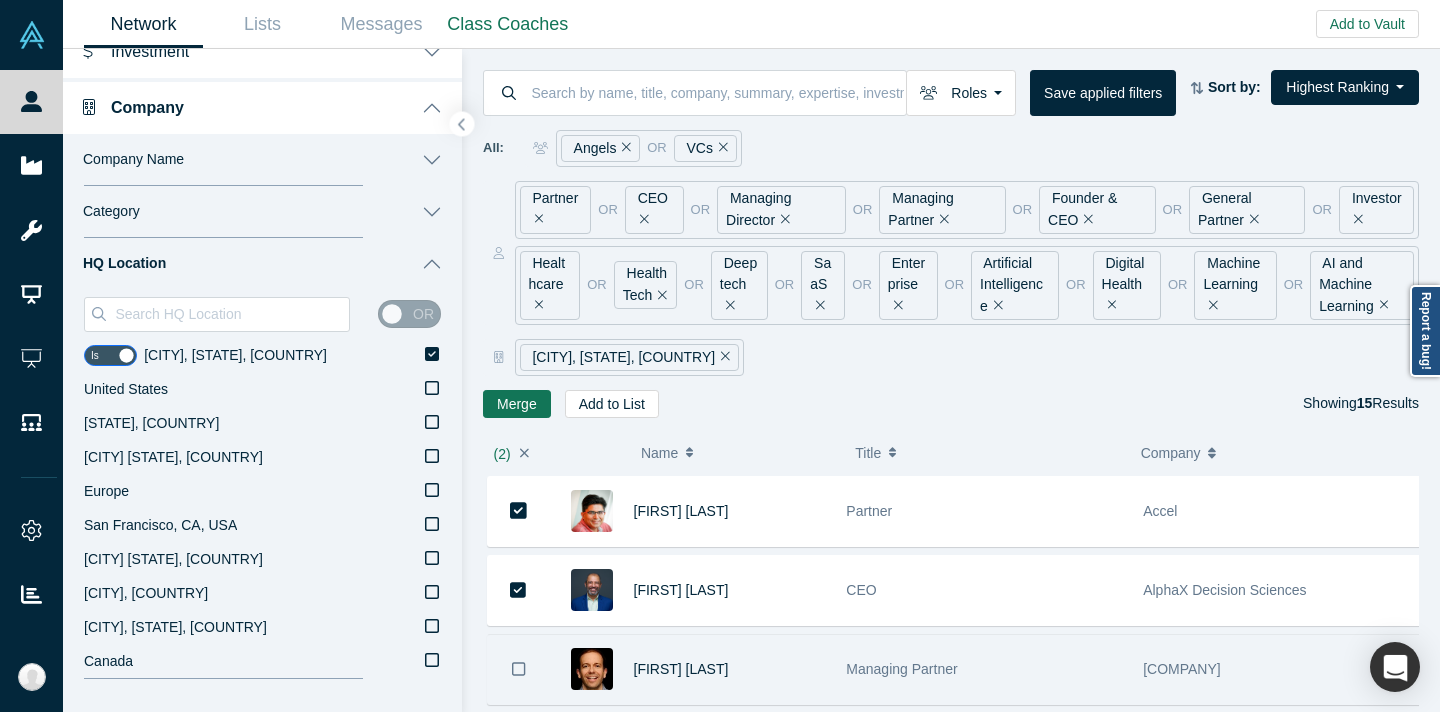 click at bounding box center (519, 669) 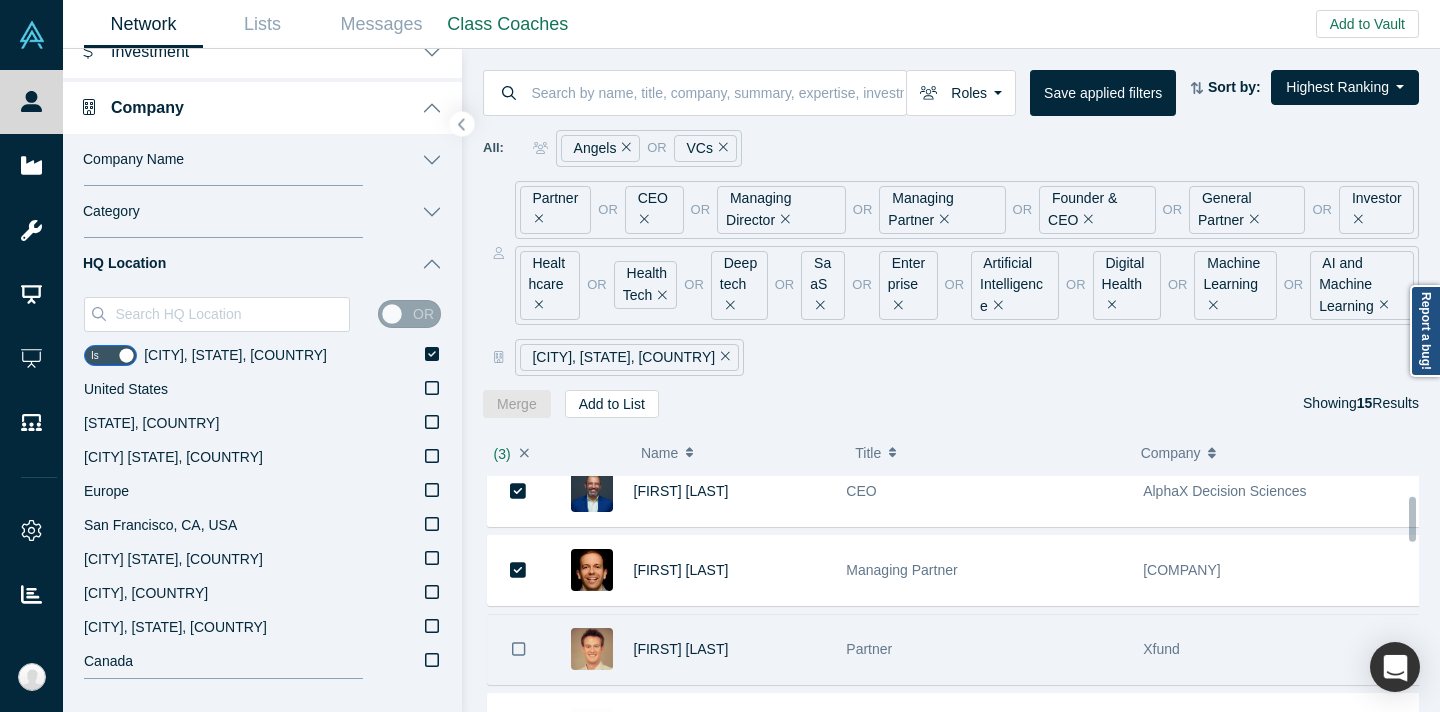 click at bounding box center (519, 649) 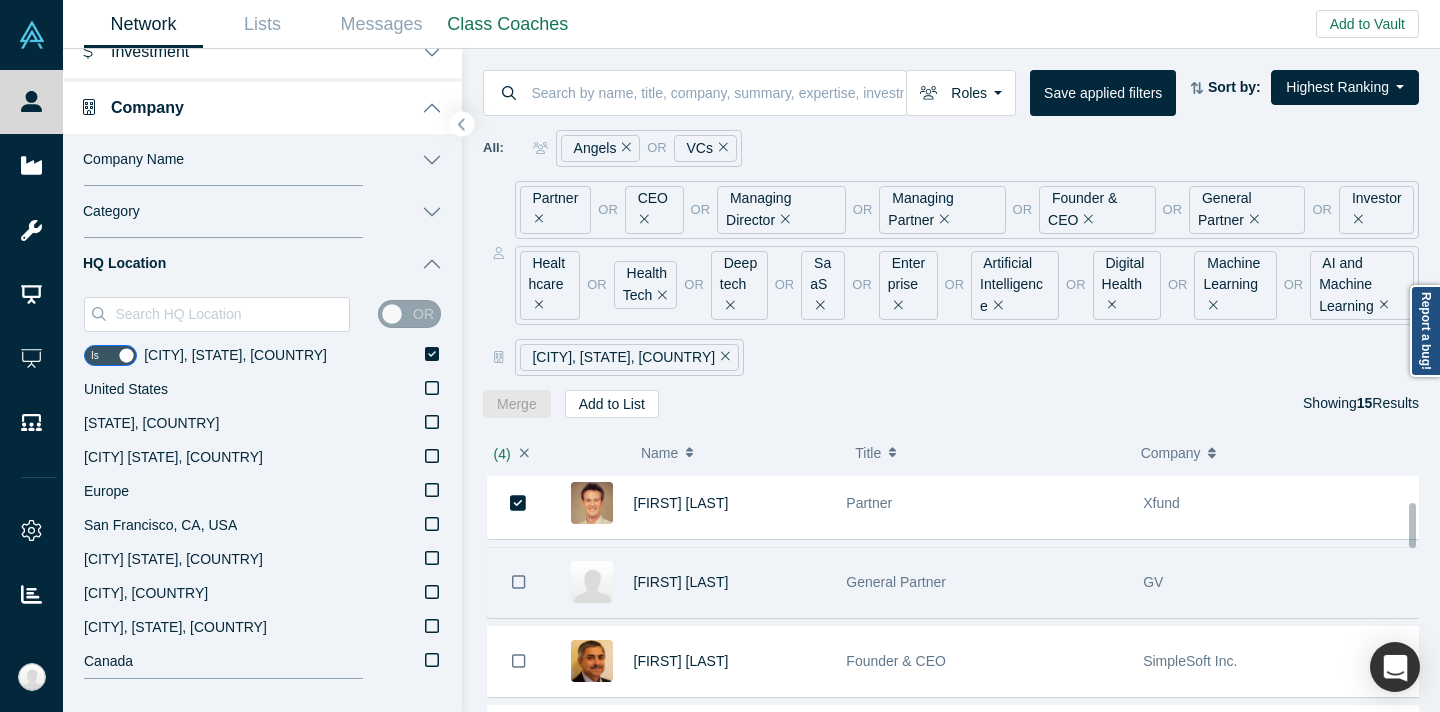 scroll, scrollTop: 253, scrollLeft: 0, axis: vertical 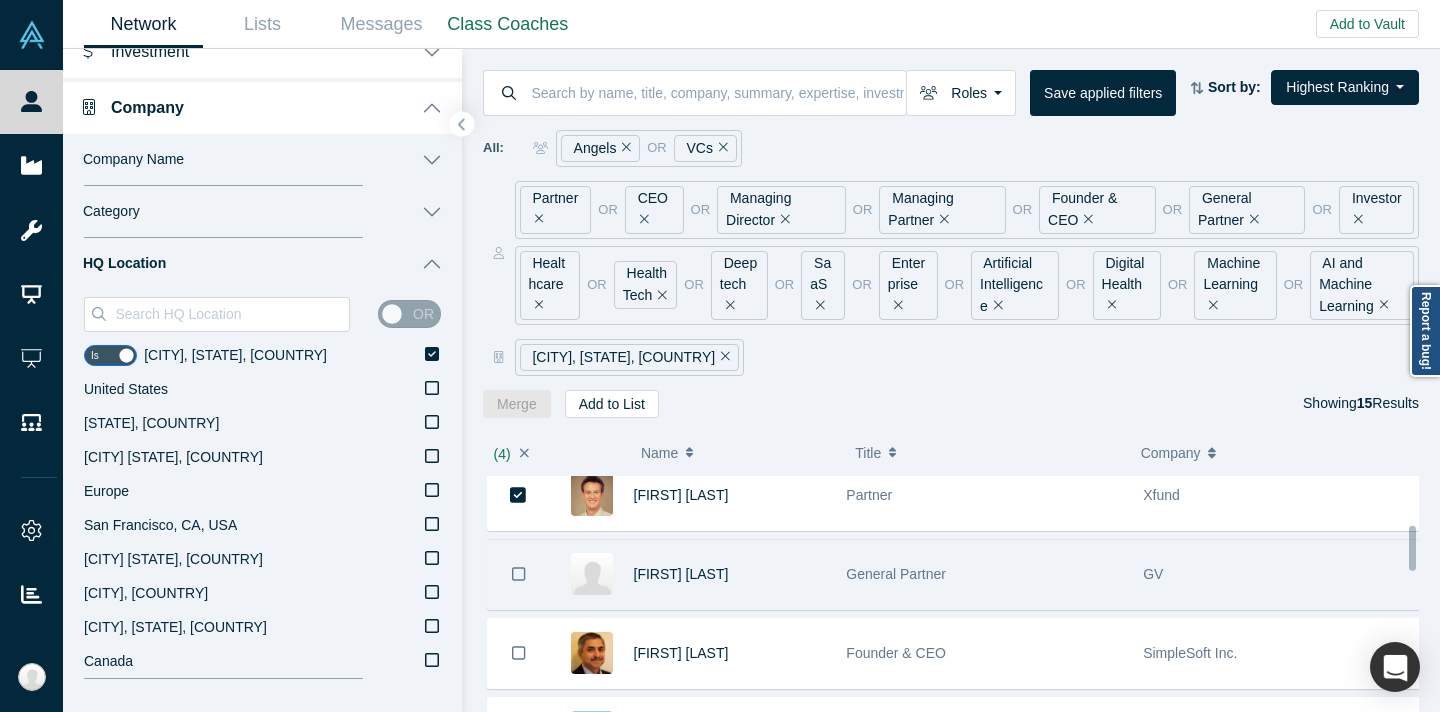 click at bounding box center [519, 574] 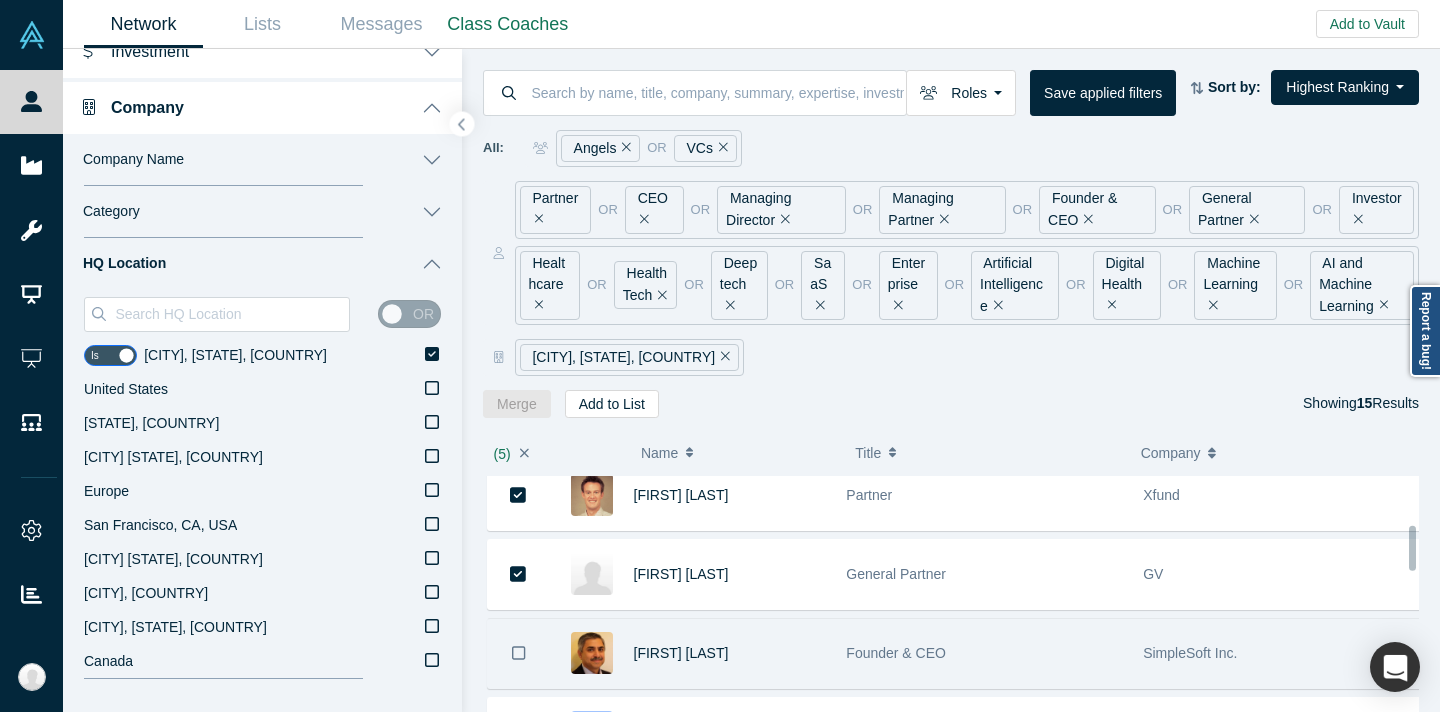 click at bounding box center (519, 653) 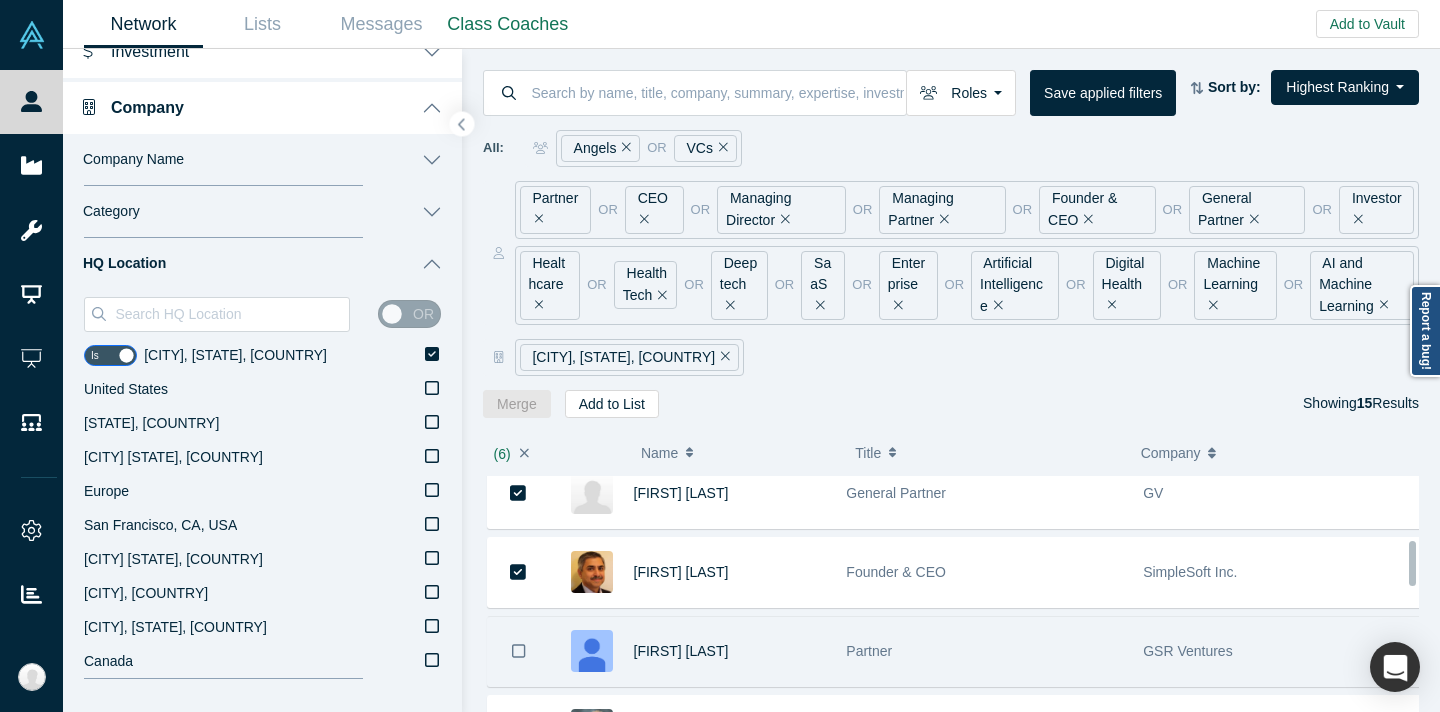 click at bounding box center (519, 651) 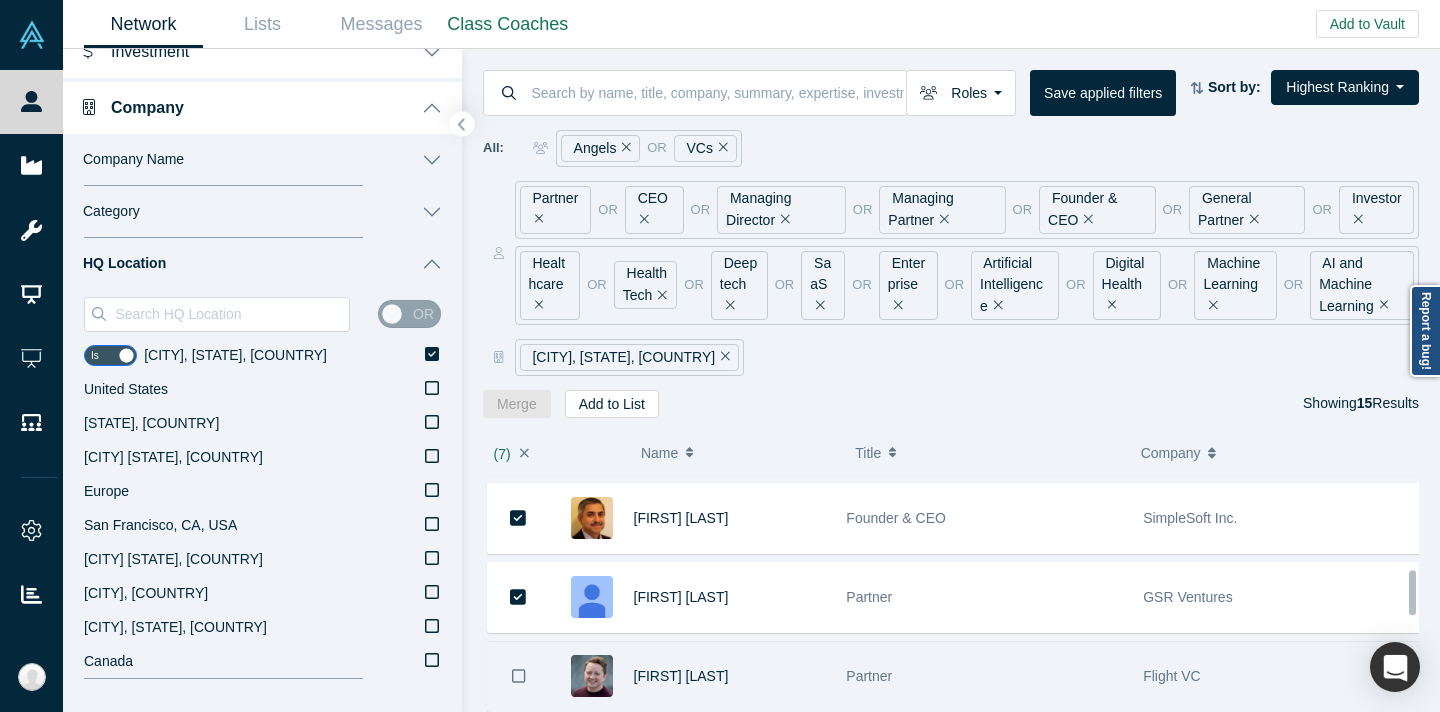 scroll, scrollTop: 503, scrollLeft: 0, axis: vertical 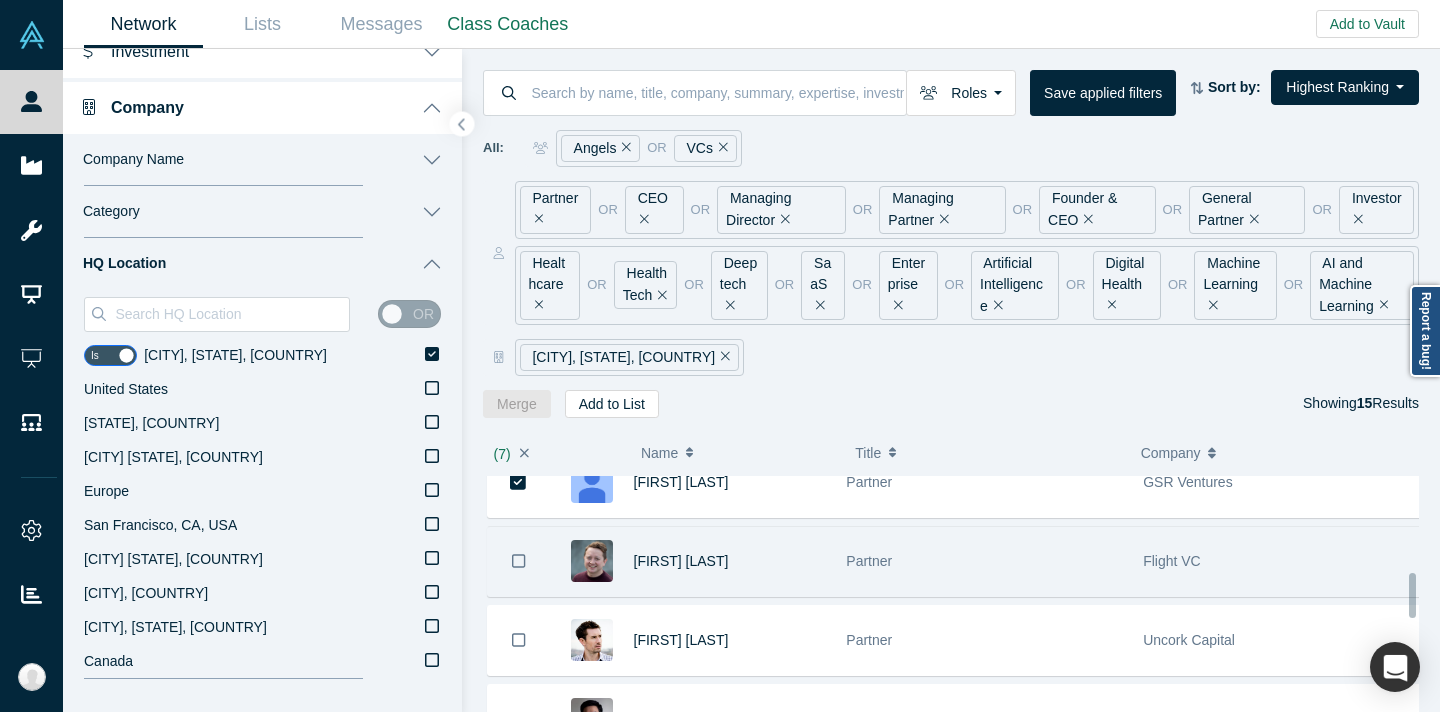 click at bounding box center (519, 561) 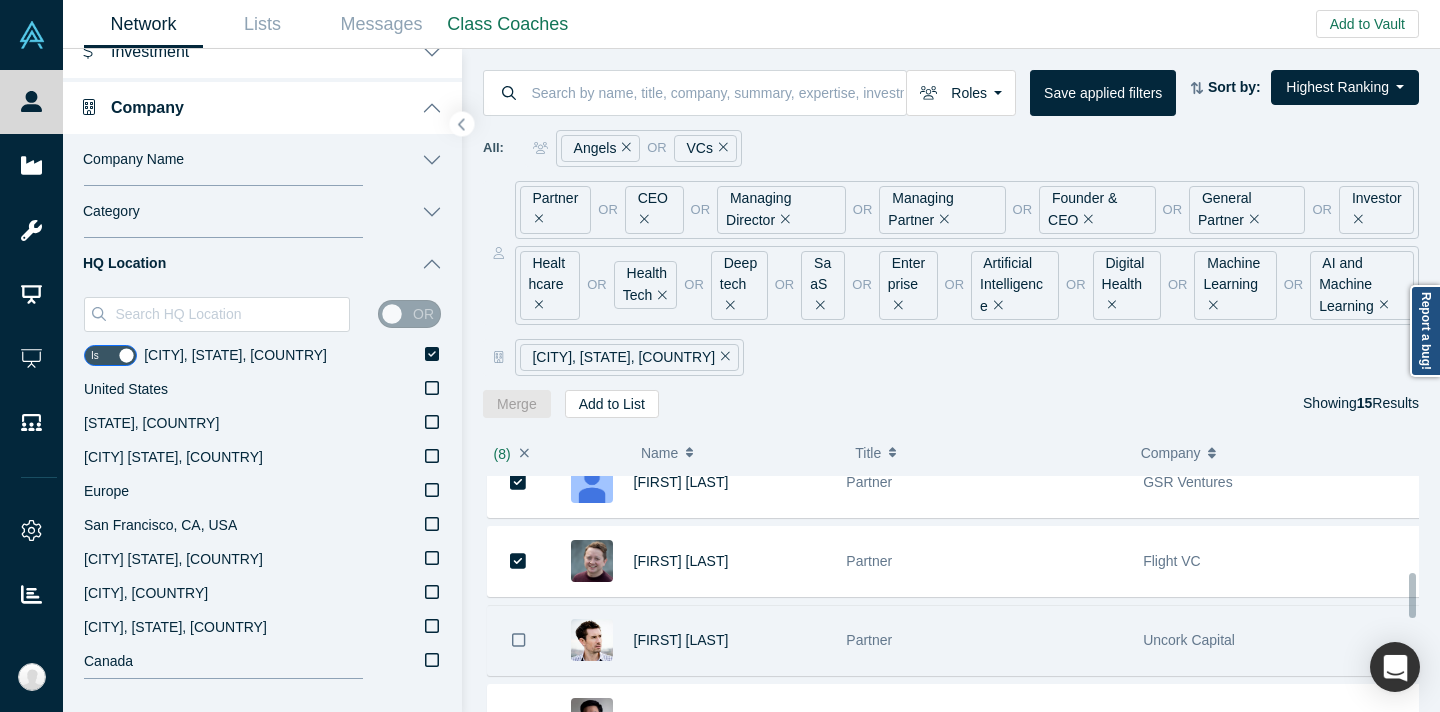 click at bounding box center [519, 640] 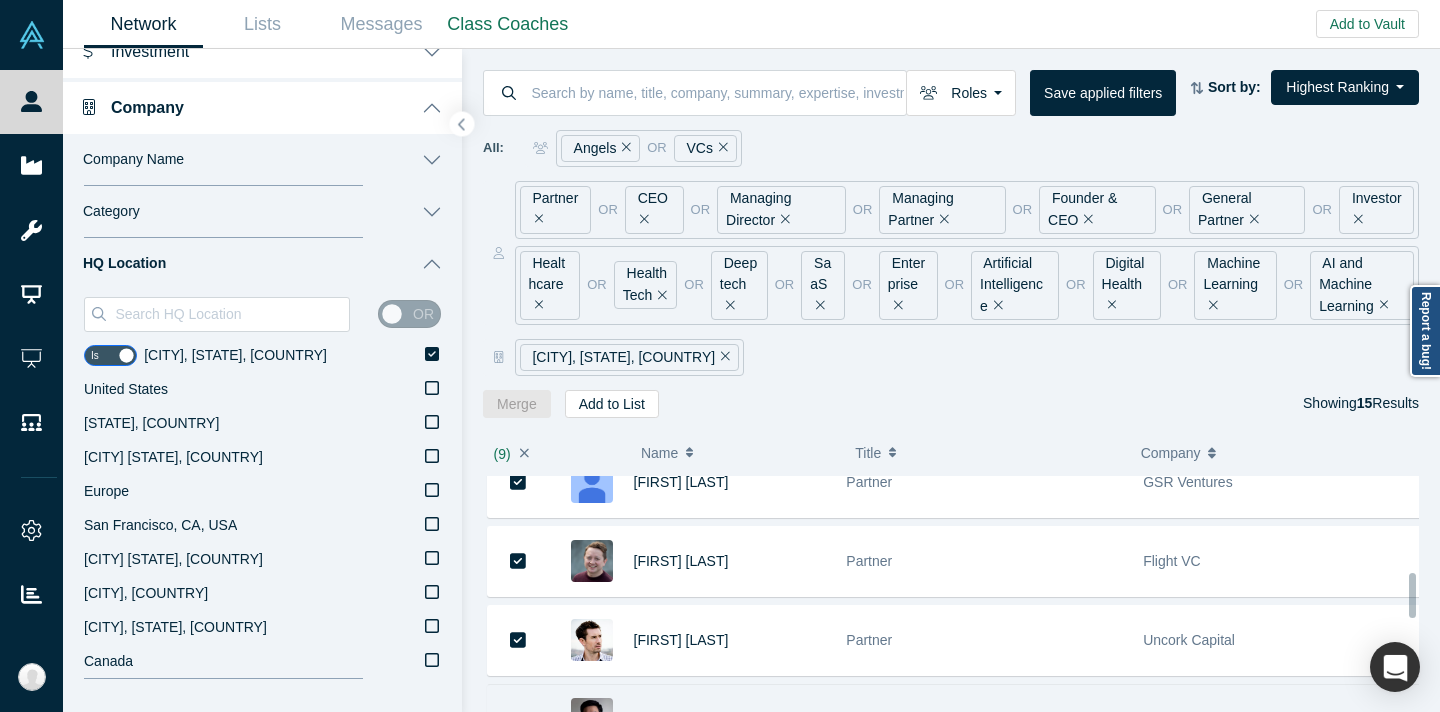 click at bounding box center [519, 719] 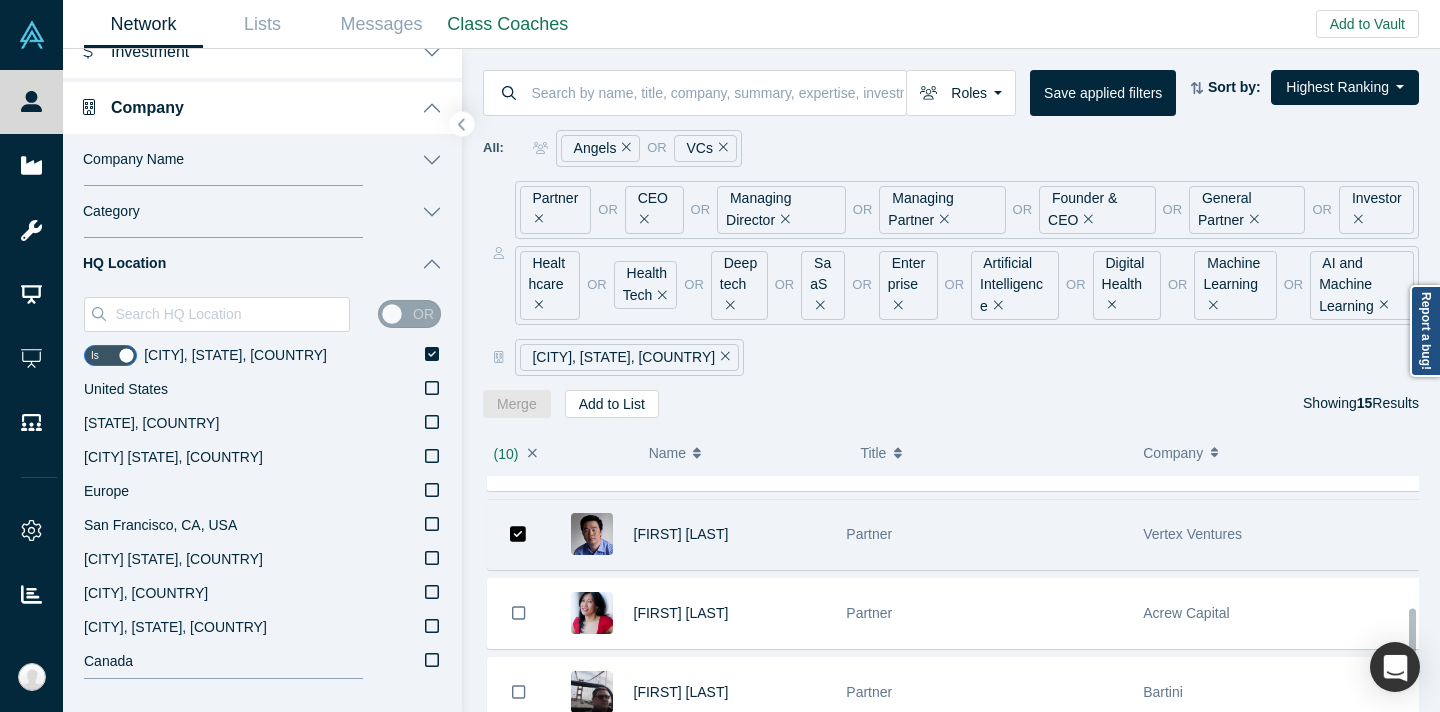 scroll, scrollTop: 690, scrollLeft: 0, axis: vertical 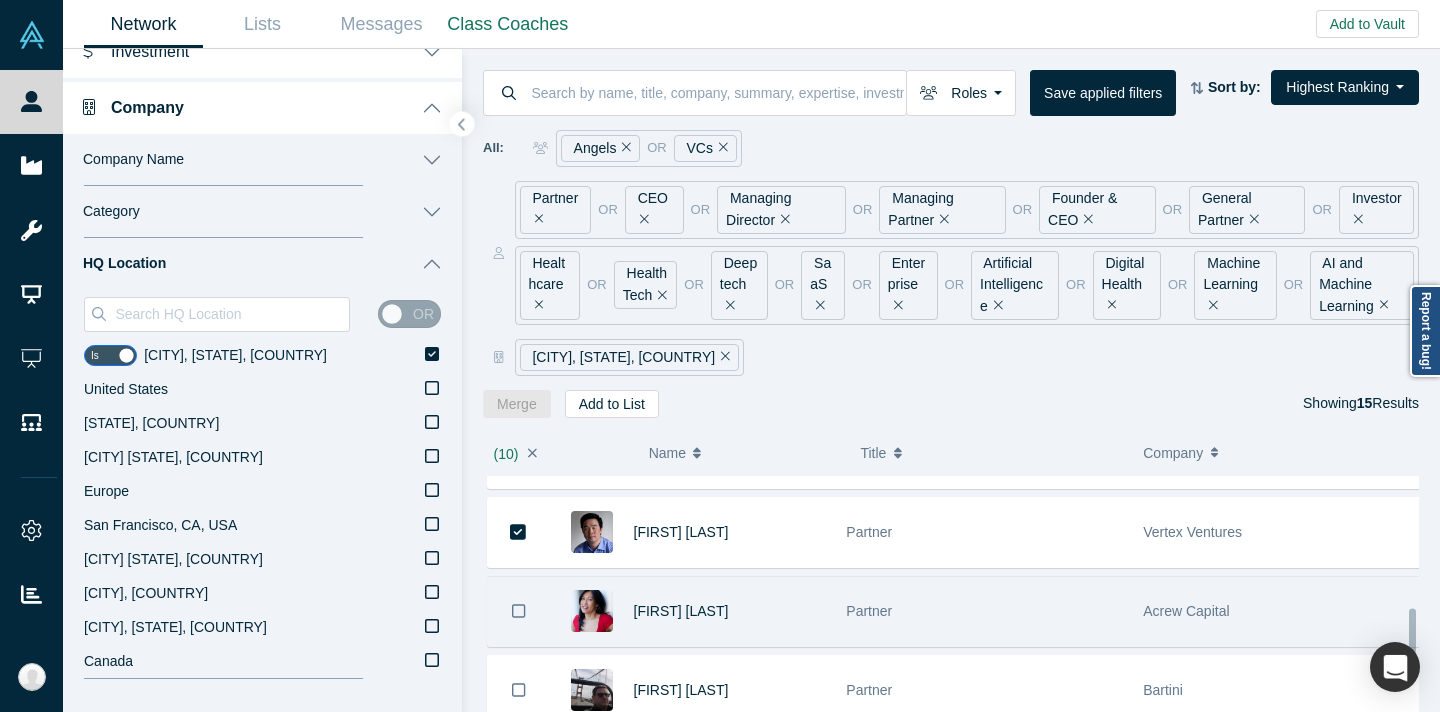 click at bounding box center [519, 611] 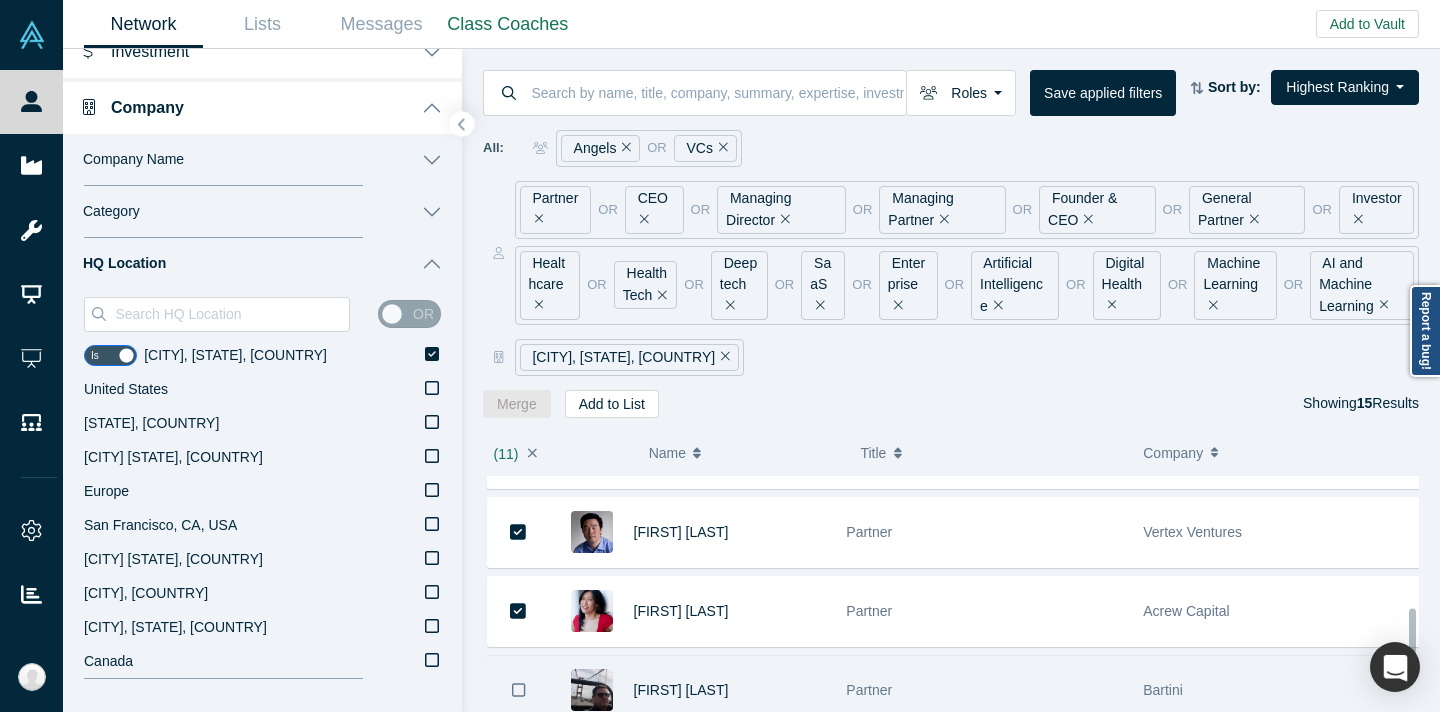 click at bounding box center [519, 690] 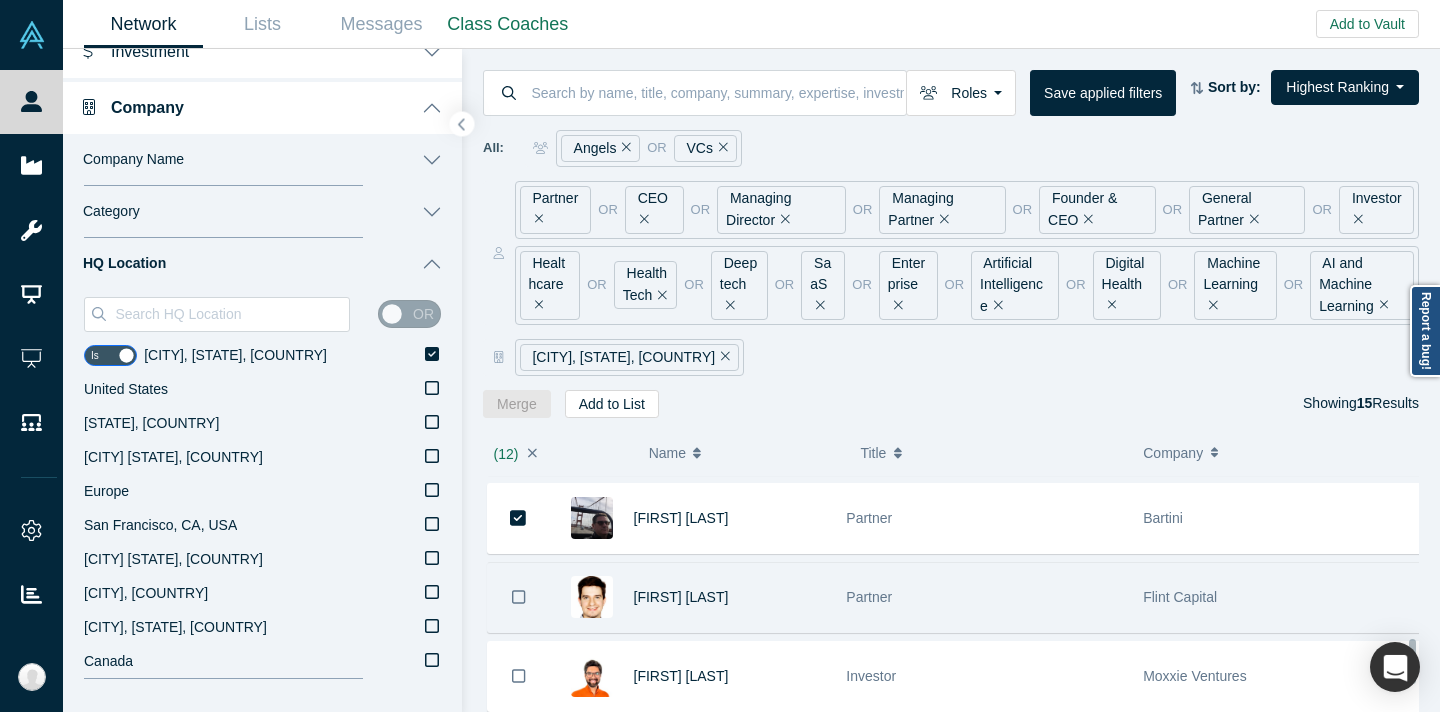 scroll, scrollTop: 869, scrollLeft: 0, axis: vertical 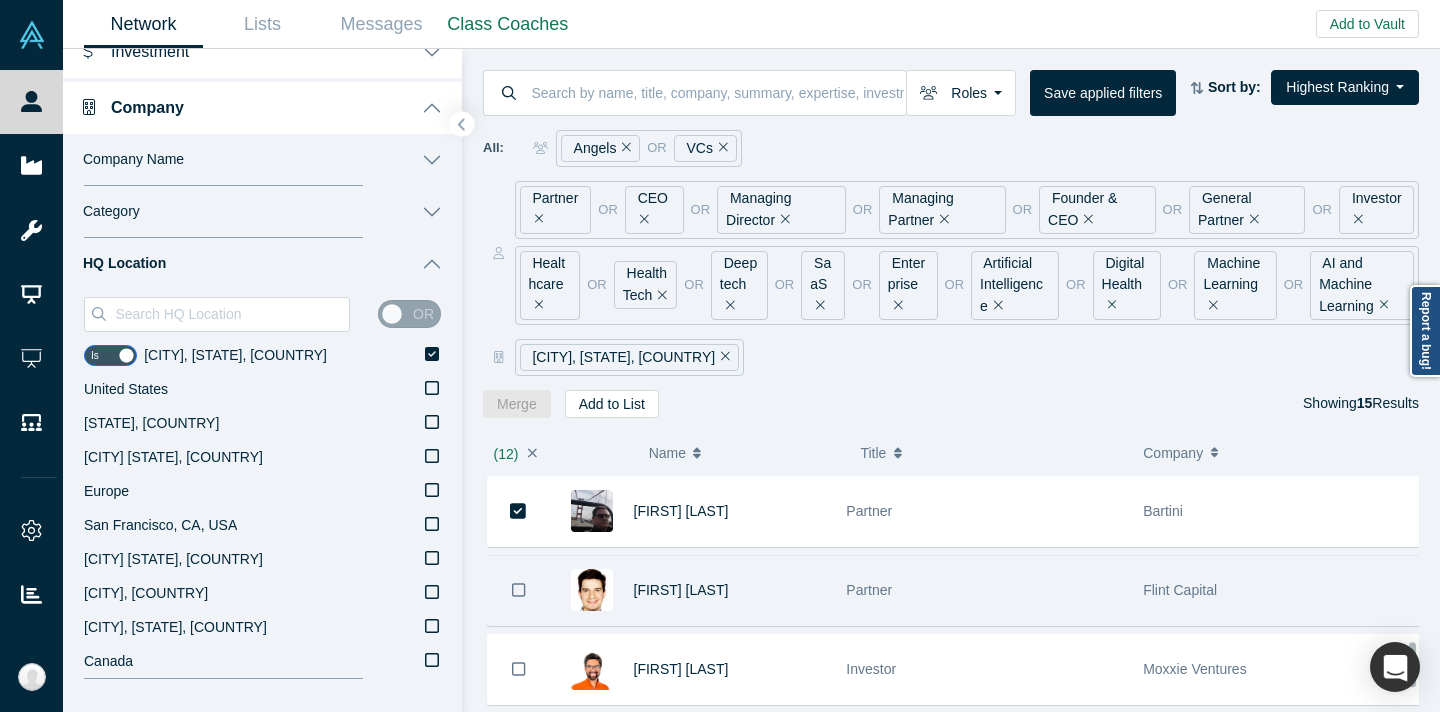click at bounding box center [519, 590] 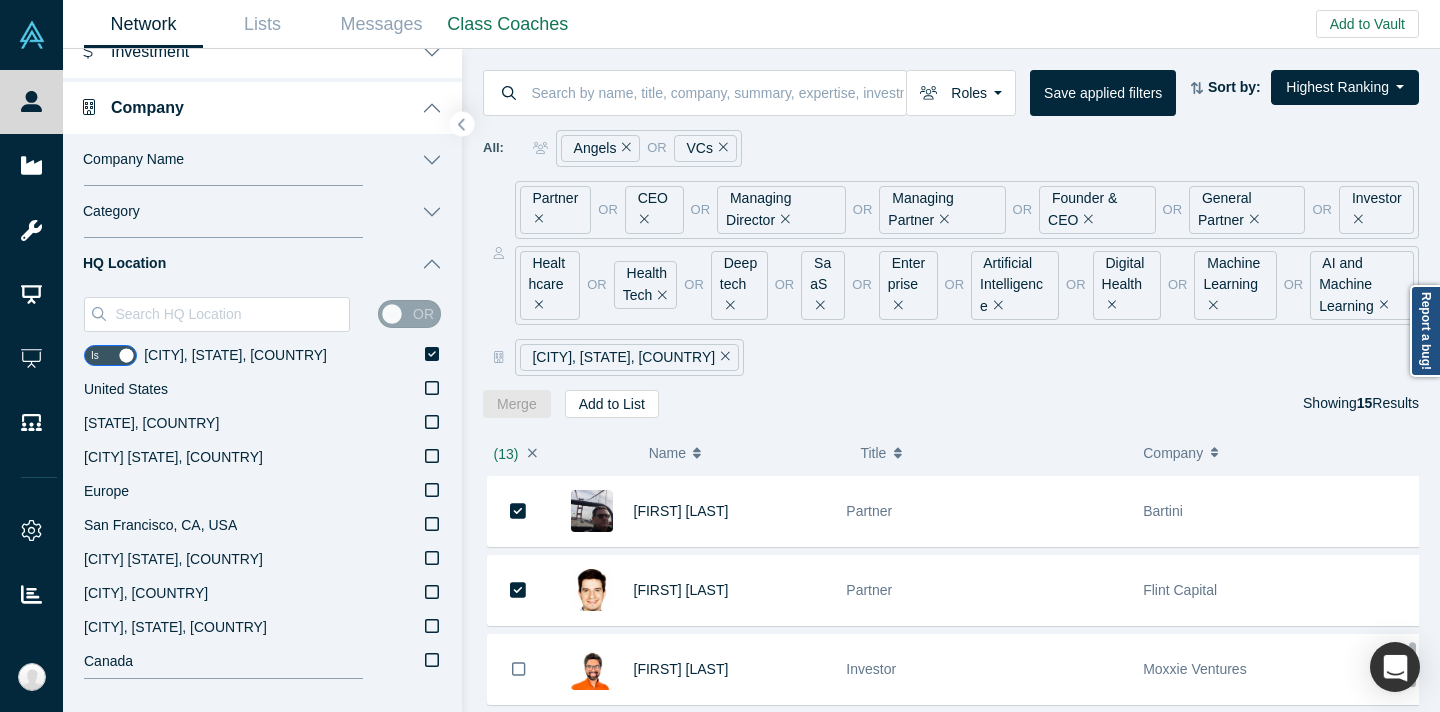 click on "[FIRST] [LAST] Partner [COMPANY] [FIRST] [LAST] CEO [COMPANY] [FIRST] [LAST] Managing Partner [COMPANY] [FIRST] [LAST] Partner [COMPANY] [FIRST] [LAST] General Partner [COMPANY] [FIRST] [LAST] Founder & CEO [COMPANY] [COMPANY] [FIRST] [LAST] Partner [COMPANY] [COMPANY] [FIRST] [LAST] Partner [COMPANY] [COMPANY] [FIRST] [LAST] Partner [COMPANY] [COMPANY] [FIRST] [LAST] Investor [COMPANY] [FIRST] [LAST] Investor [COMPANY] To try Fuzzy Search click here" at bounding box center (958, 223) 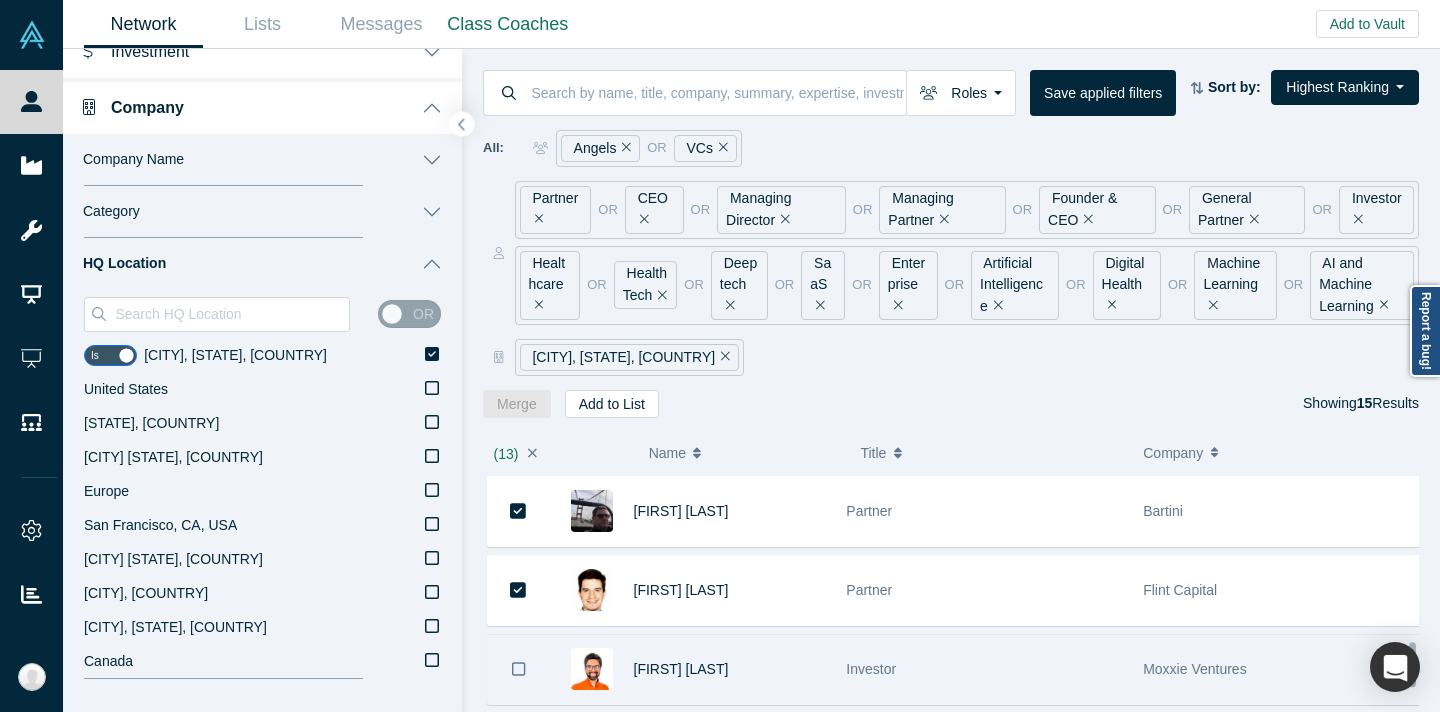 click at bounding box center [519, 669] 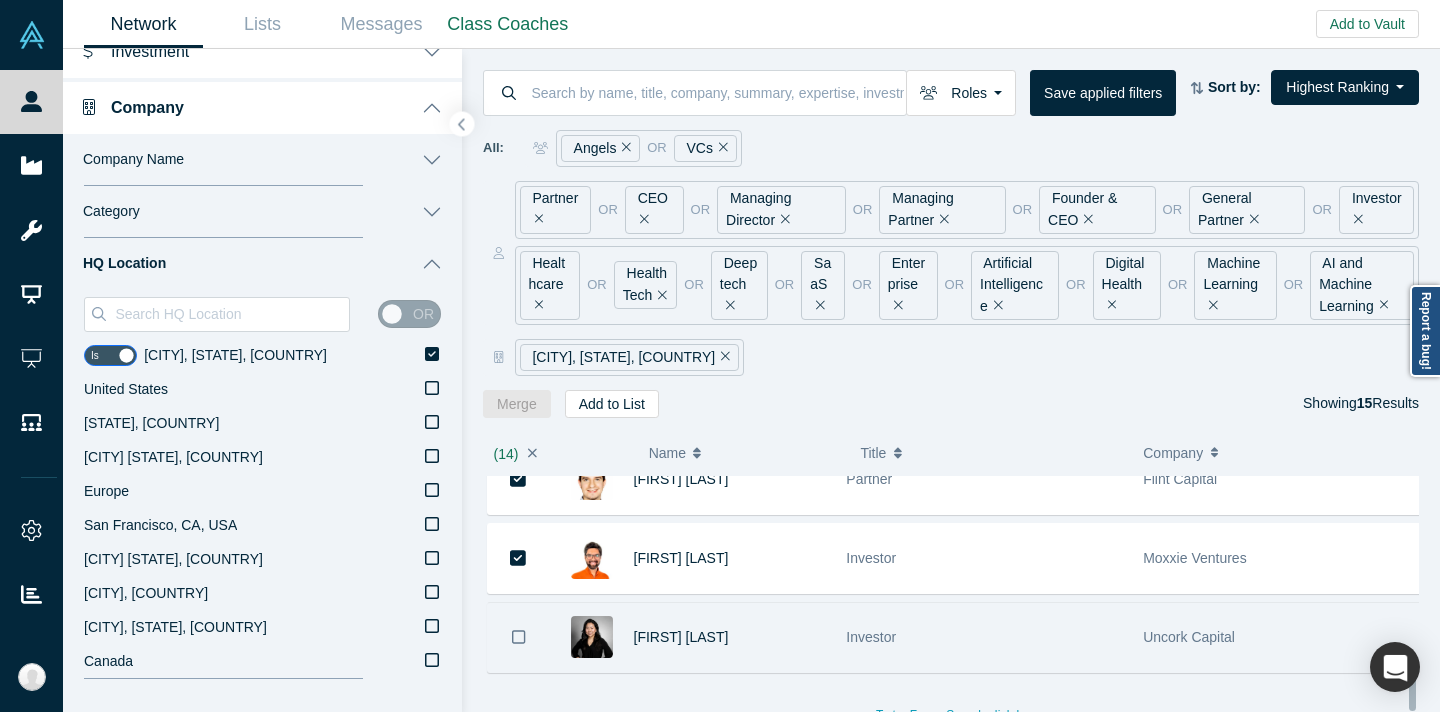 click at bounding box center (519, 637) 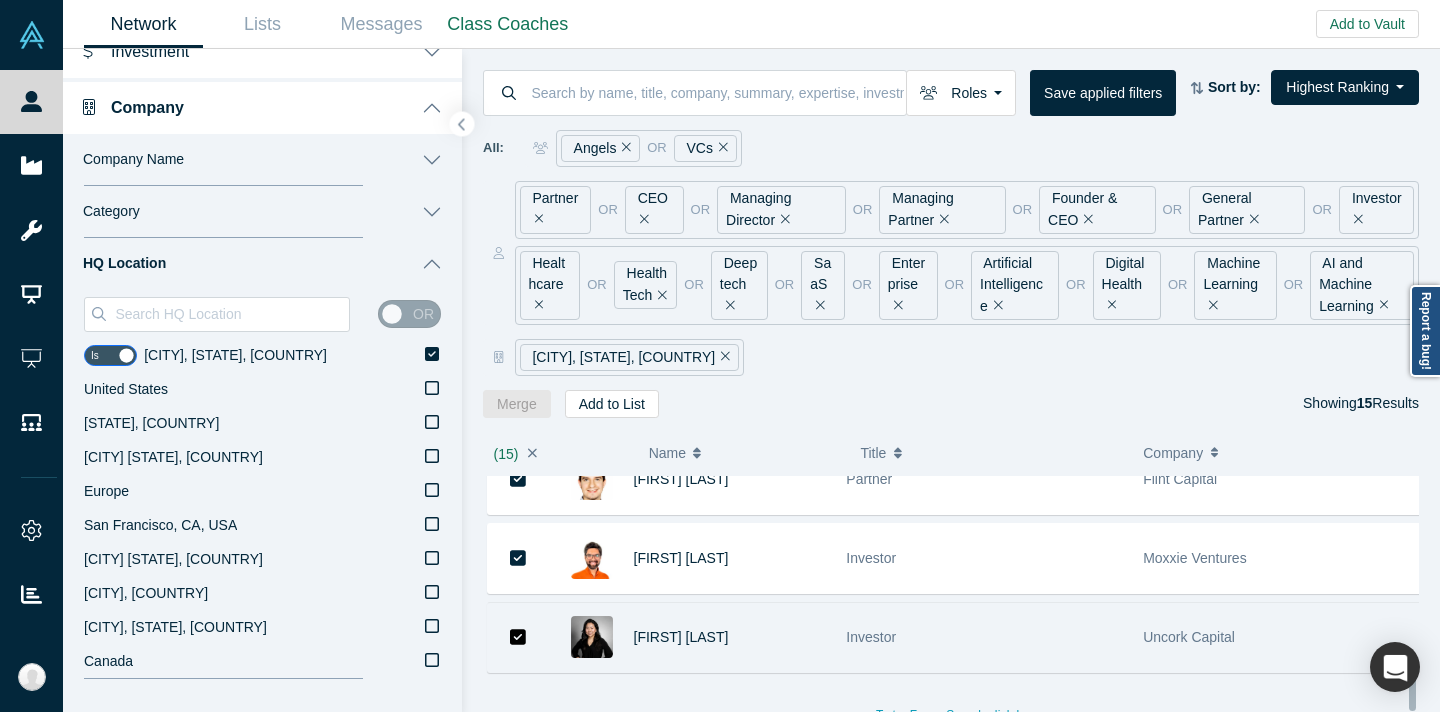 scroll, scrollTop: 995, scrollLeft: 0, axis: vertical 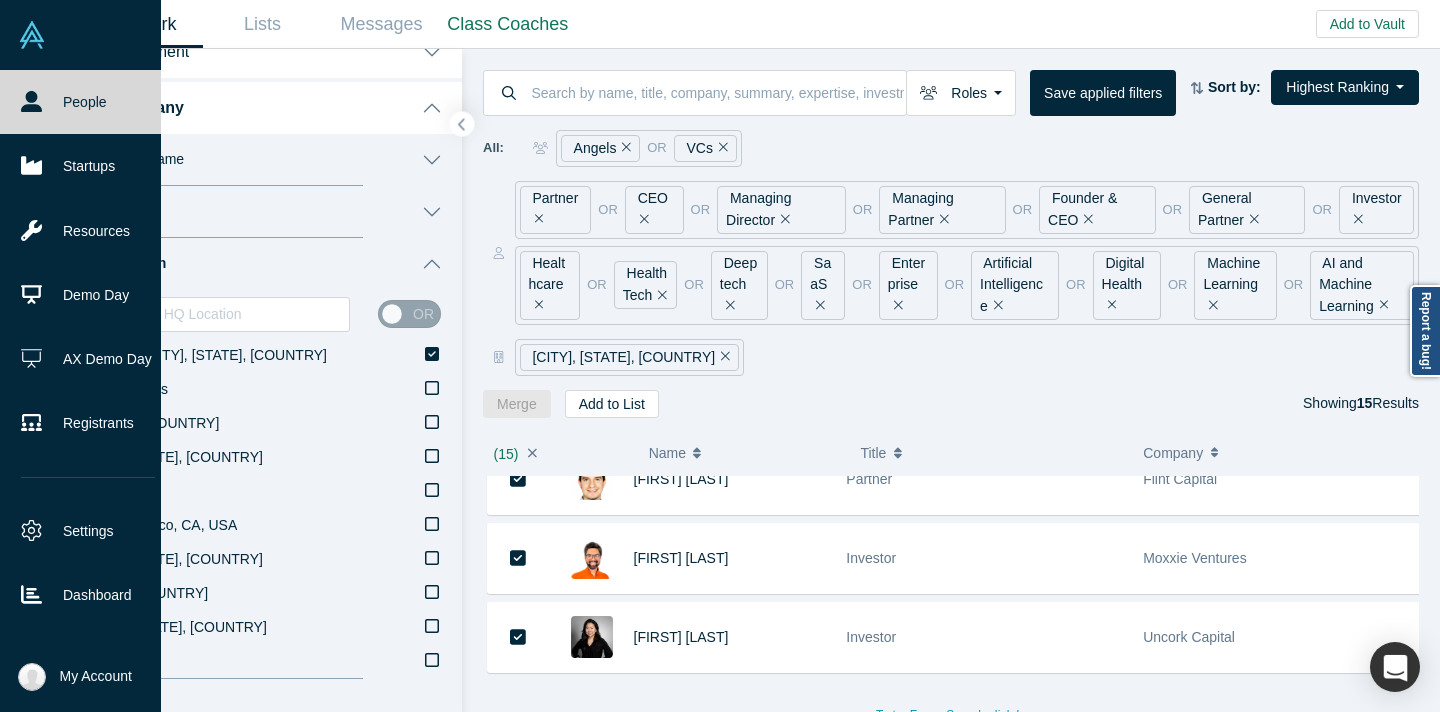 click 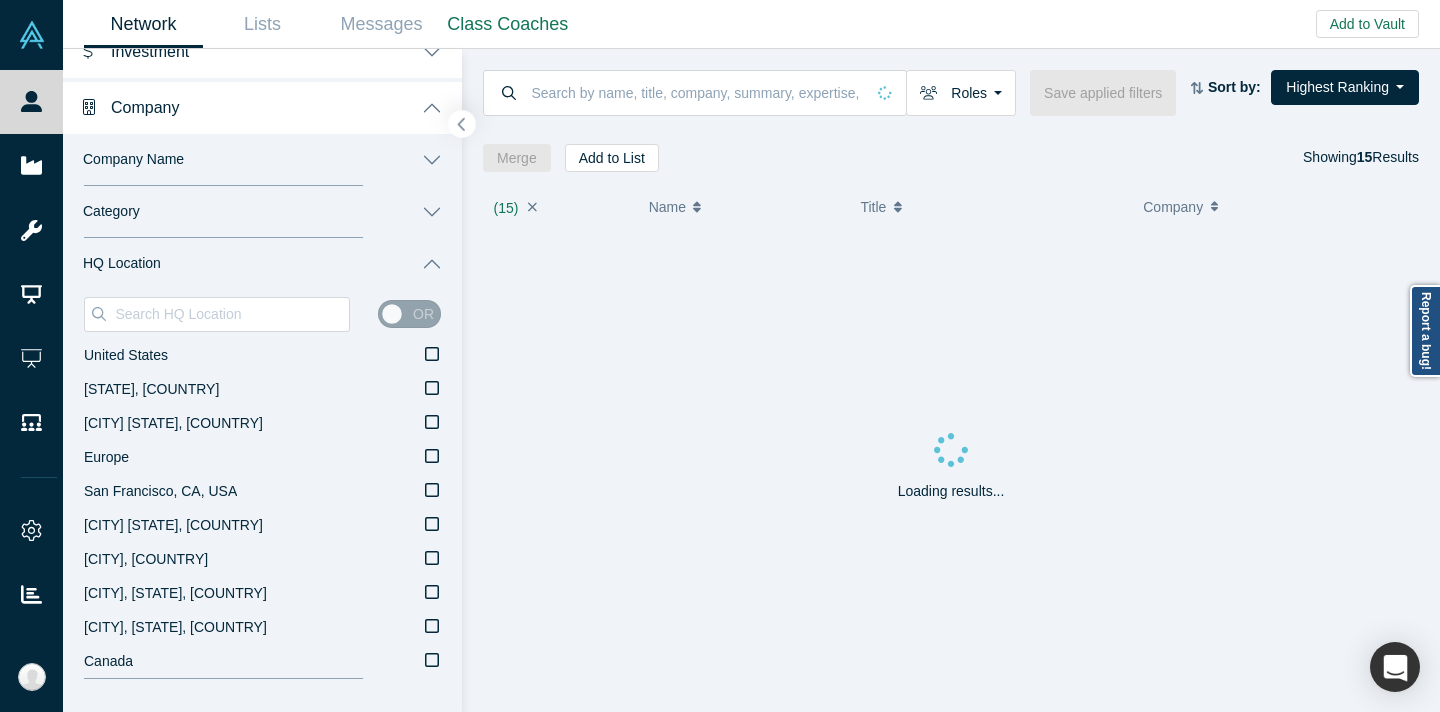 click at bounding box center [462, 124] 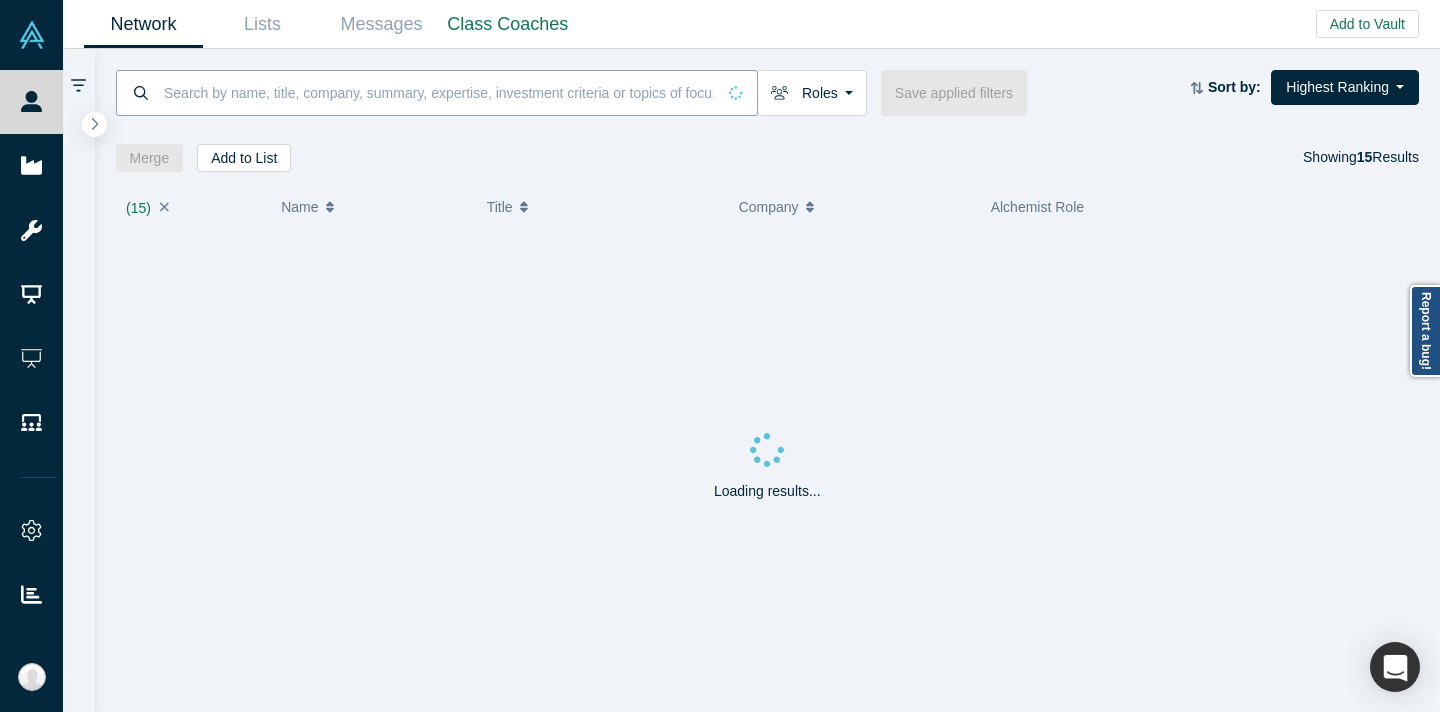 scroll, scrollTop: 0, scrollLeft: 0, axis: both 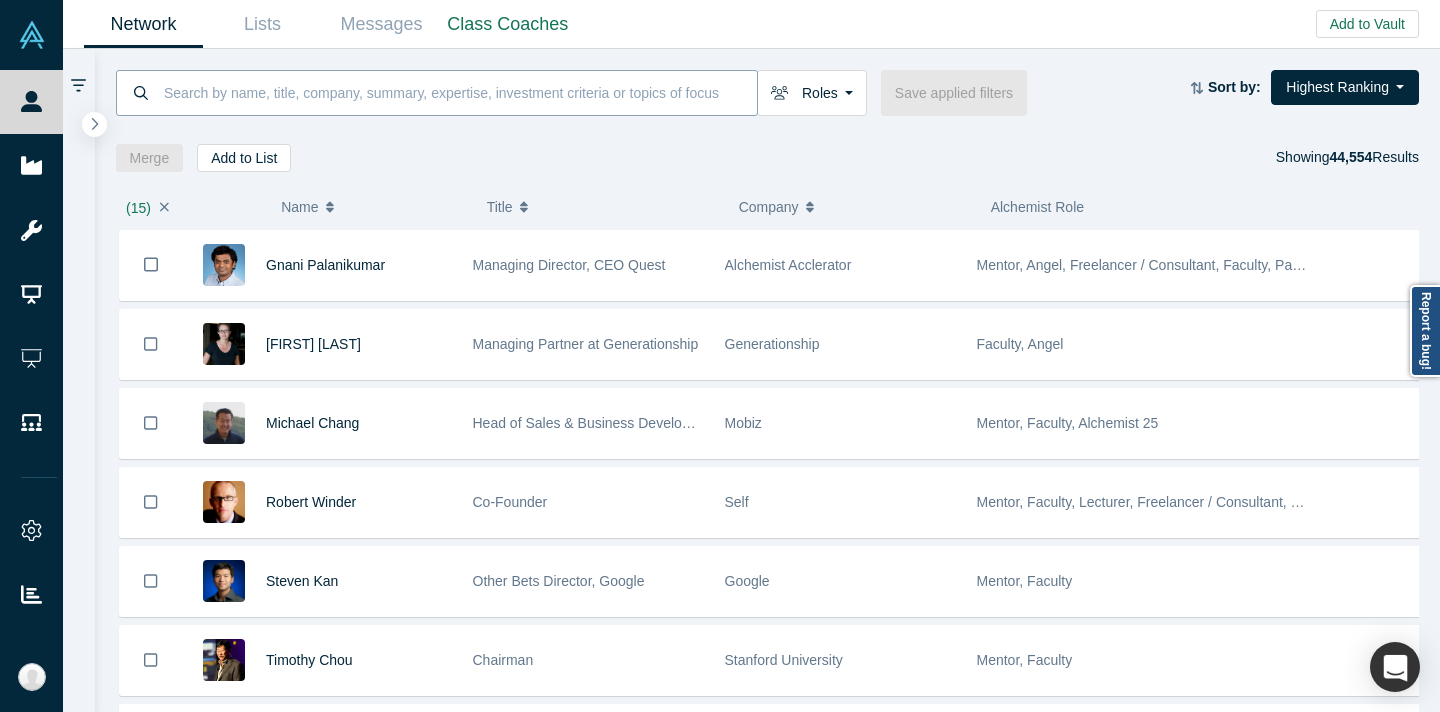 click at bounding box center (459, 92) 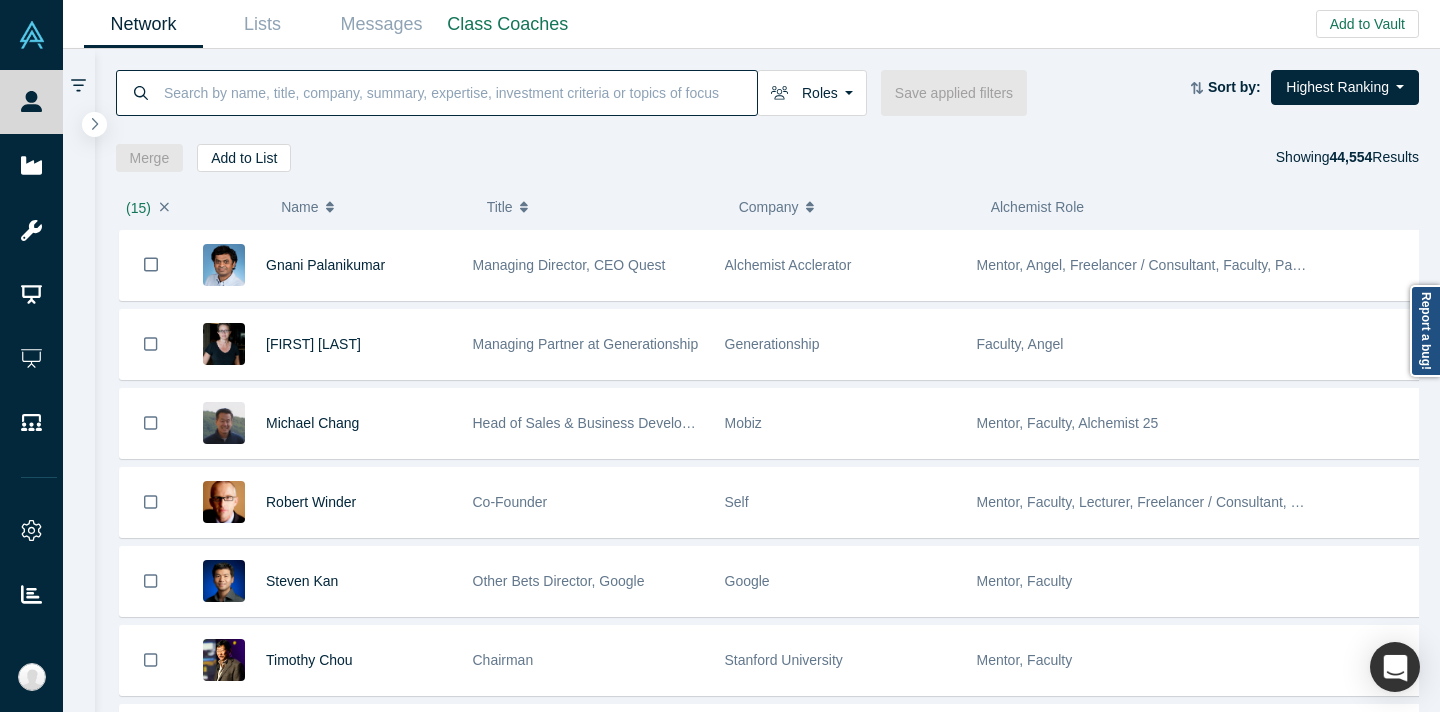 click 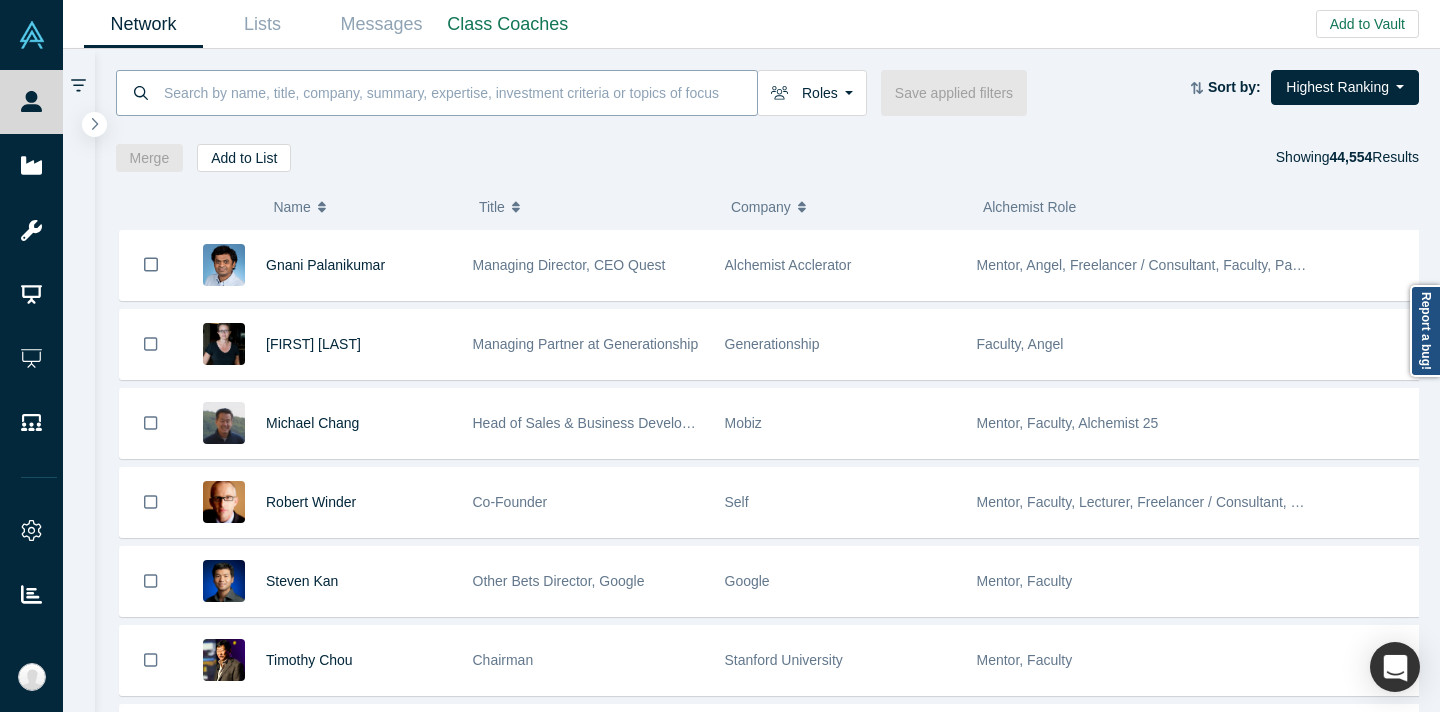 click at bounding box center (459, 92) 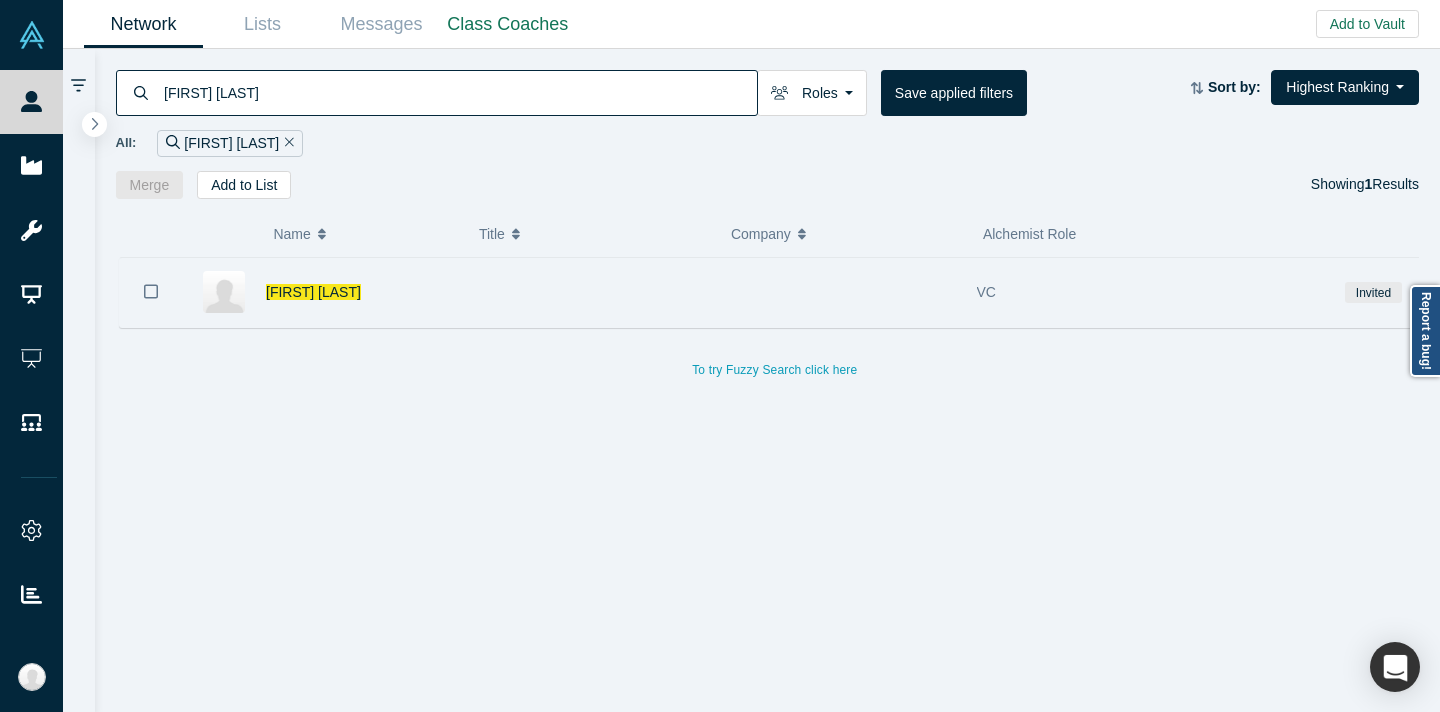 click at bounding box center [588, 292] 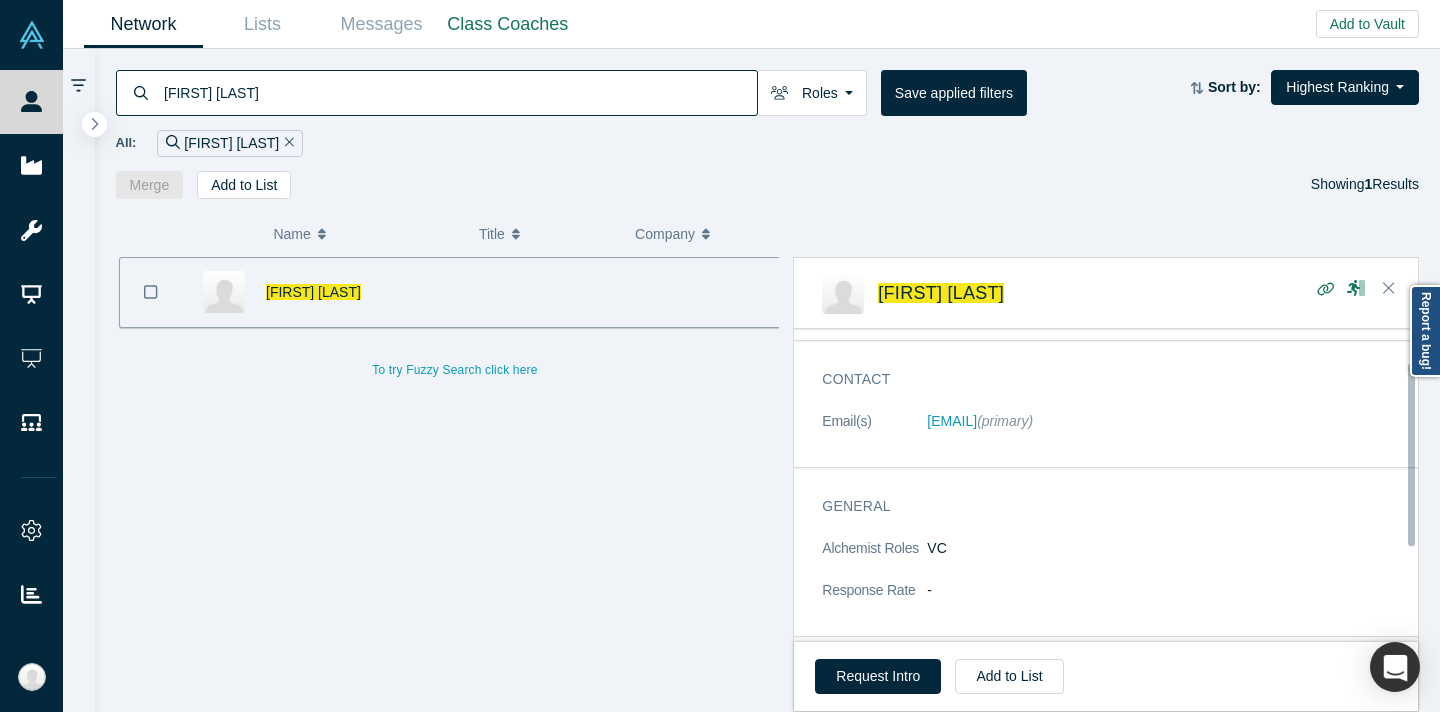 scroll, scrollTop: 73, scrollLeft: 0, axis: vertical 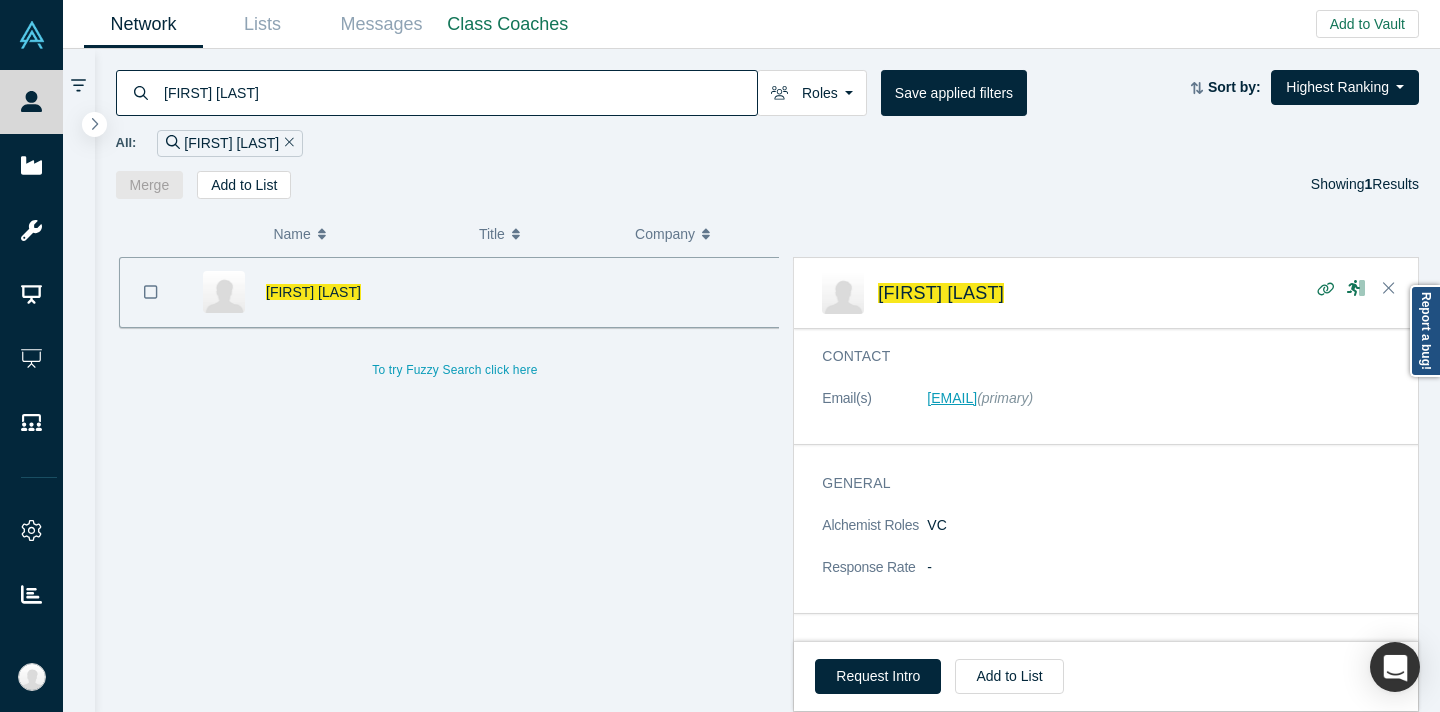copy on "[EMAIL]" 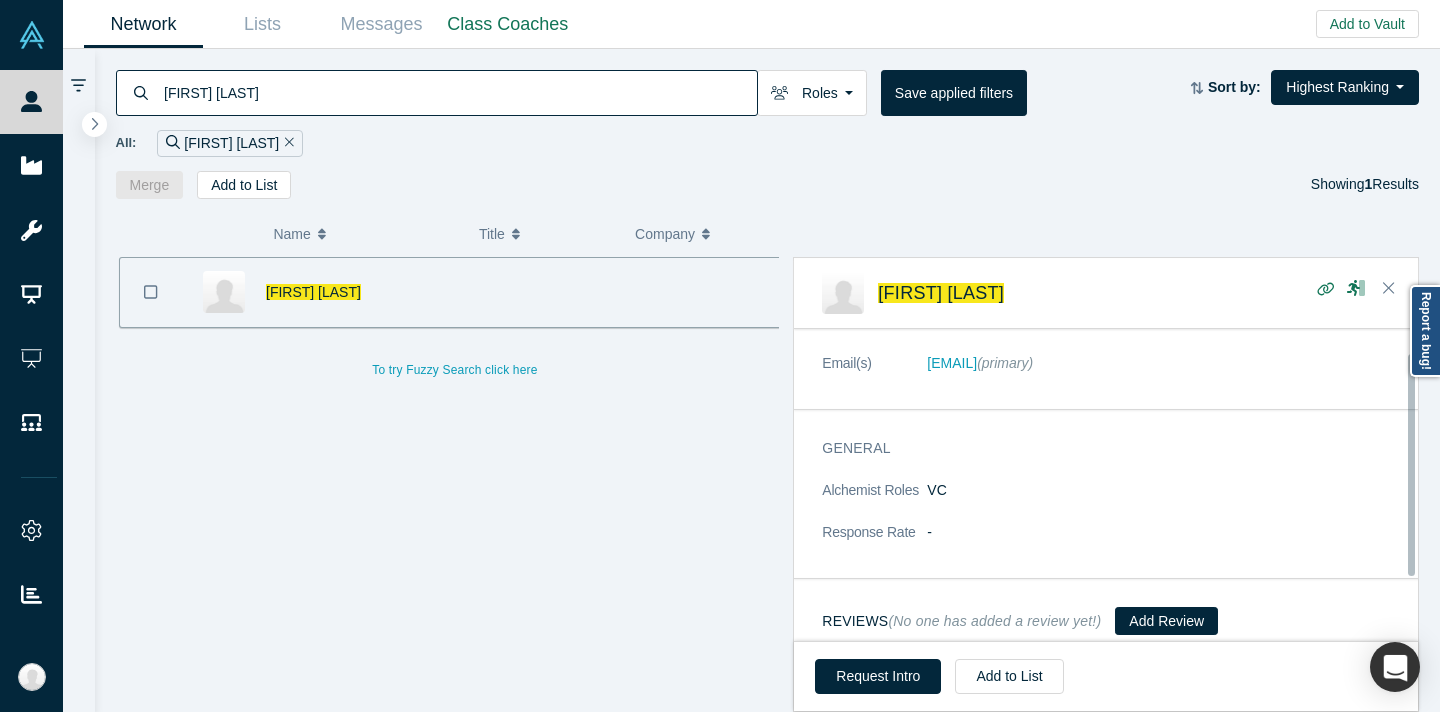 scroll, scrollTop: 0, scrollLeft: 0, axis: both 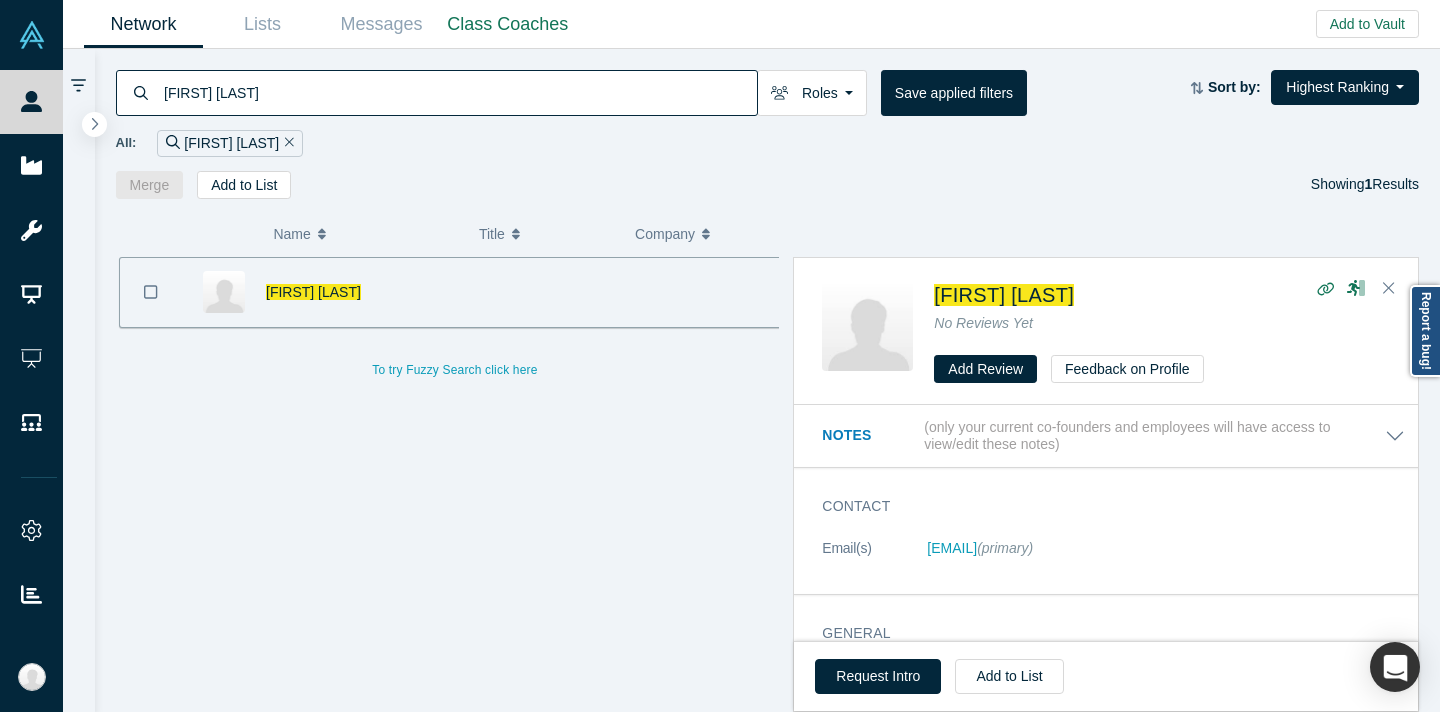 click on "All: [FIRST] [LAST] Merge Add to List Showing [NUMBER] Results" at bounding box center [768, 124] 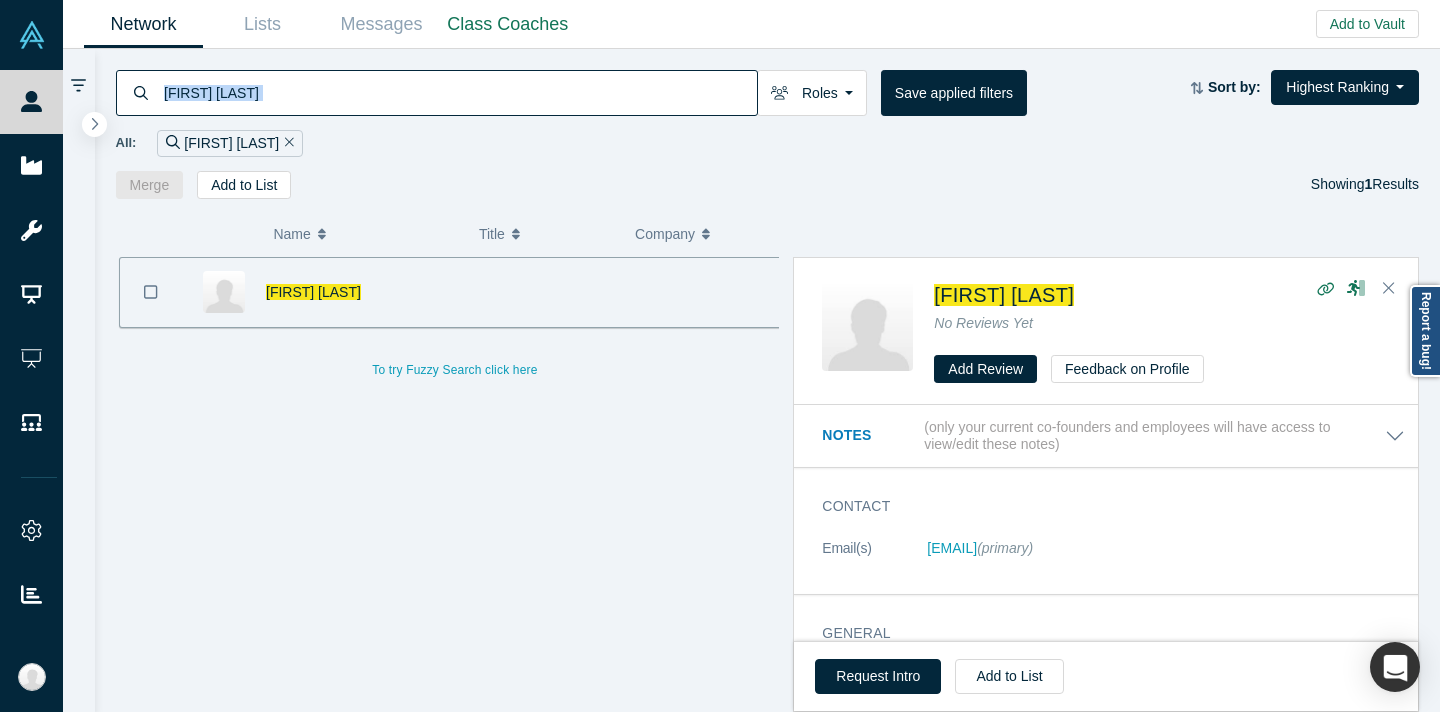 click on "All: [FIRST] [LAST] Merge Add to List Showing [NUMBER] Results" at bounding box center [768, 124] 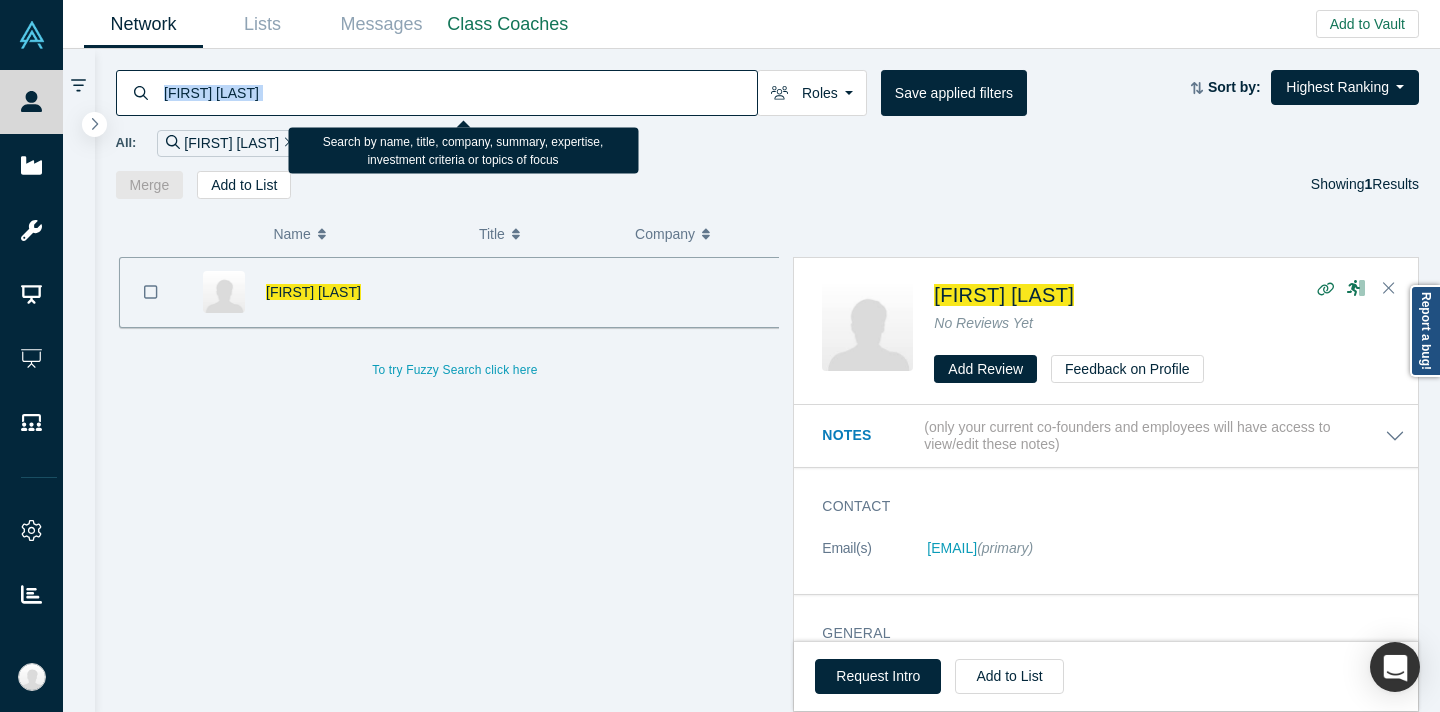 click on "[FIRST] [LAST]" at bounding box center [459, 92] 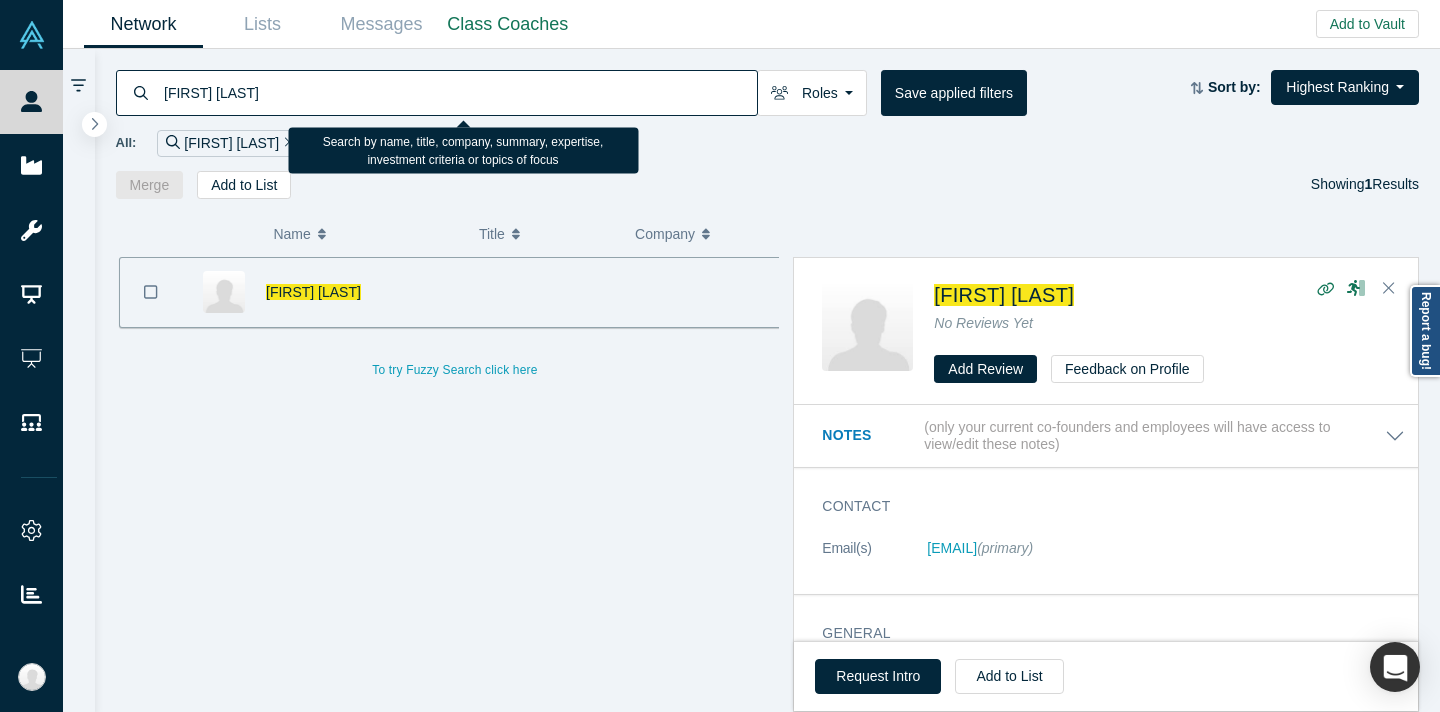 click on "[FIRST] [LAST]" at bounding box center (459, 92) 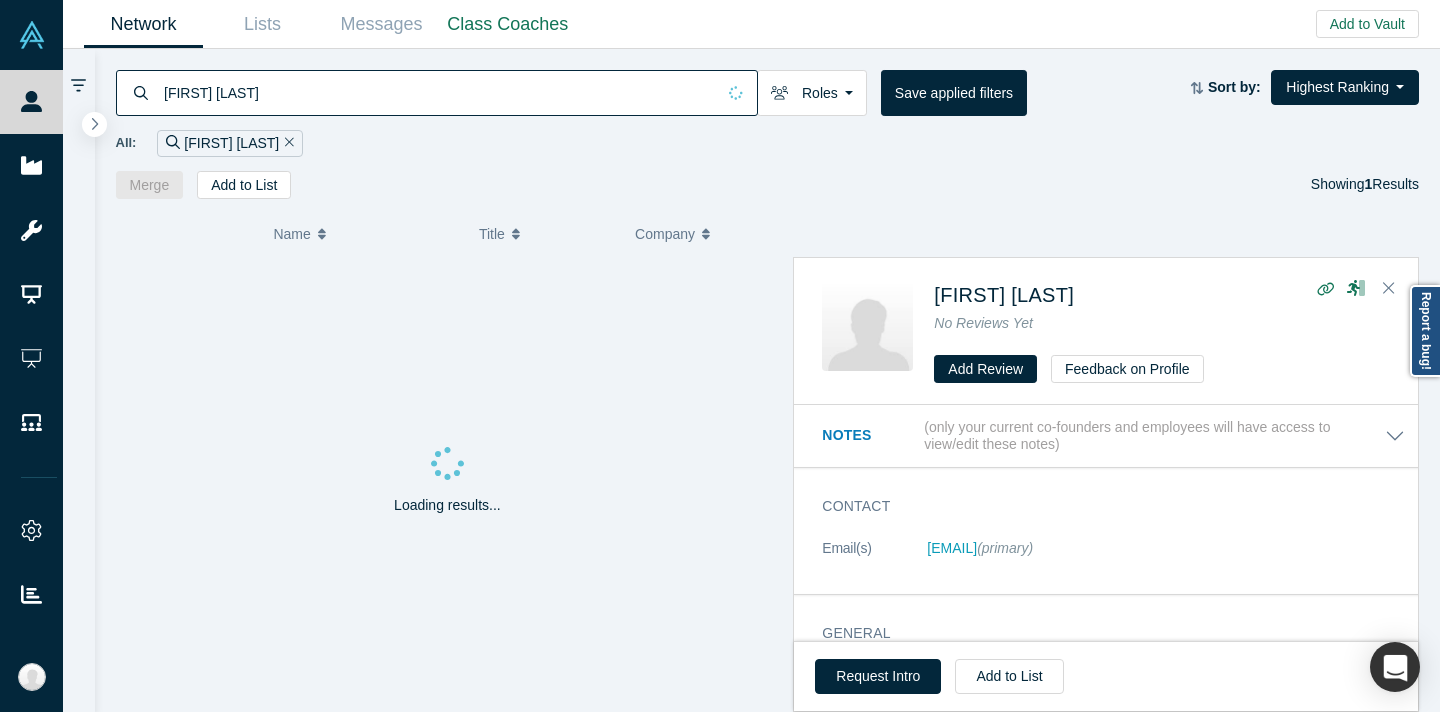 click on "All: [FIRST] [LAST]" at bounding box center (768, 143) 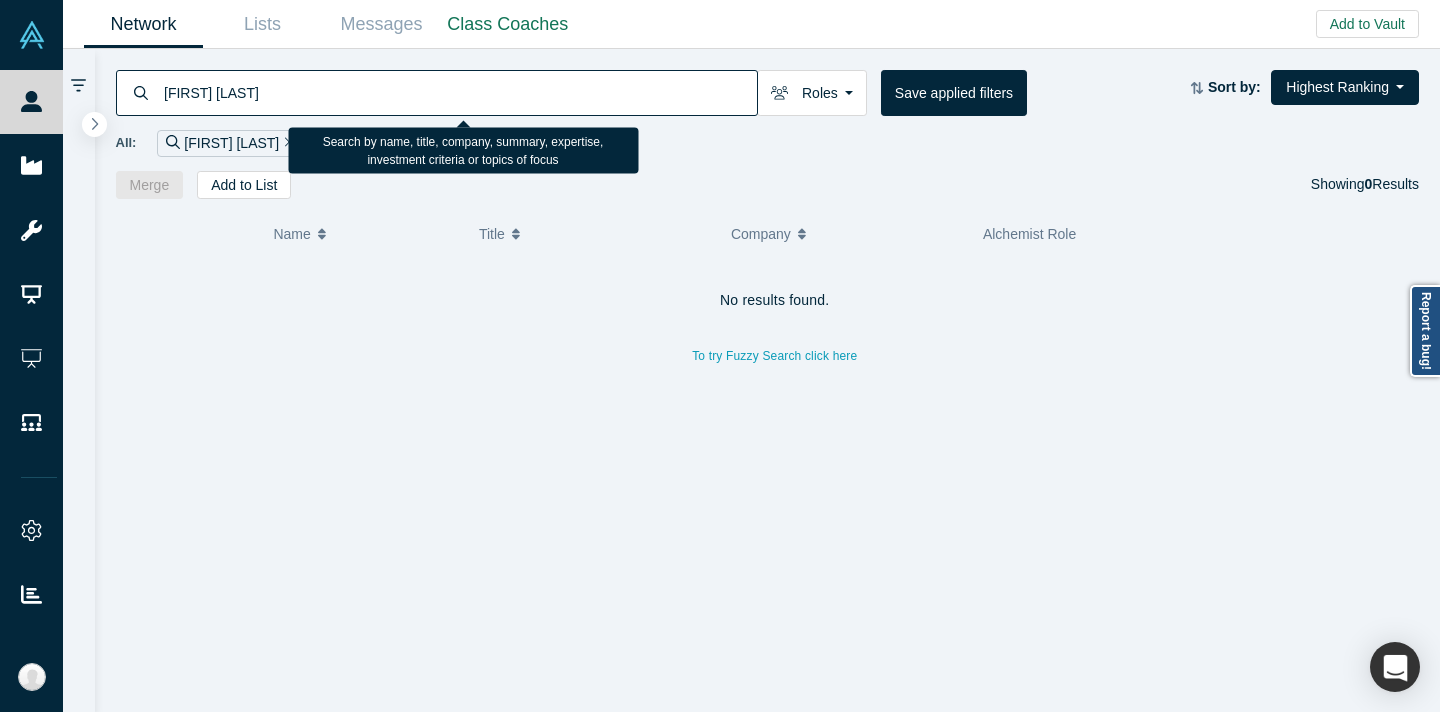 click on "[FIRST] [LAST]" at bounding box center (459, 92) 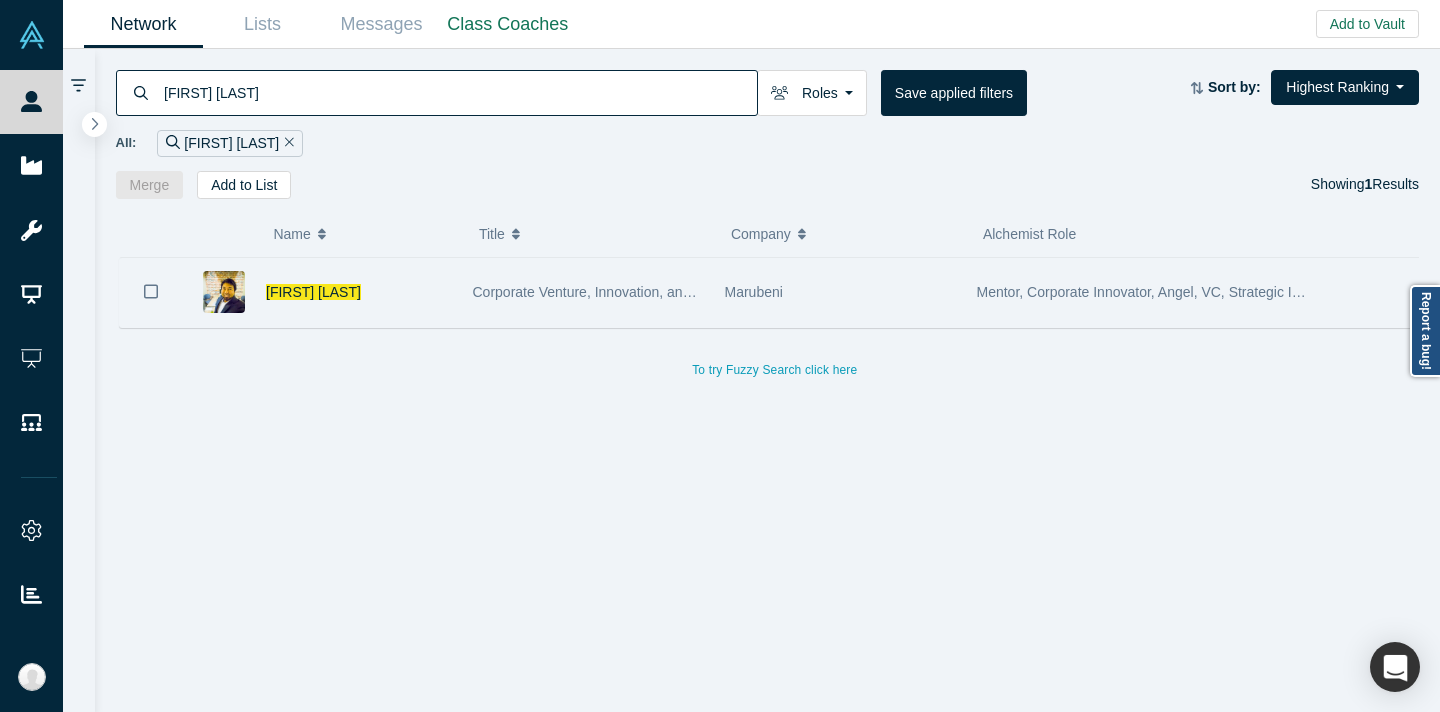 click on "Marubeni" at bounding box center [840, 292] 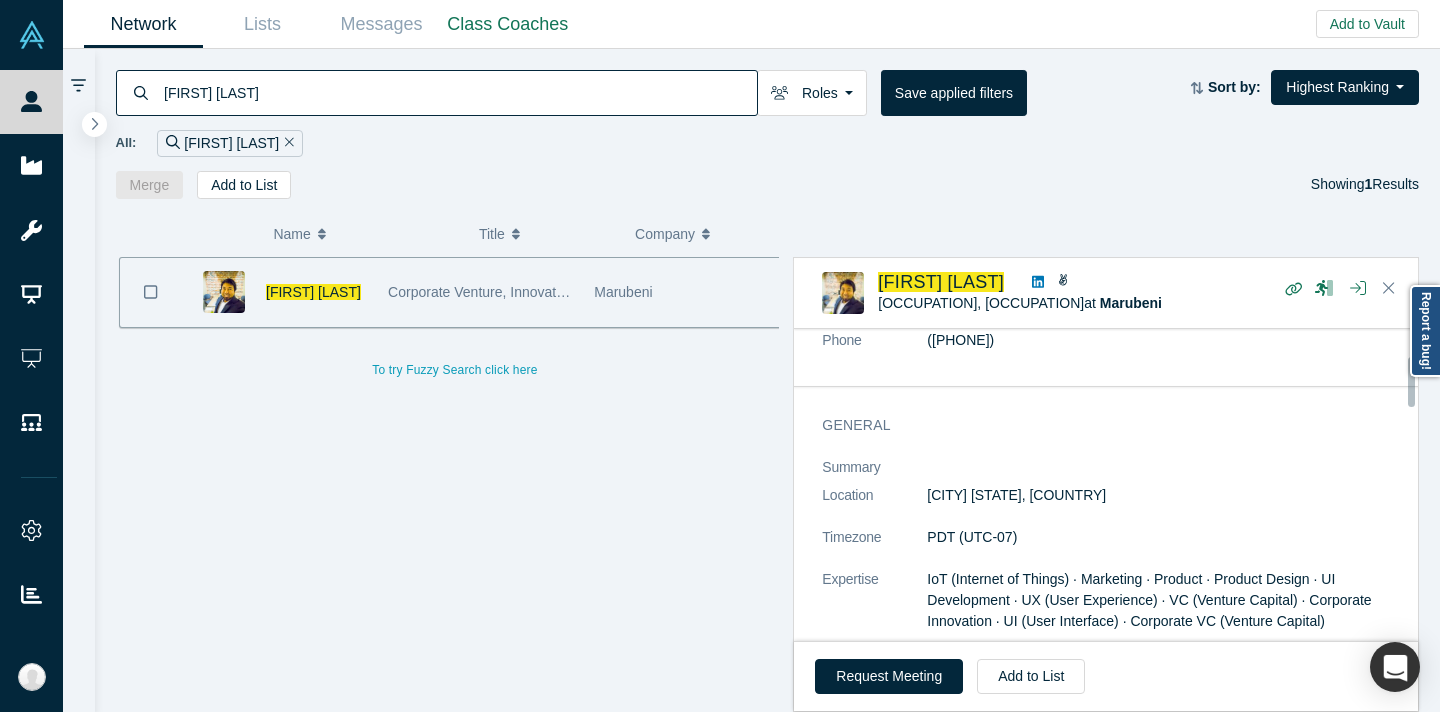 scroll, scrollTop: 0, scrollLeft: 0, axis: both 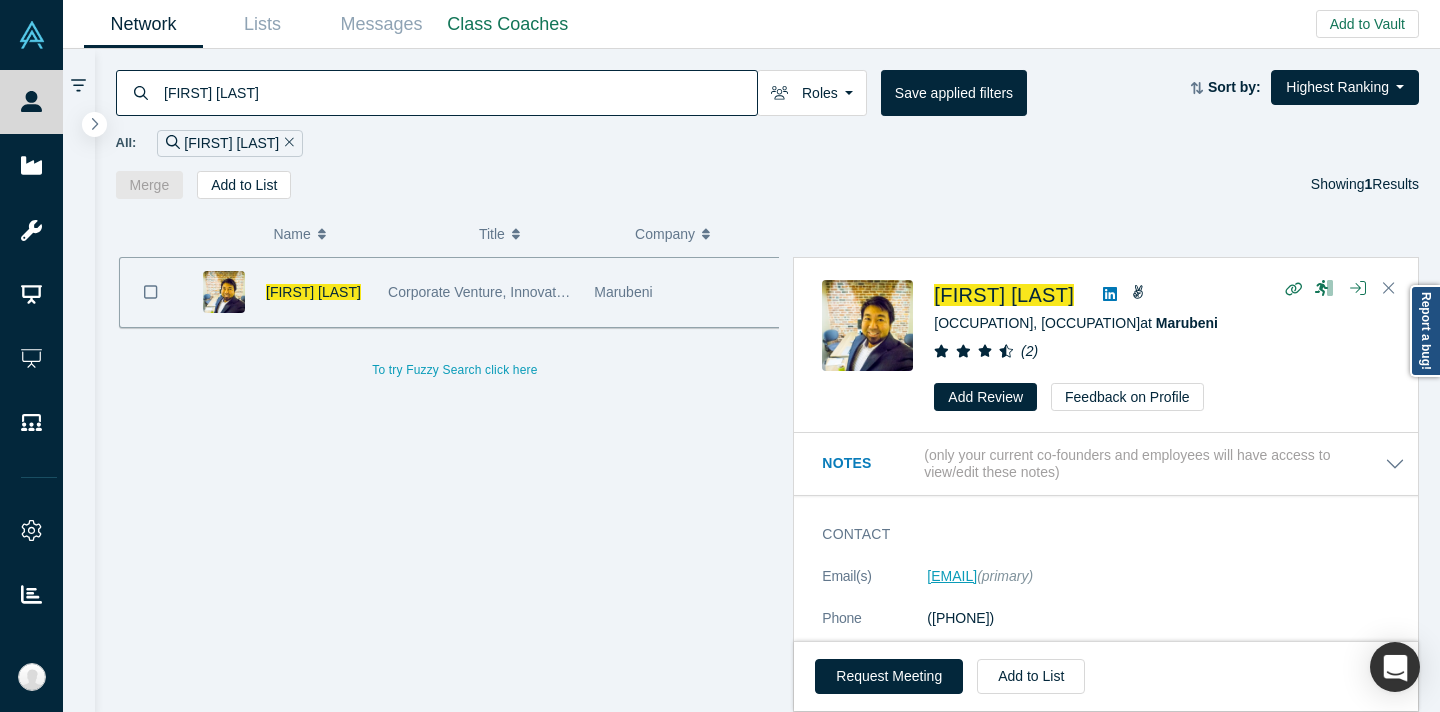 copy on "[EMAIL]" 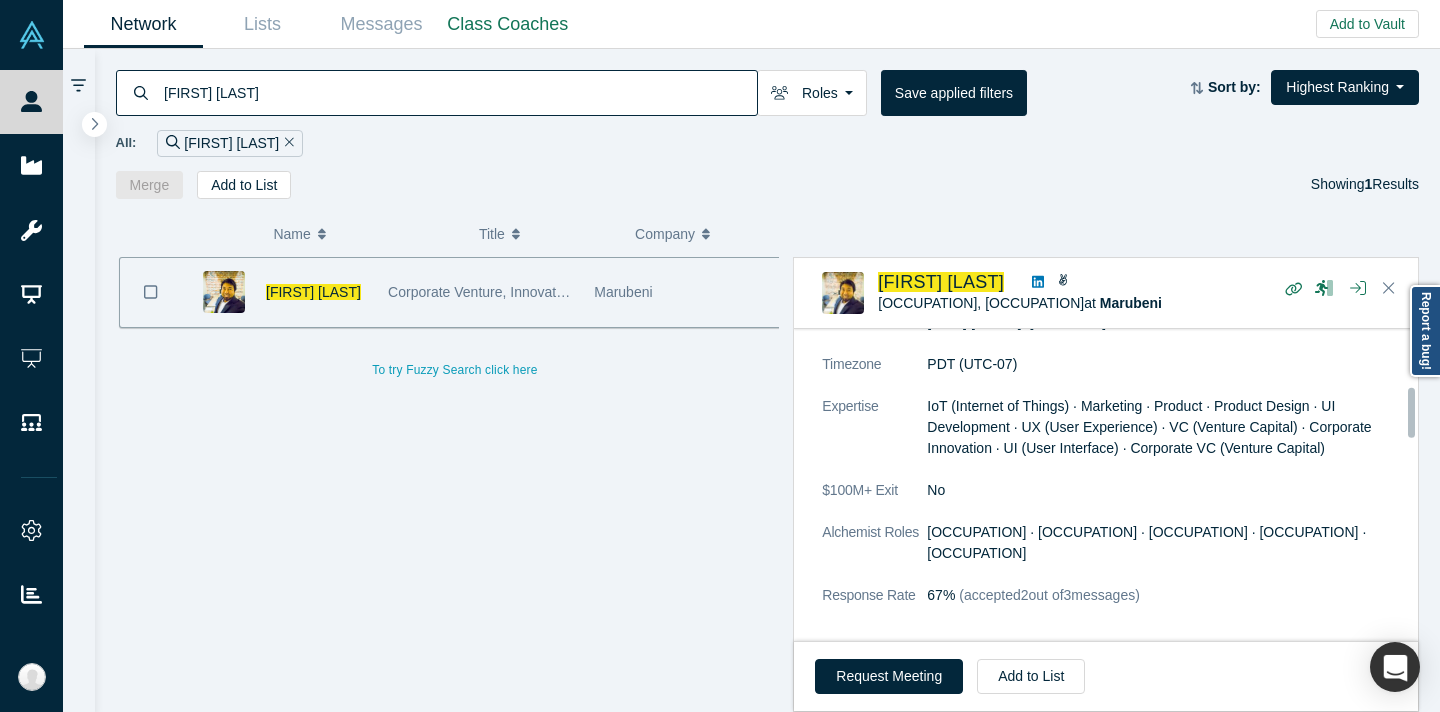scroll, scrollTop: 356, scrollLeft: 0, axis: vertical 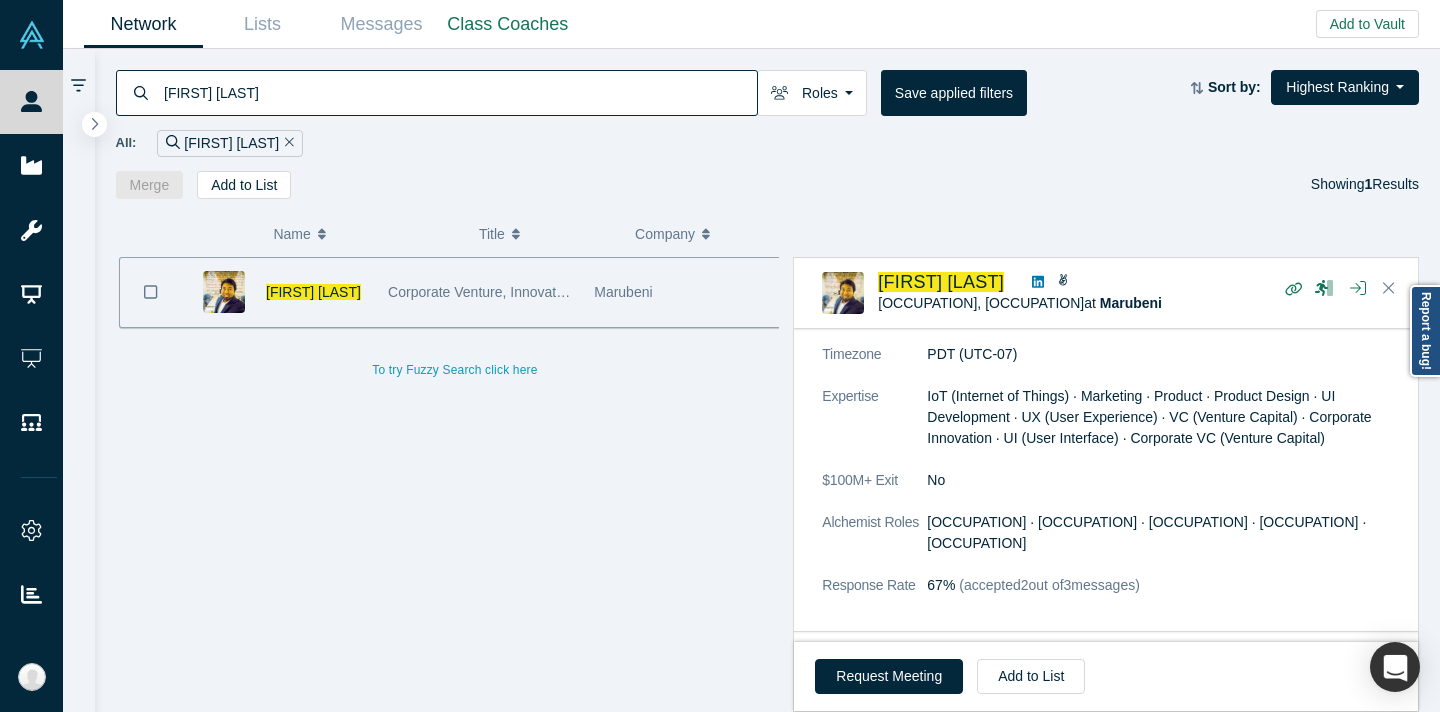click on "[FIRST] [LAST]" at bounding box center (459, 92) 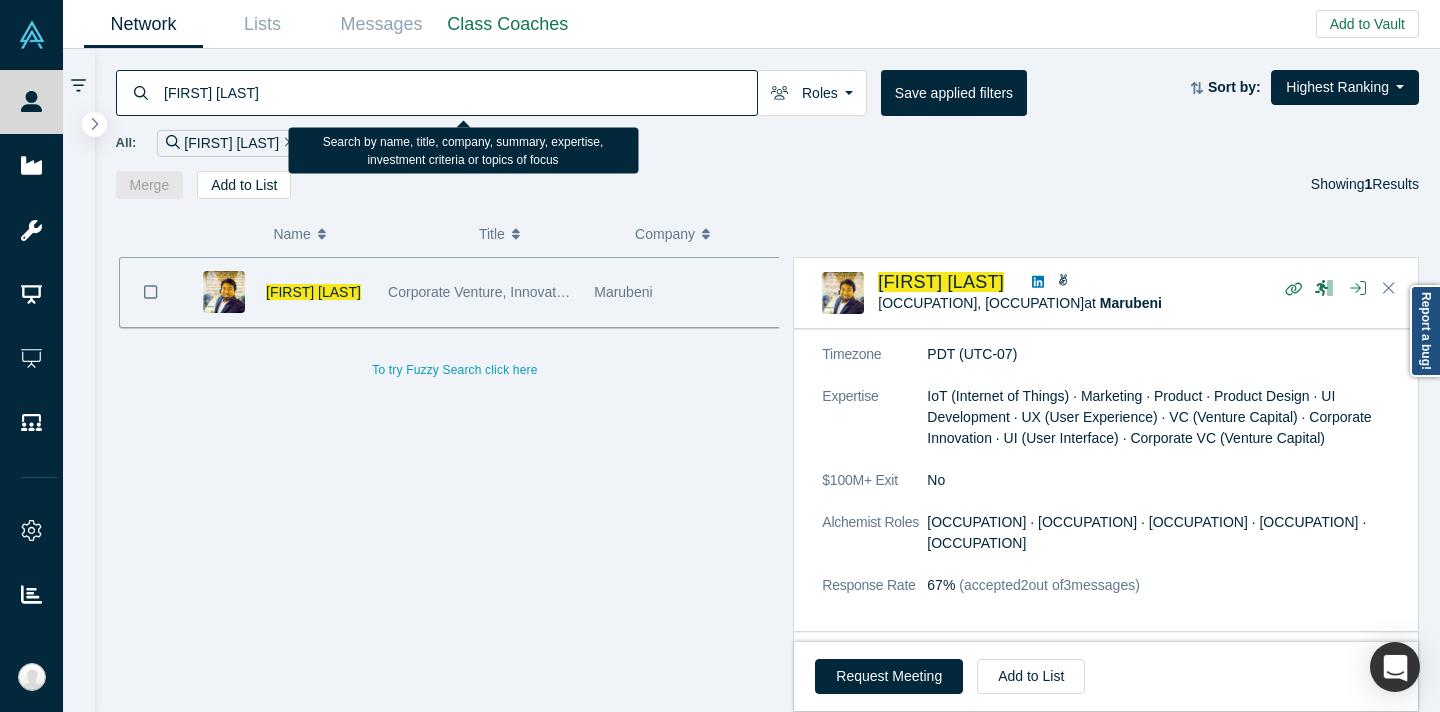 click on "[FIRST] [LAST]" at bounding box center [459, 92] 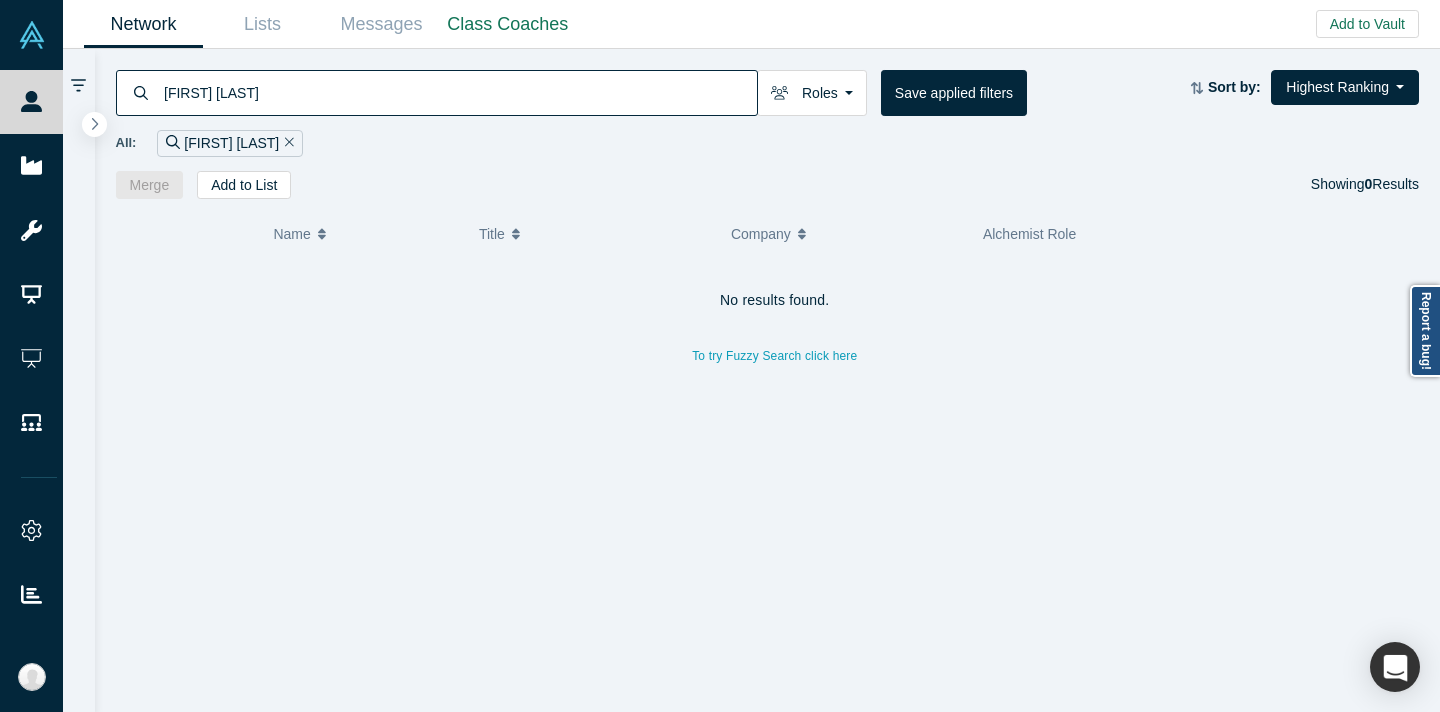 click on "[FIRST] [LAST]" at bounding box center [459, 92] 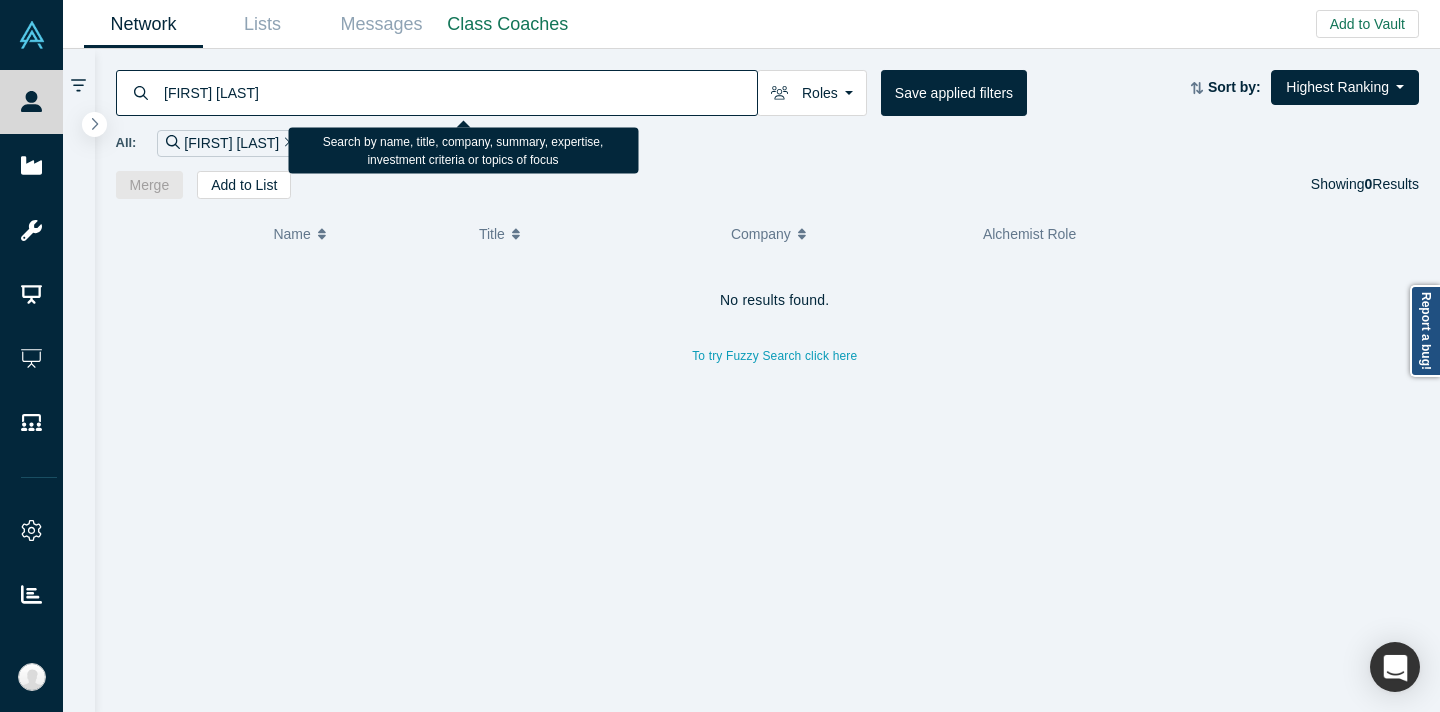 click on "[FIRST] [LAST]" at bounding box center [459, 92] 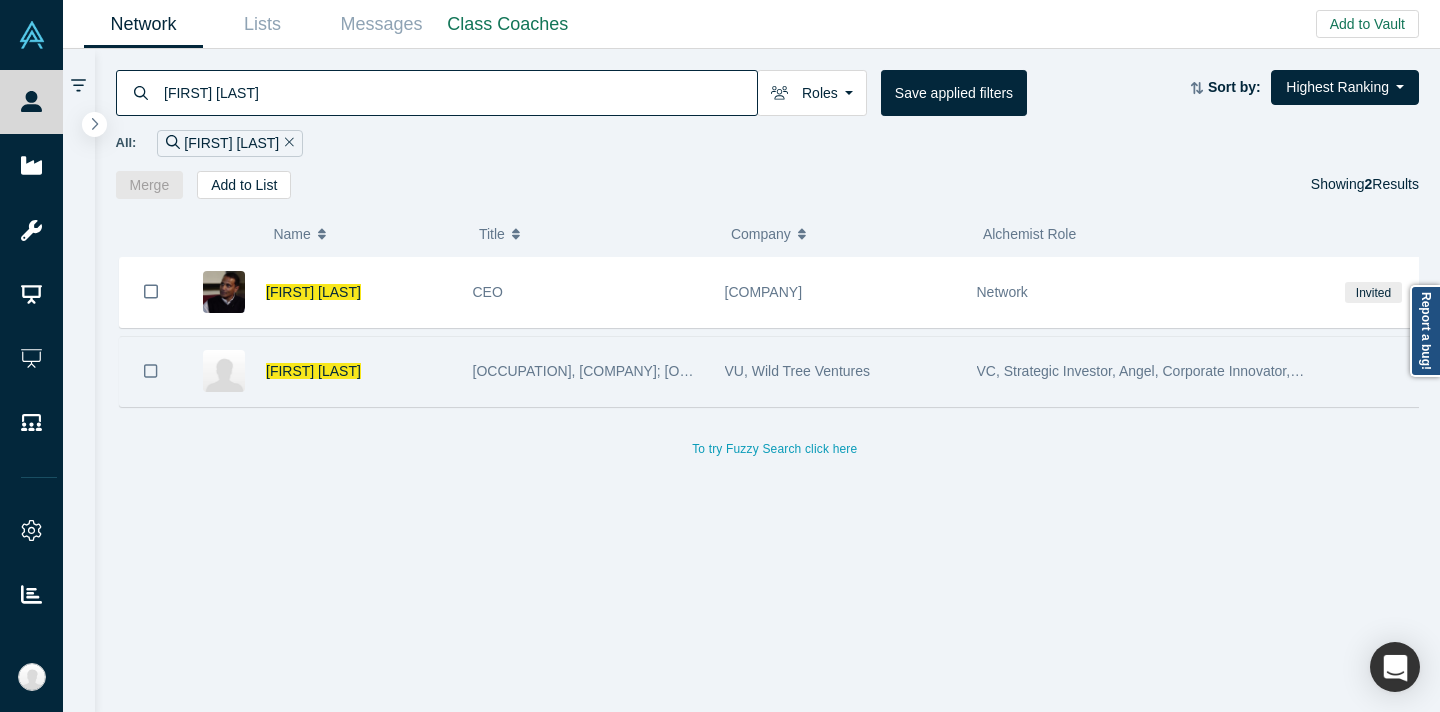 type on "[FIRST] [LAST]" 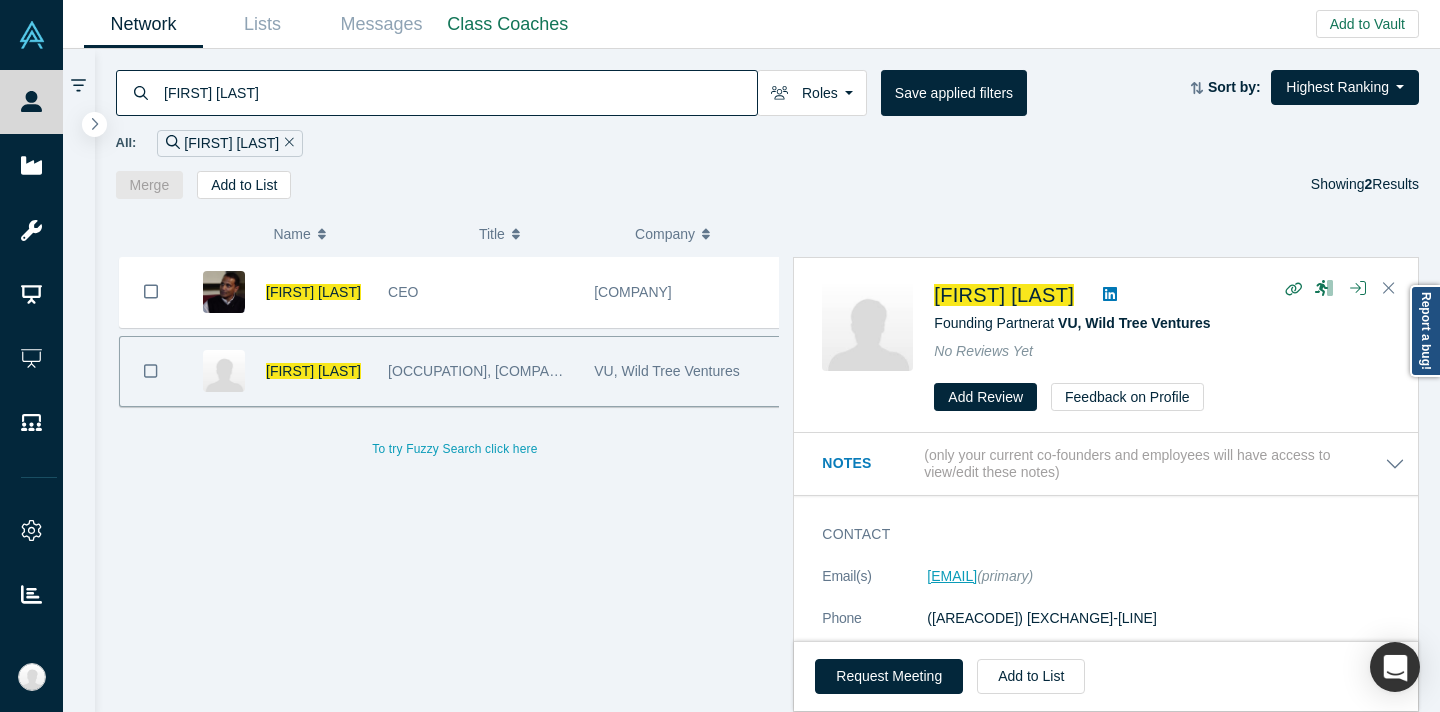copy on "[EMAIL]" 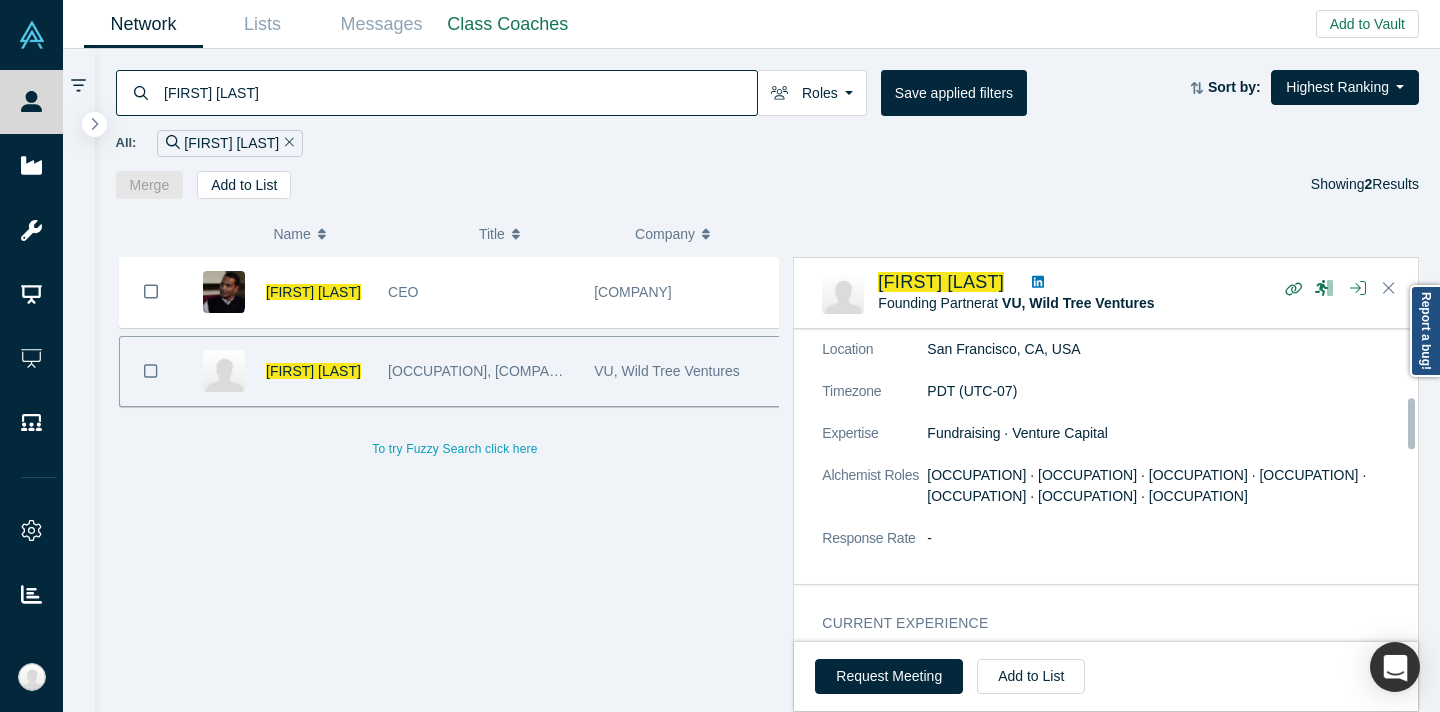 scroll, scrollTop: 434, scrollLeft: 0, axis: vertical 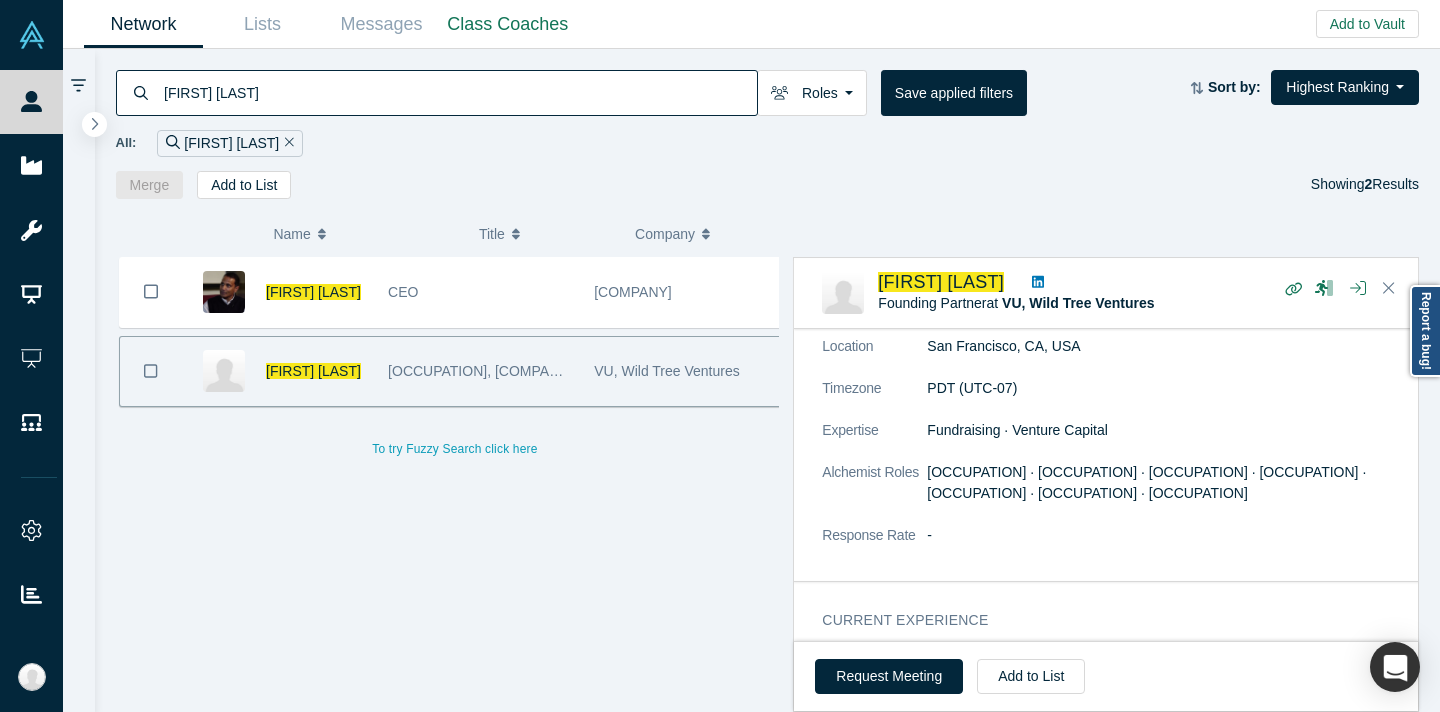 click on "[FIRST] [LAST]" at bounding box center (459, 92) 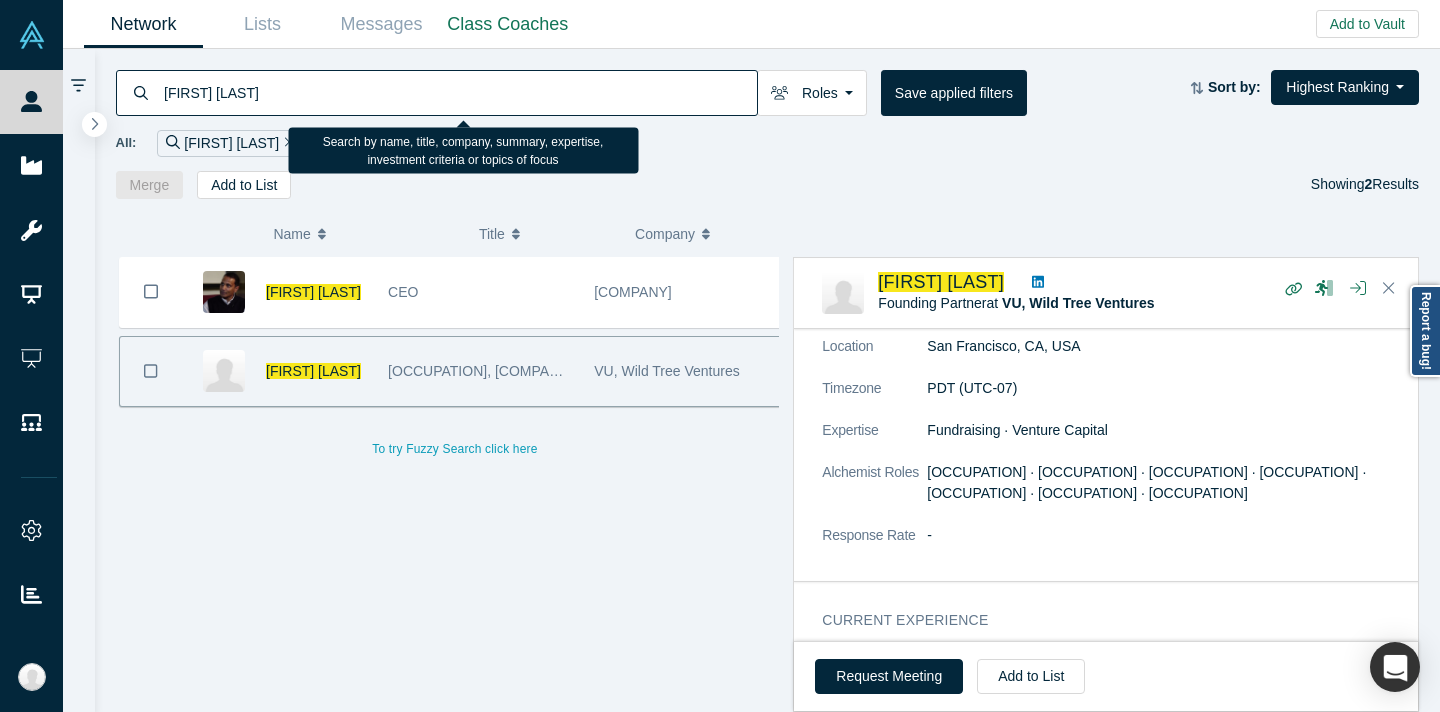 click on "[FIRST] [LAST]" at bounding box center (459, 92) 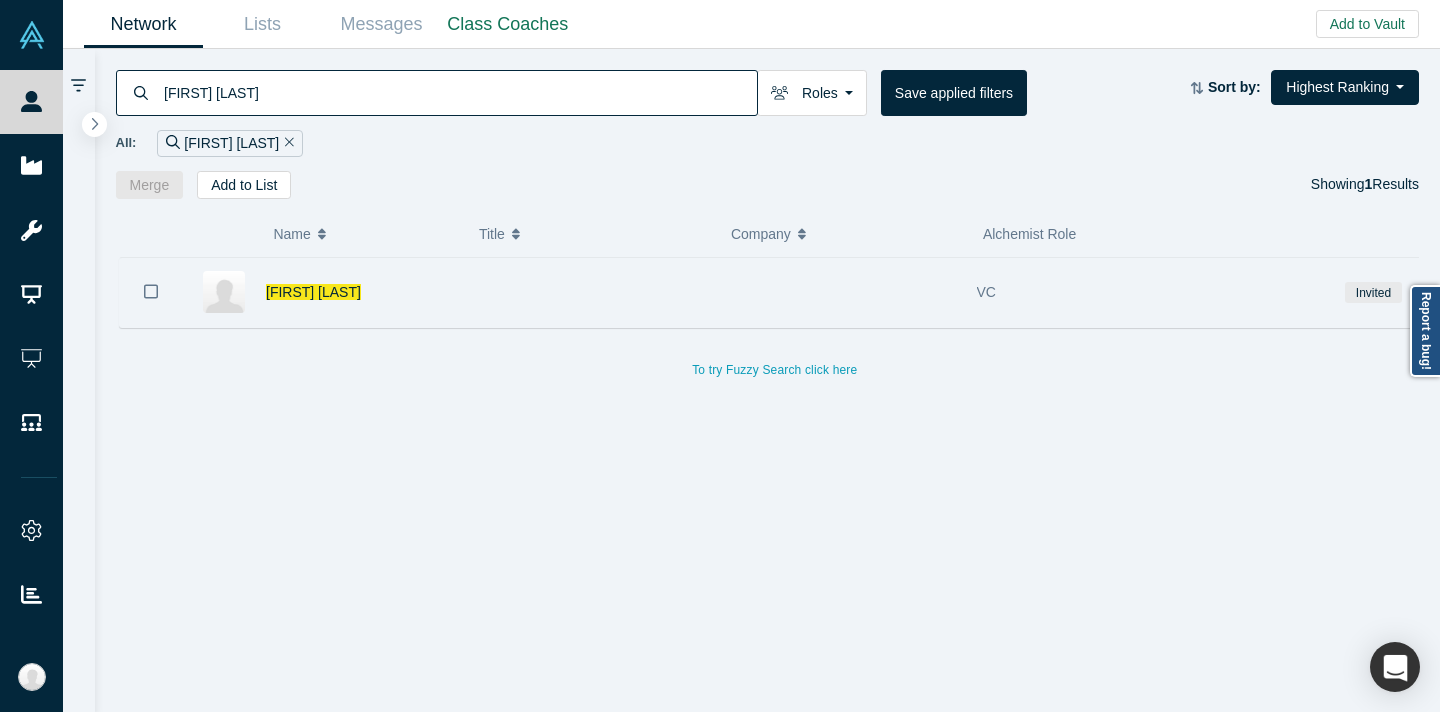 click at bounding box center (588, 292) 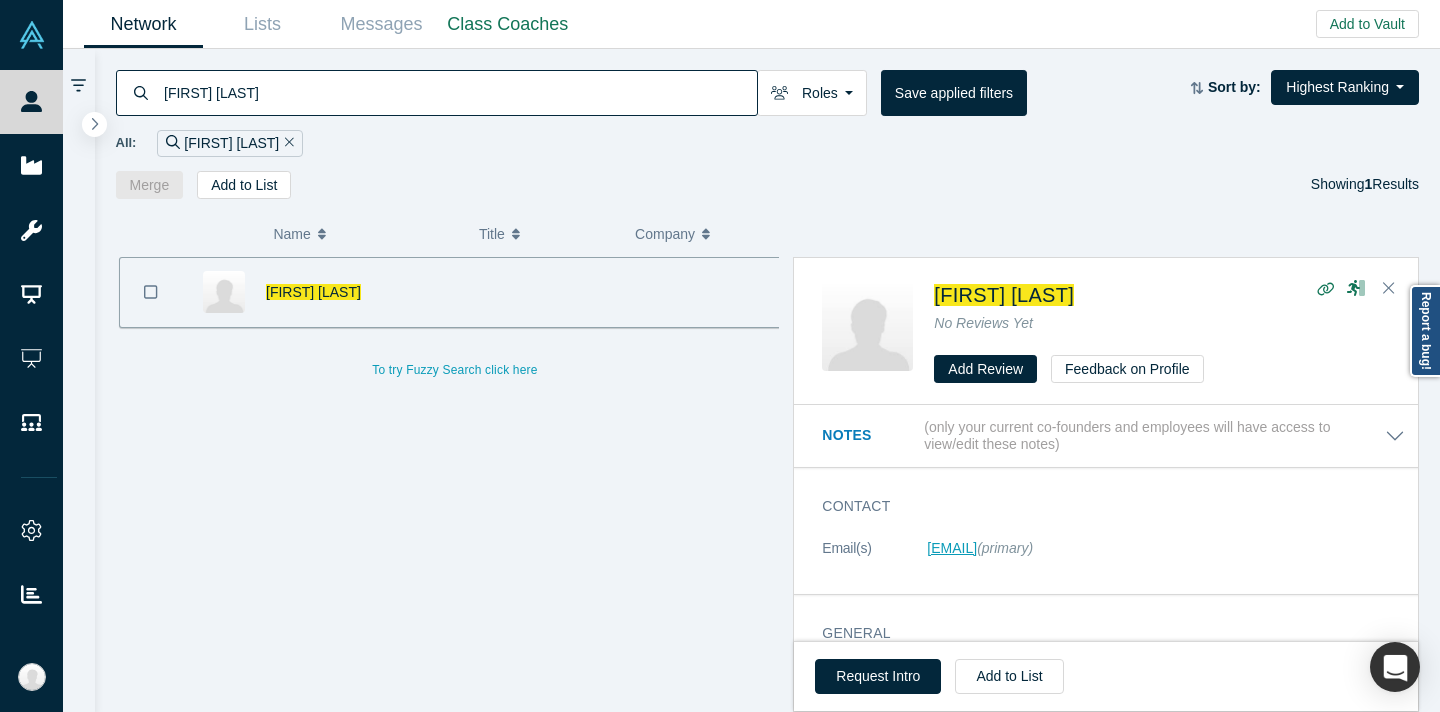 copy on "[EMAIL]" 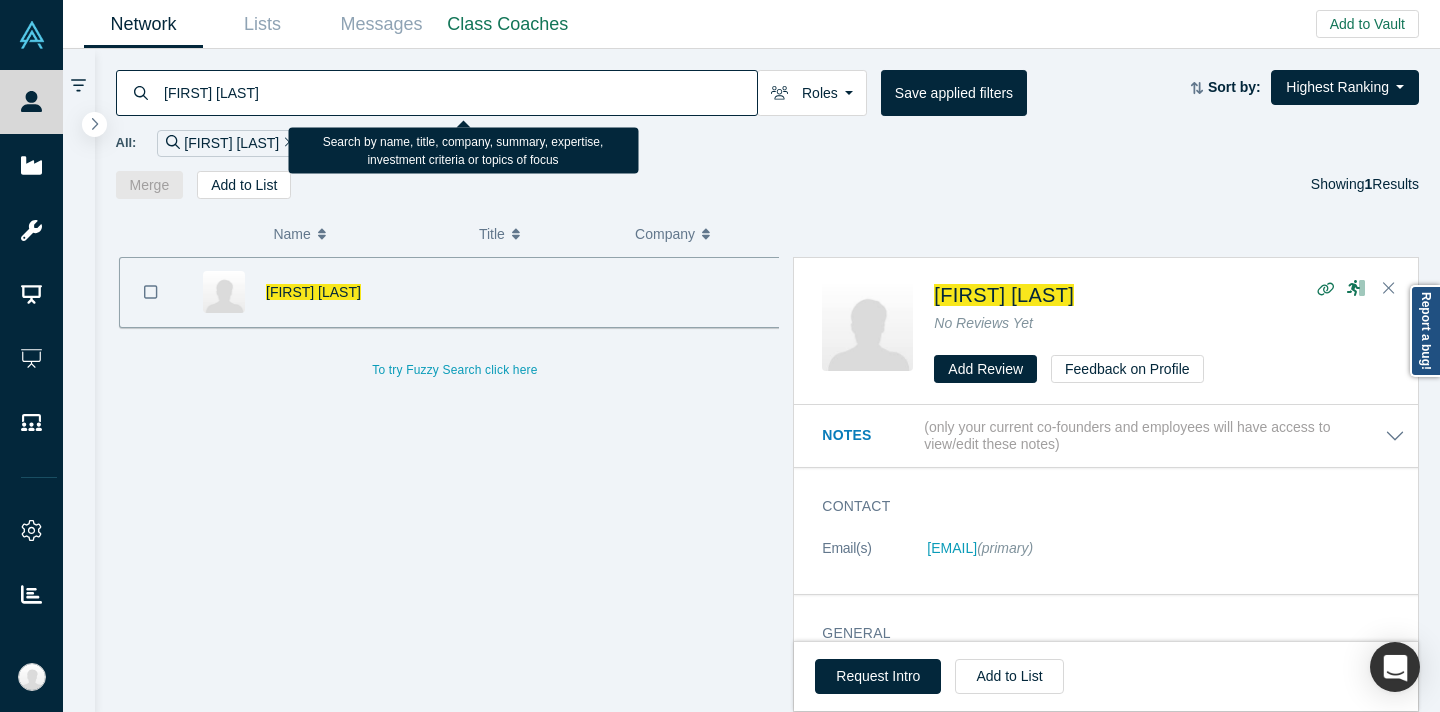 click on "[FIRST] [LAST]" at bounding box center [459, 92] 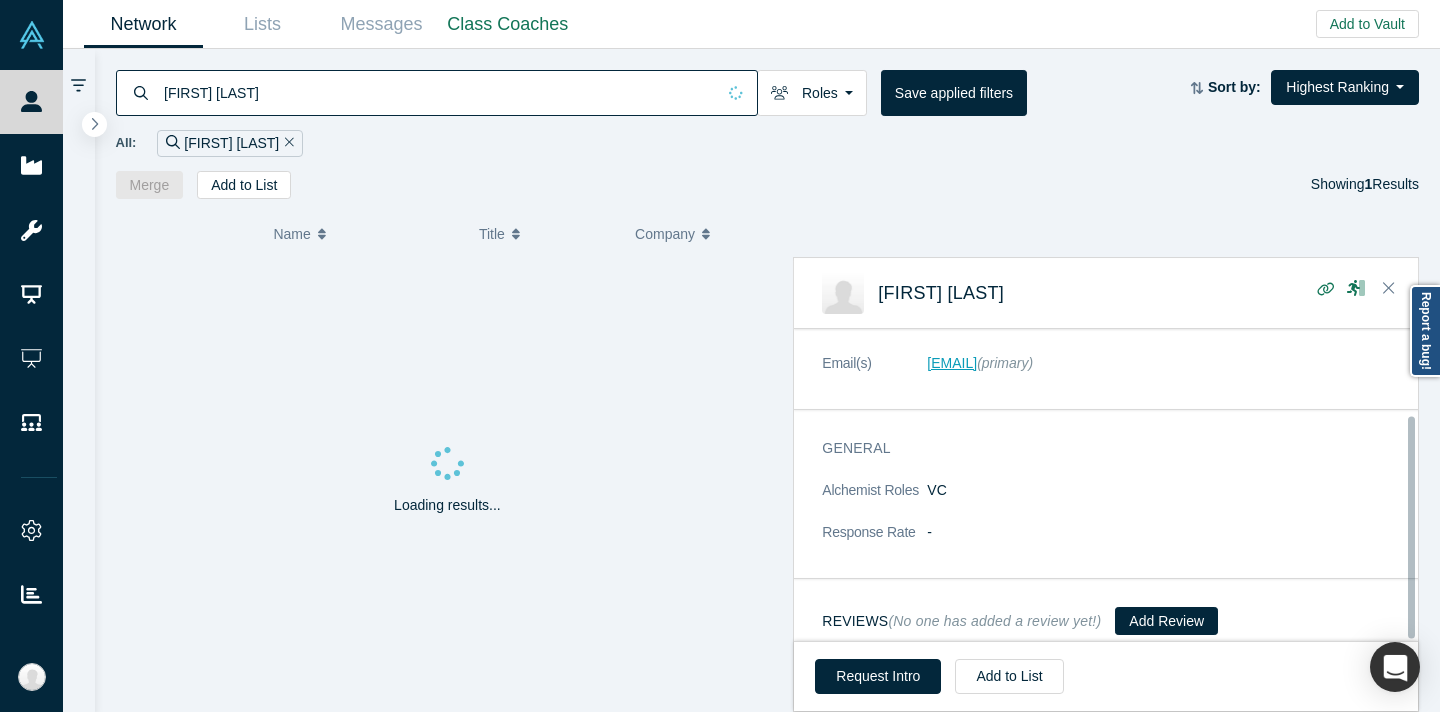 scroll, scrollTop: 102, scrollLeft: 0, axis: vertical 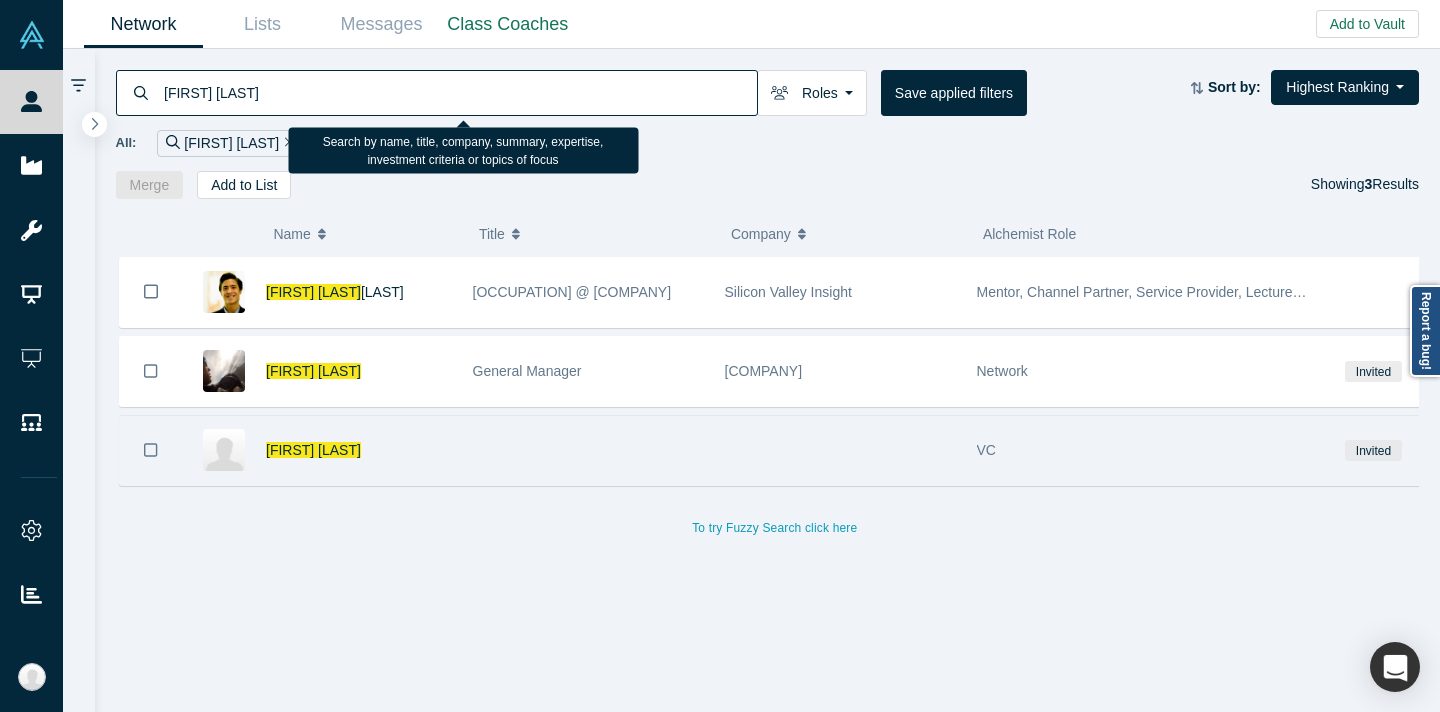 click at bounding box center (588, 450) 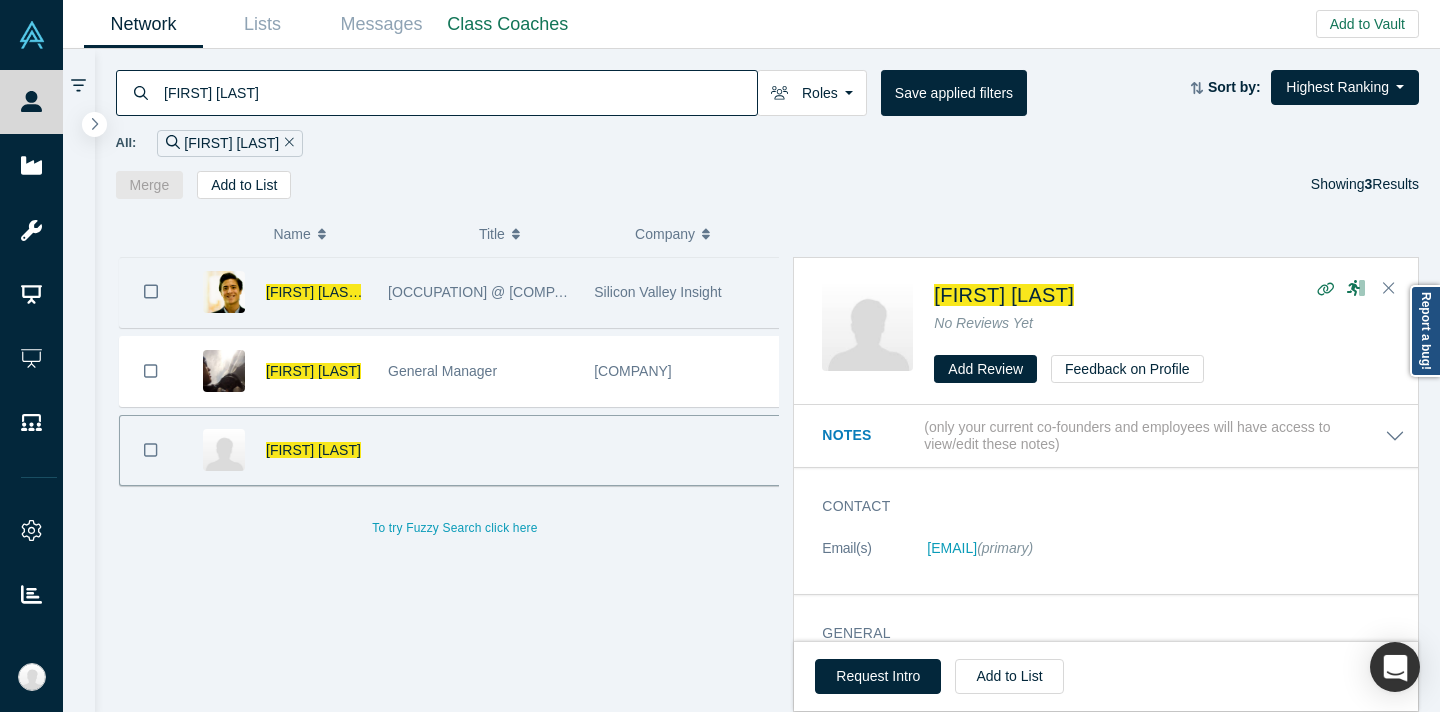 click on "[OCCUPATION] @ [COMPANY]" at bounding box center [480, 292] 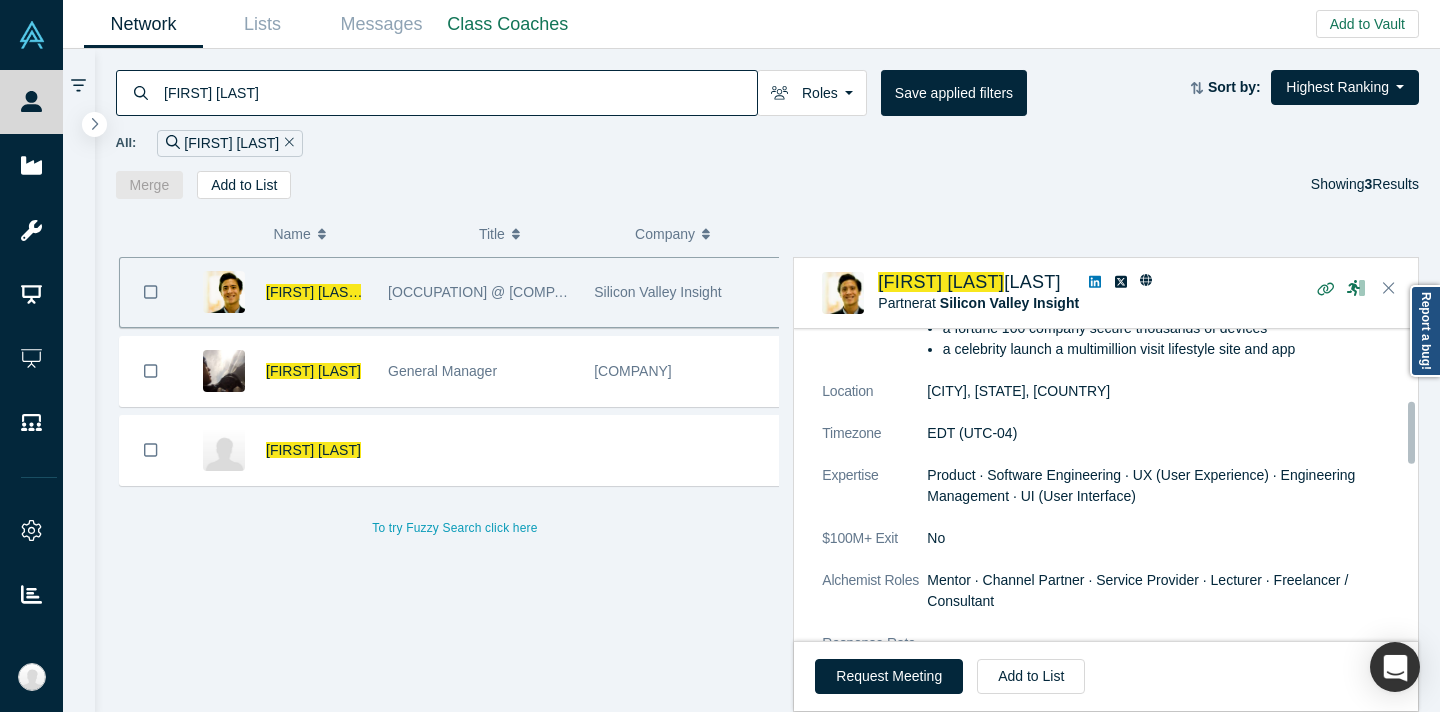scroll, scrollTop: 518, scrollLeft: 0, axis: vertical 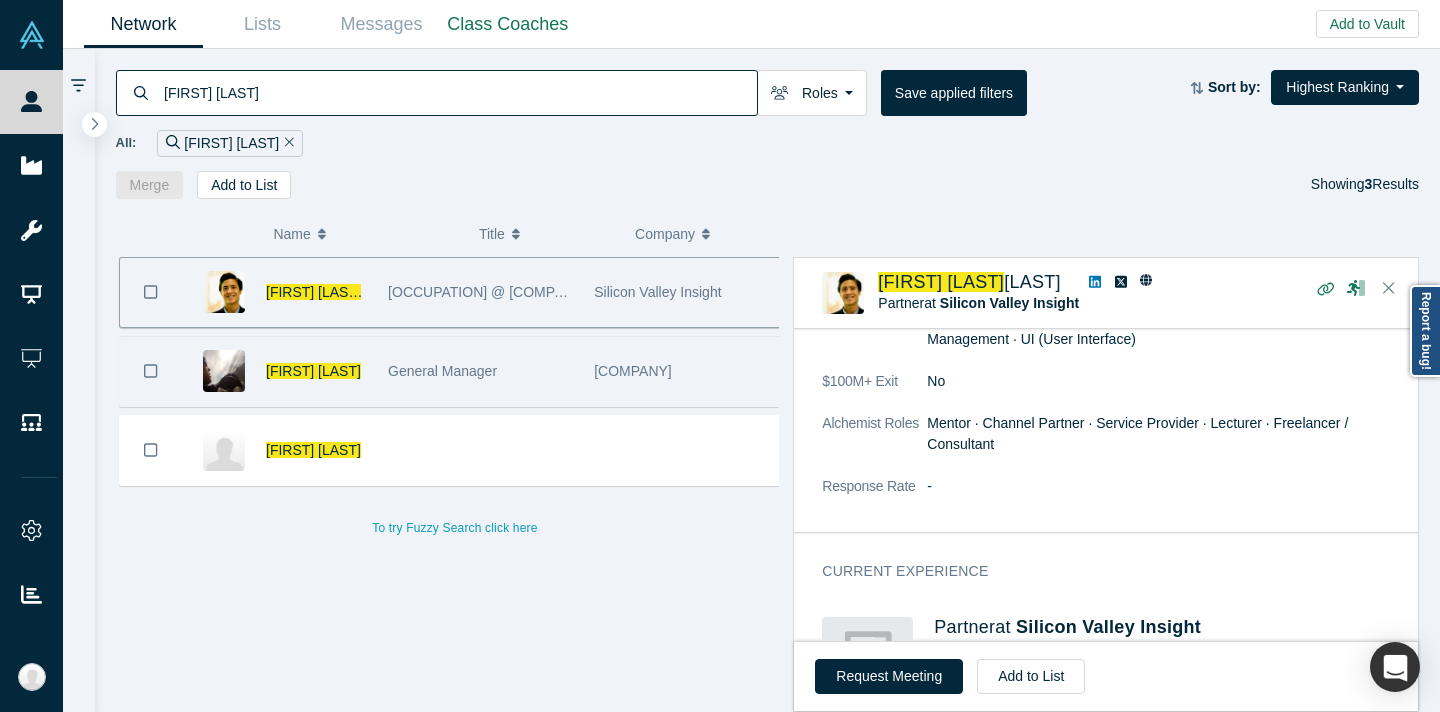 click on "General Manager" at bounding box center (480, 371) 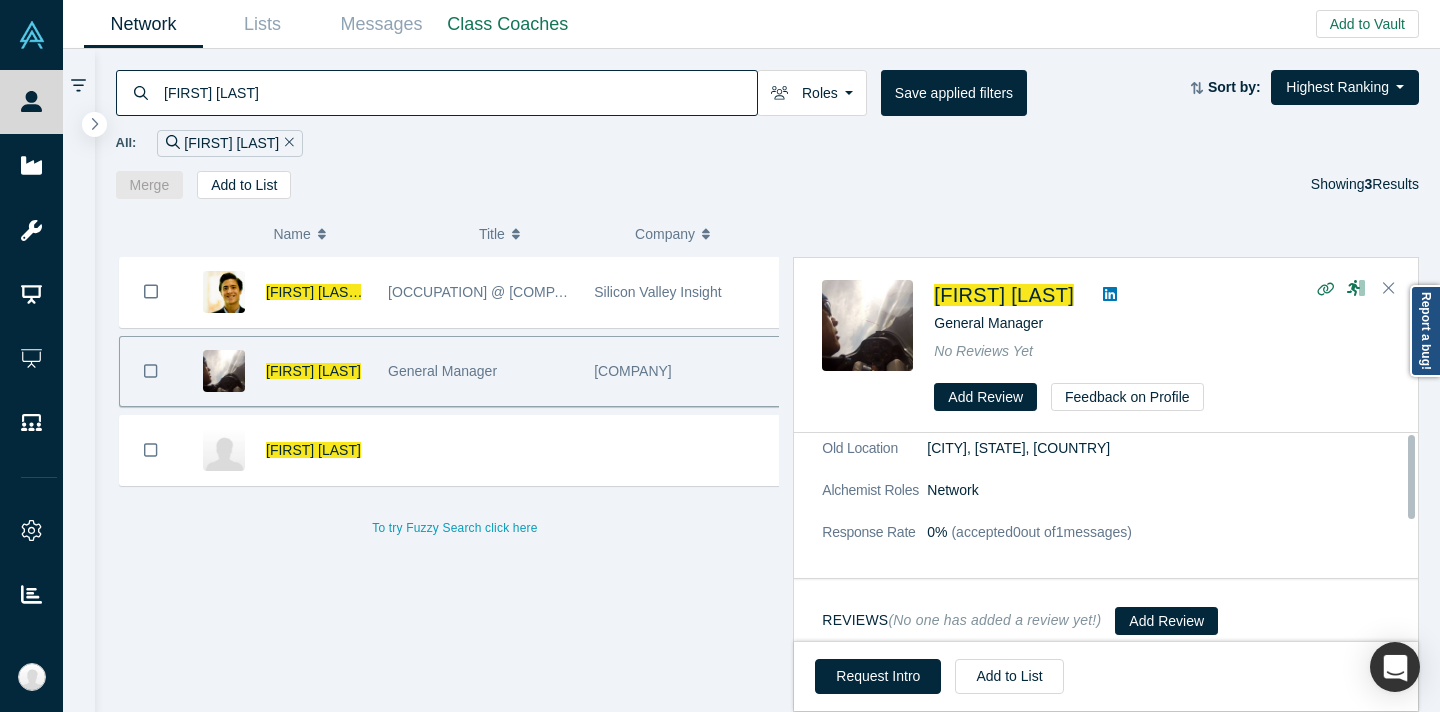 scroll, scrollTop: 0, scrollLeft: 0, axis: both 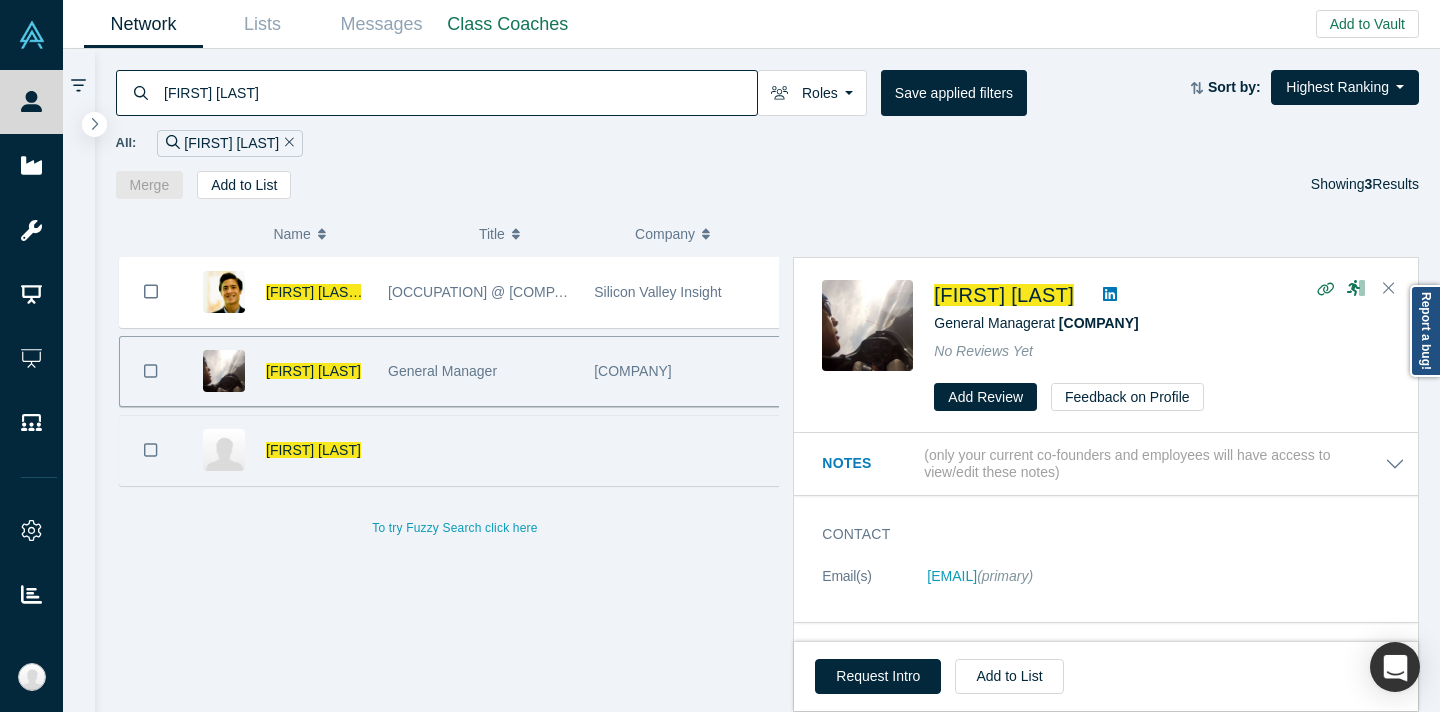 click at bounding box center [481, 450] 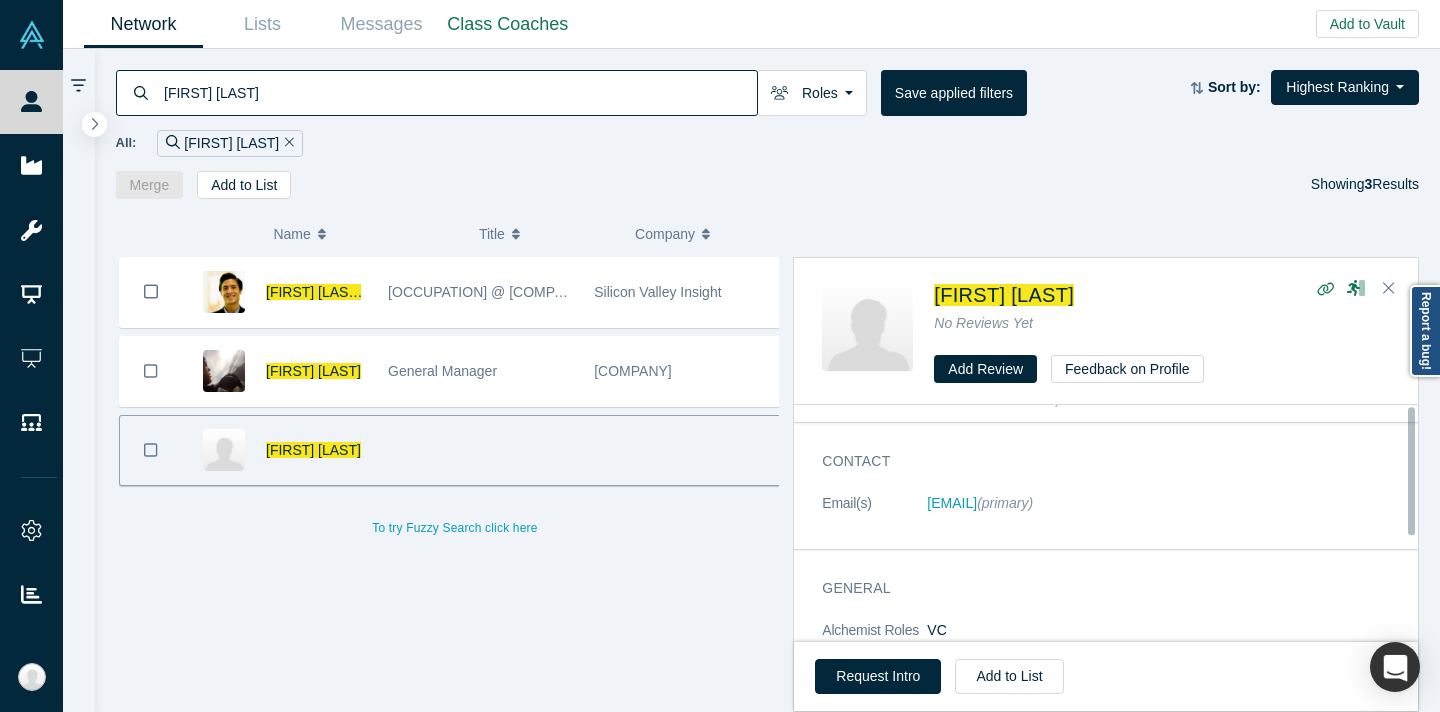 scroll, scrollTop: 0, scrollLeft: 0, axis: both 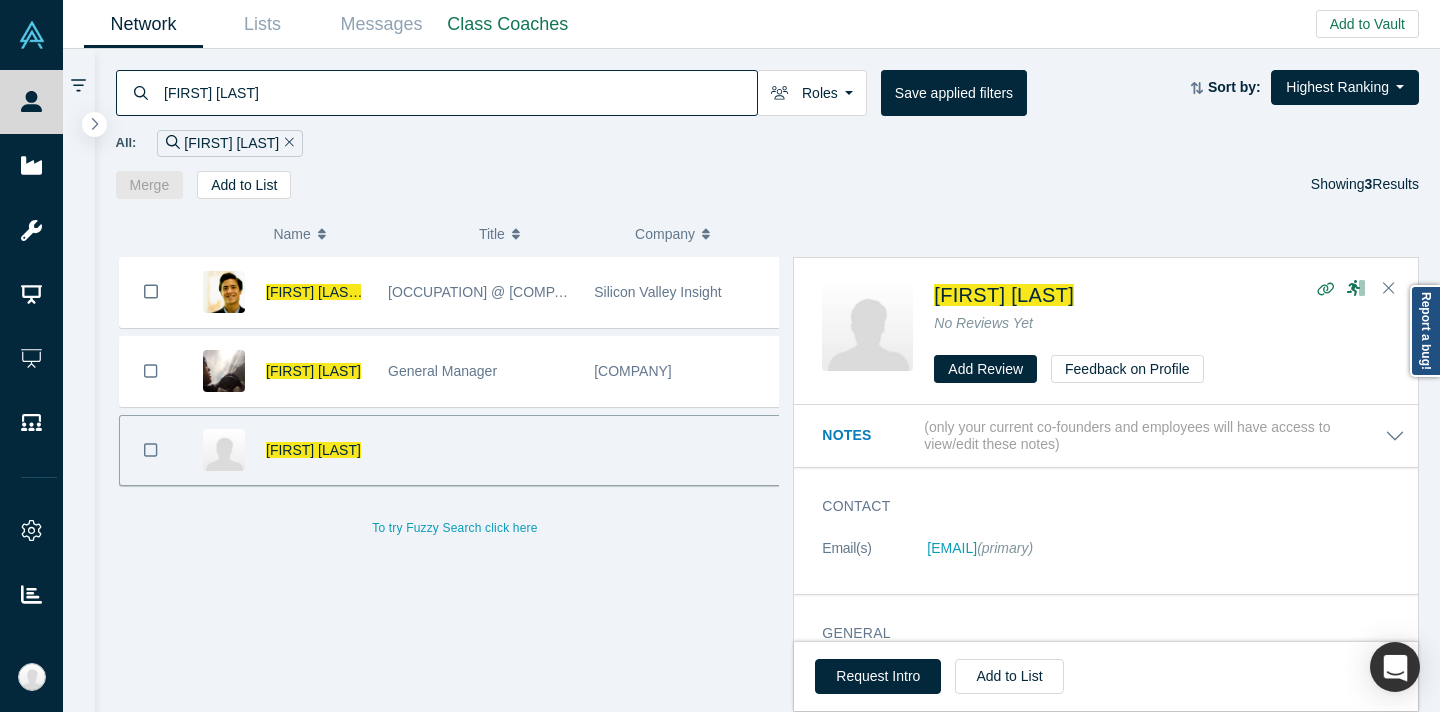 click on "[FIRST] [LAST]" at bounding box center (459, 92) 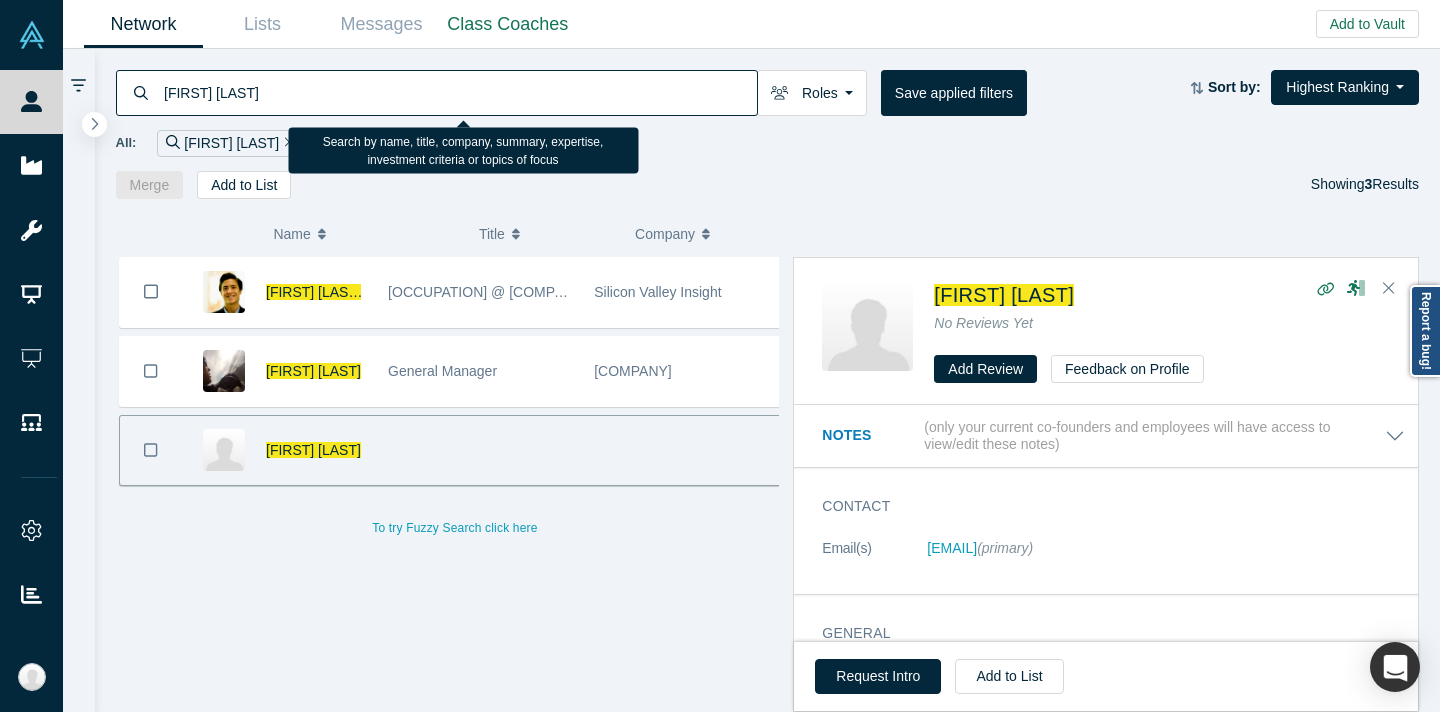 click on "[FIRST] [LAST]" at bounding box center (459, 92) 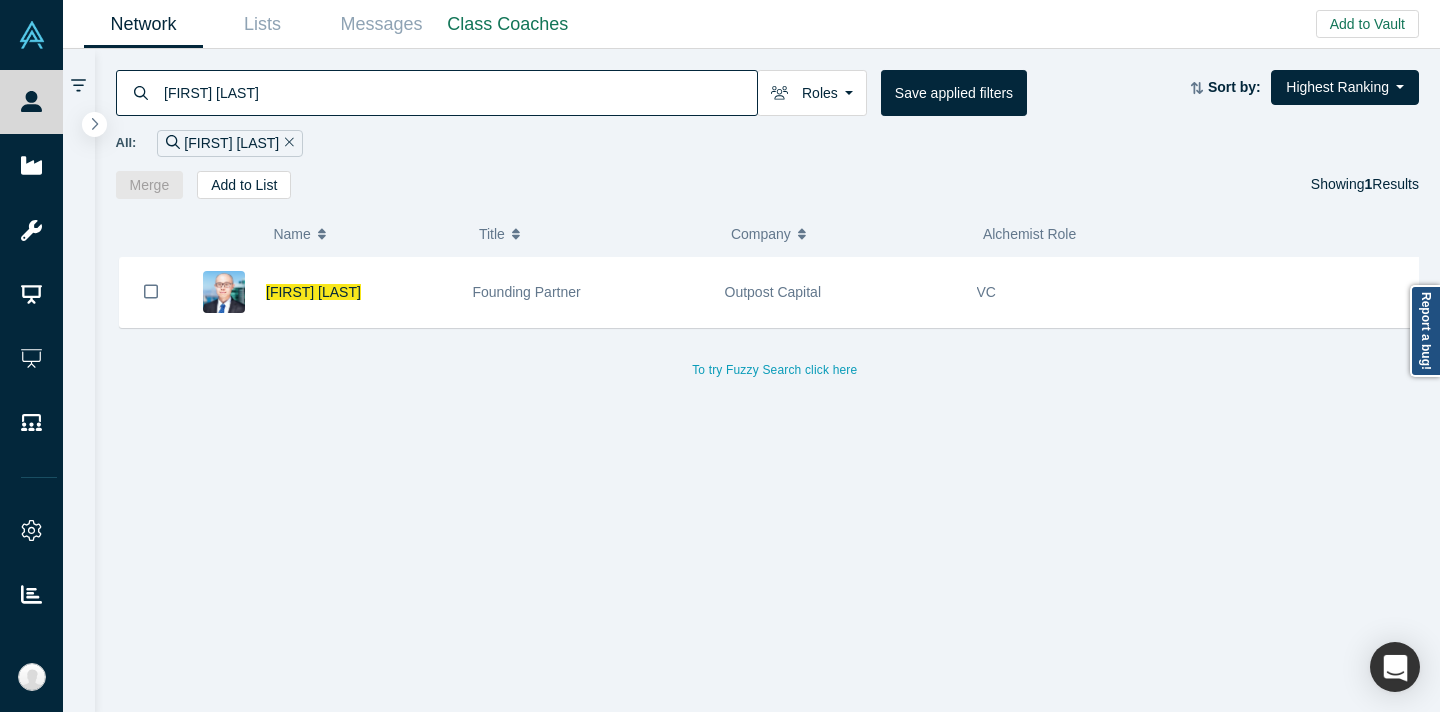 click on "Founding Partner" at bounding box center [527, 292] 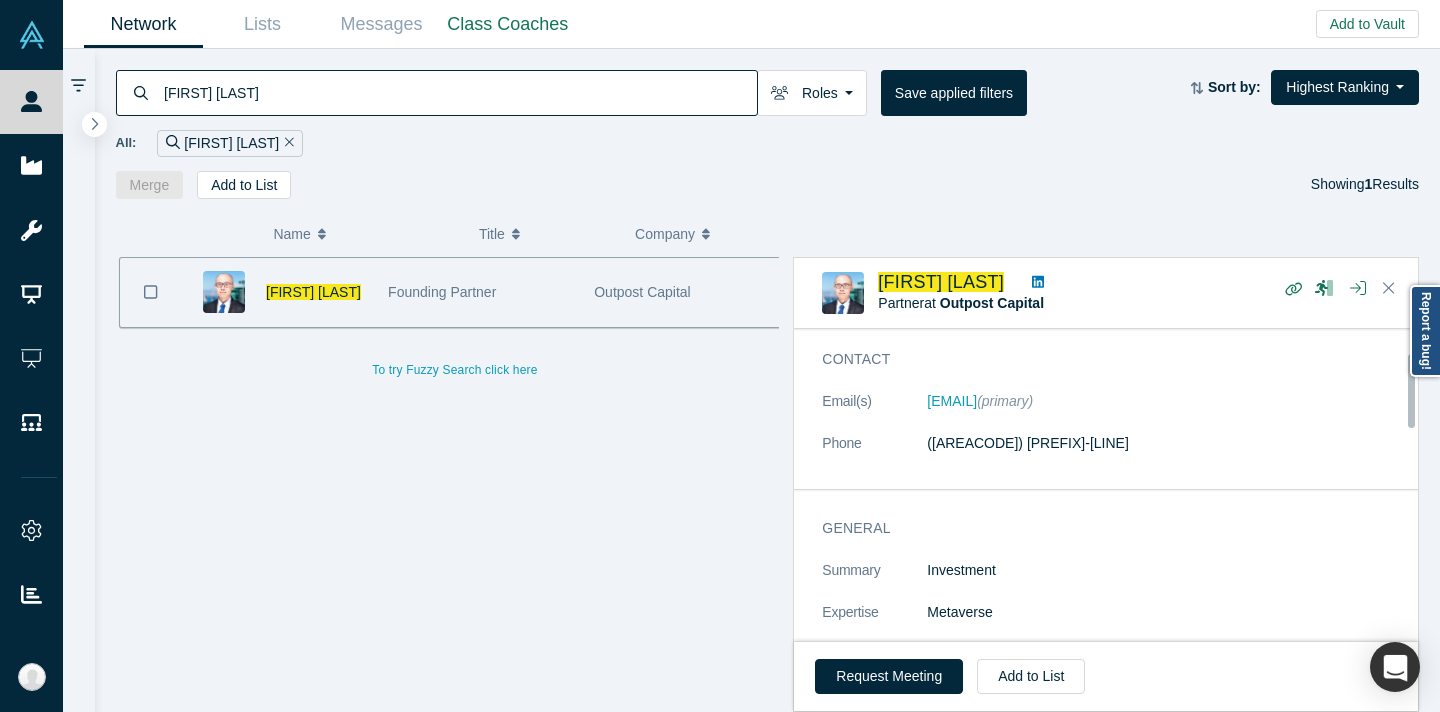 scroll, scrollTop: 98, scrollLeft: 0, axis: vertical 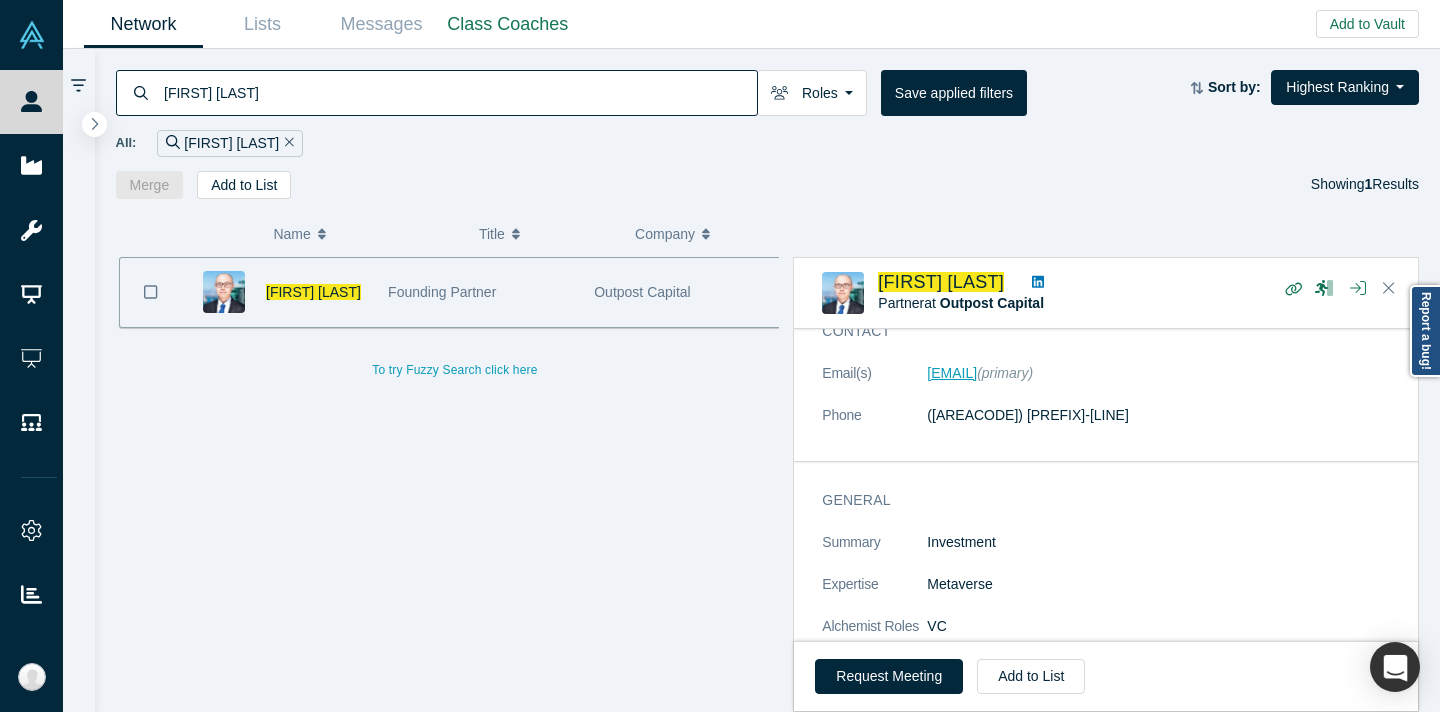 copy on "[EMAIL]" 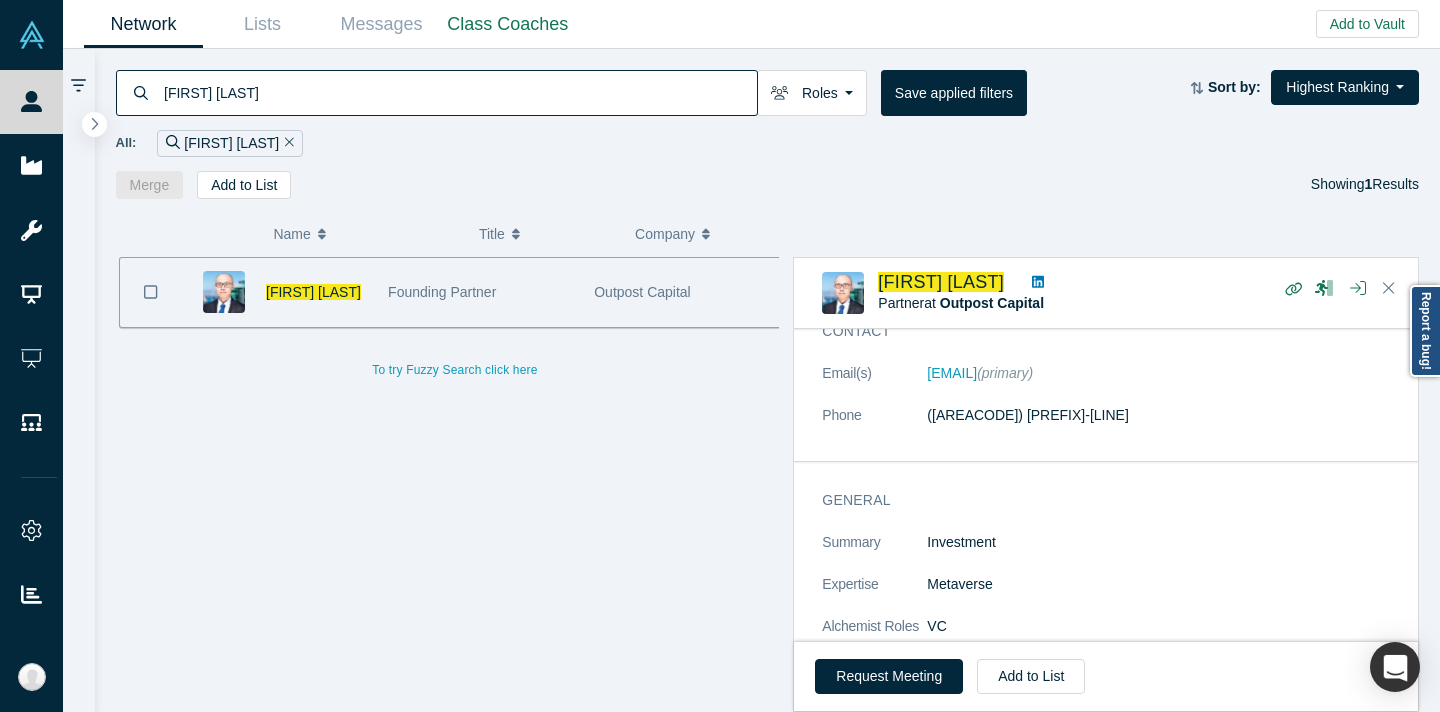 click on "General Summary Investment Expertise Metaverse Alchemist Roles VC Response Rate -" at bounding box center [1113, 595] 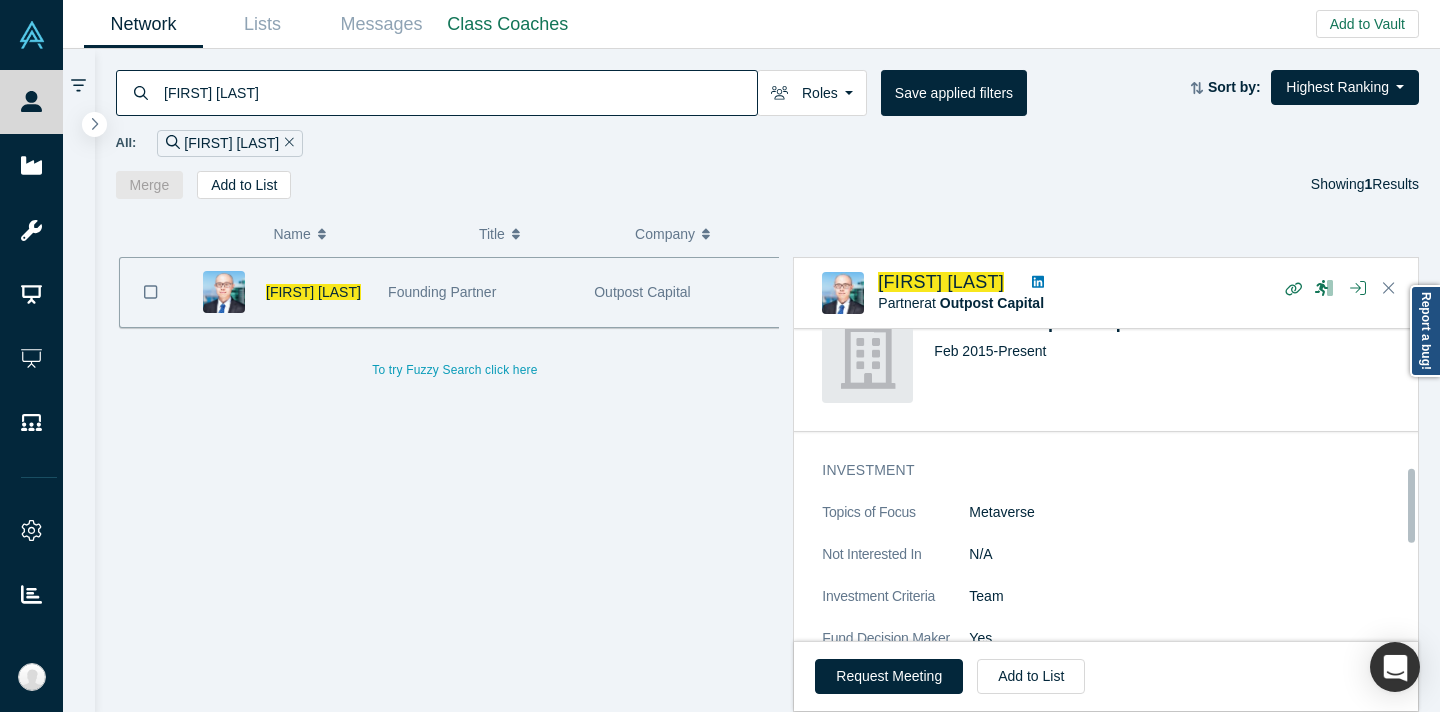 scroll, scrollTop: 1001, scrollLeft: 0, axis: vertical 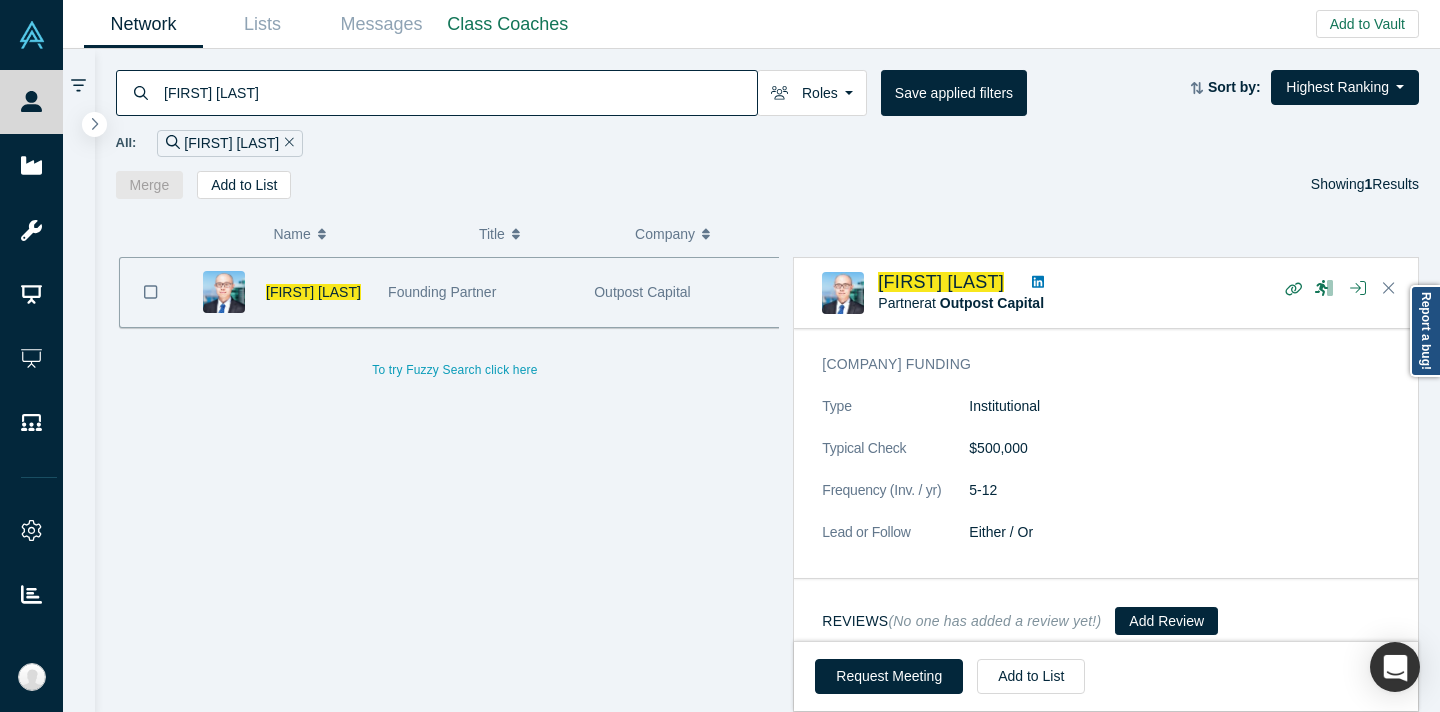 click on "[FIRST] [LAST]" at bounding box center (459, 92) 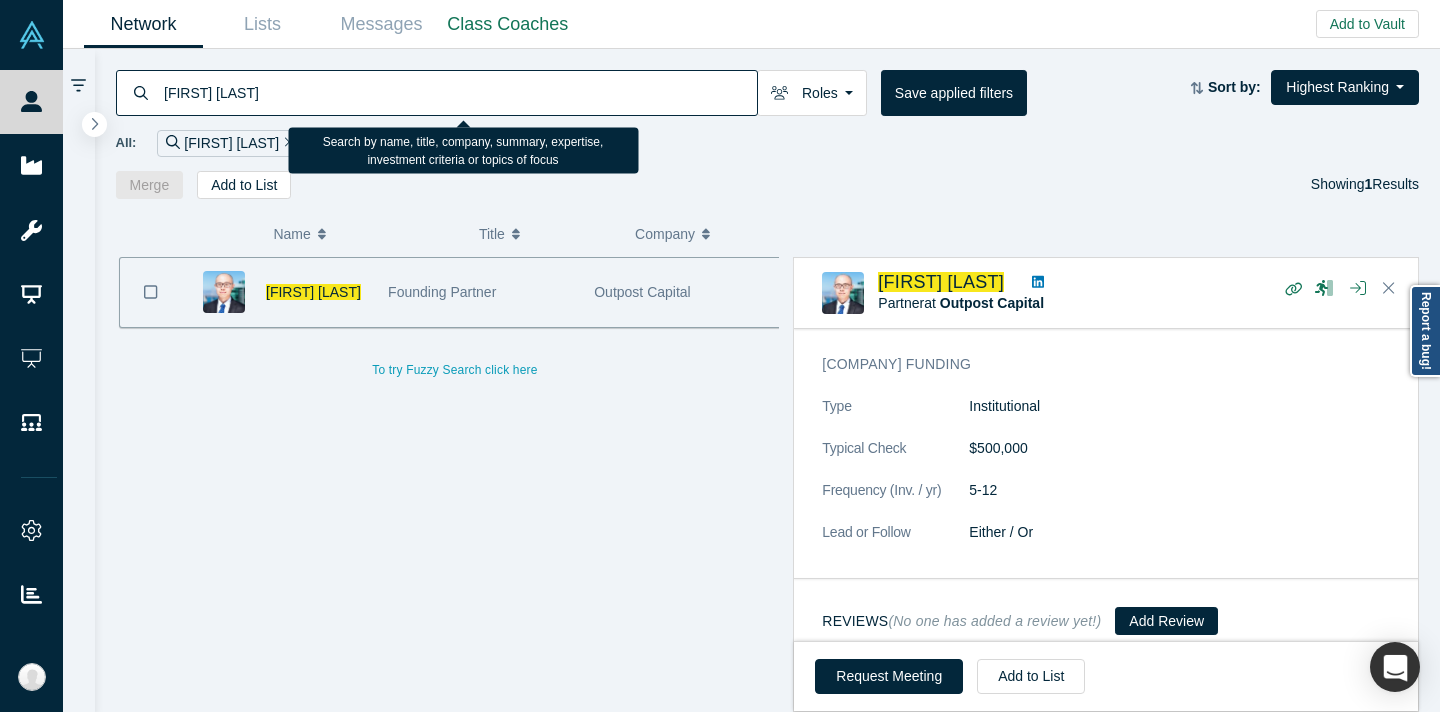 click on "[FIRST] [LAST]" at bounding box center (459, 92) 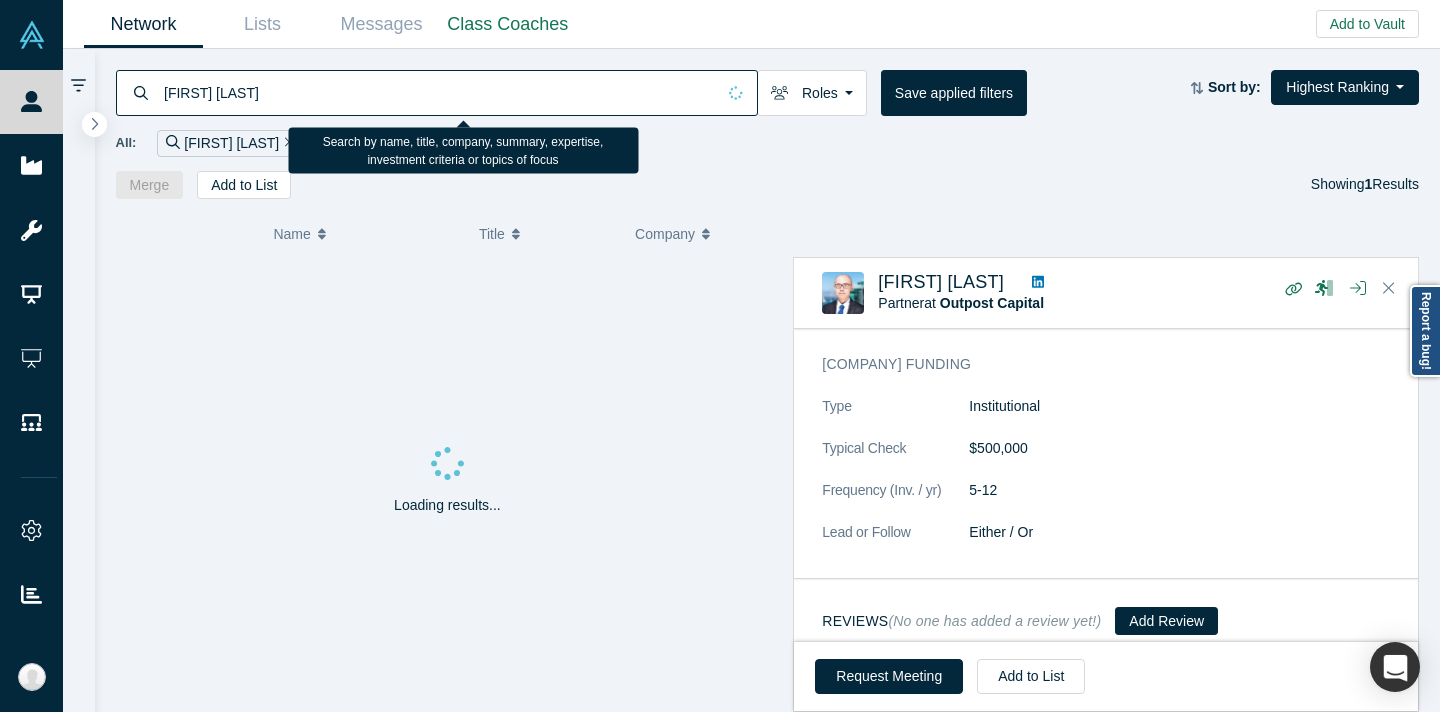 click on "All:  [FIRST] [LAST]" at bounding box center [768, 136] 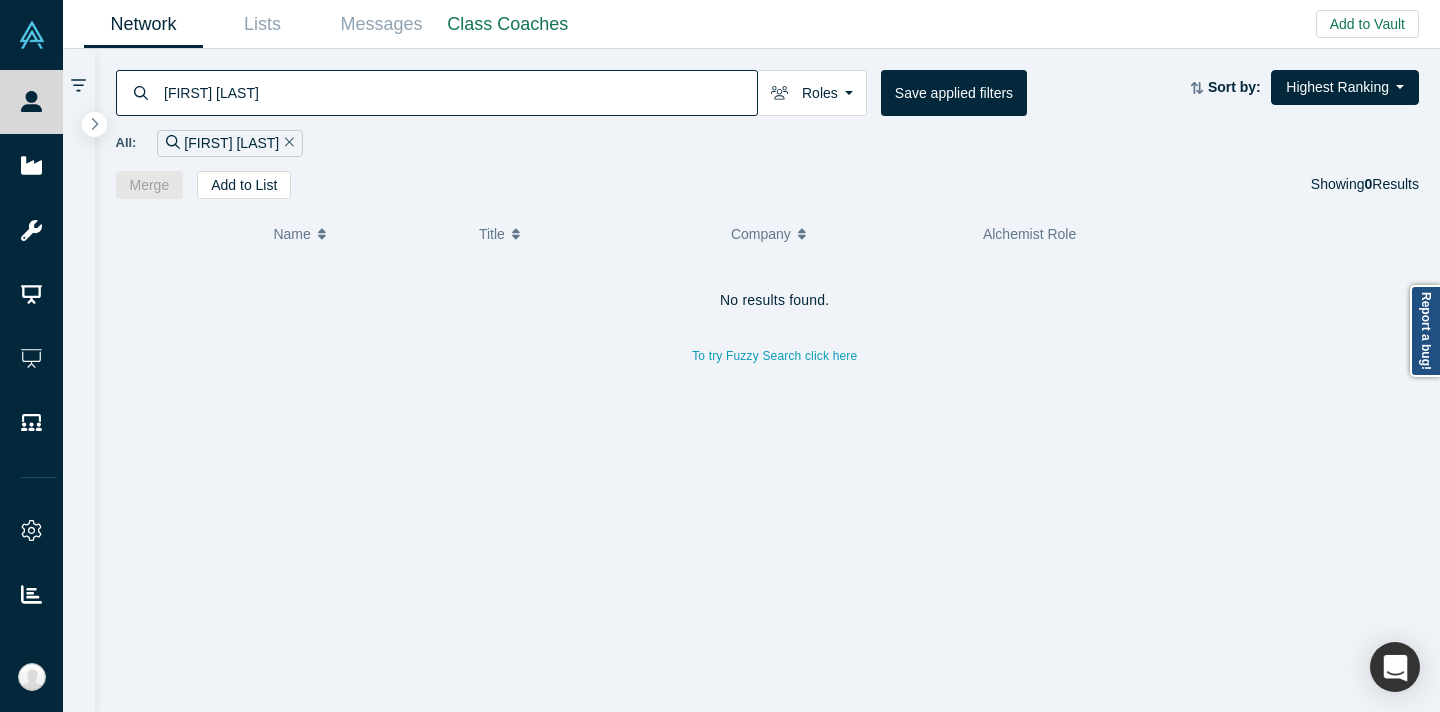 click on "[FIRST] [LAST]" at bounding box center (459, 92) 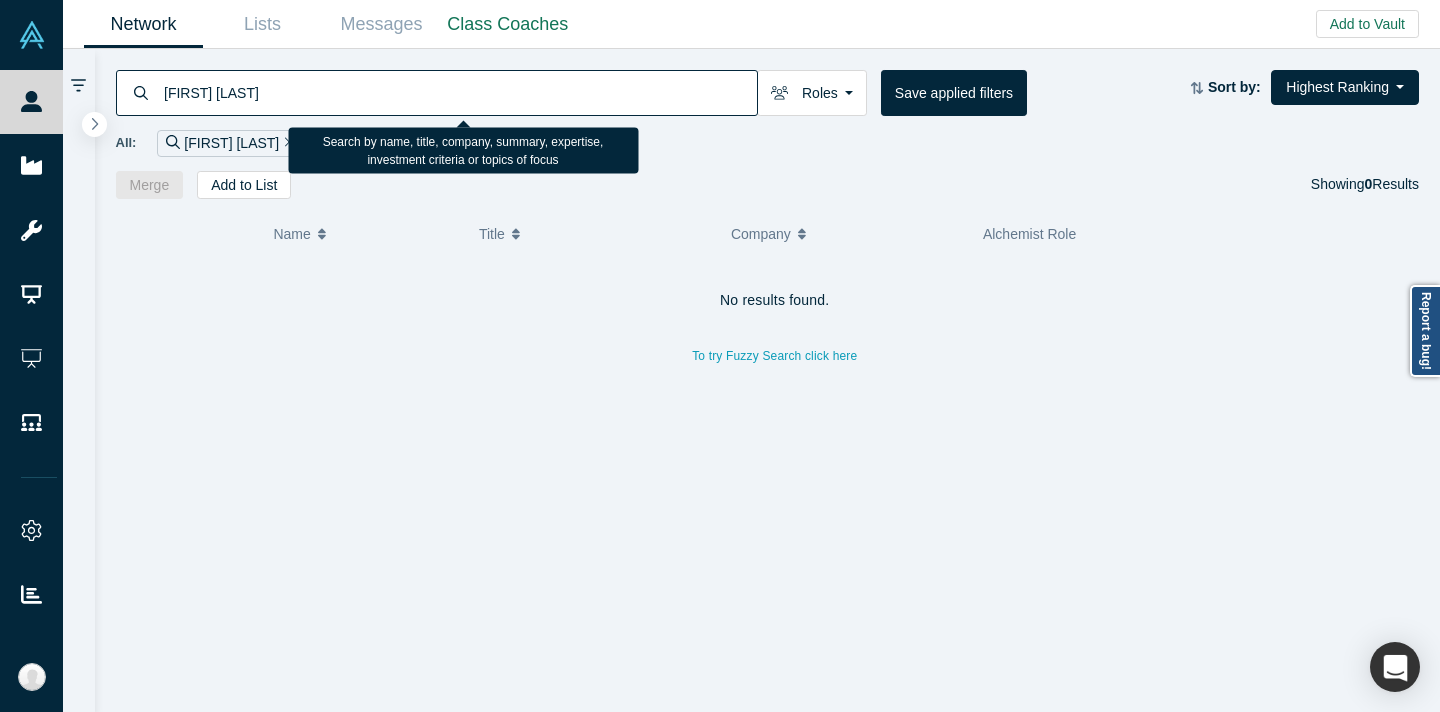 click on "[FIRST] [LAST]" at bounding box center [459, 92] 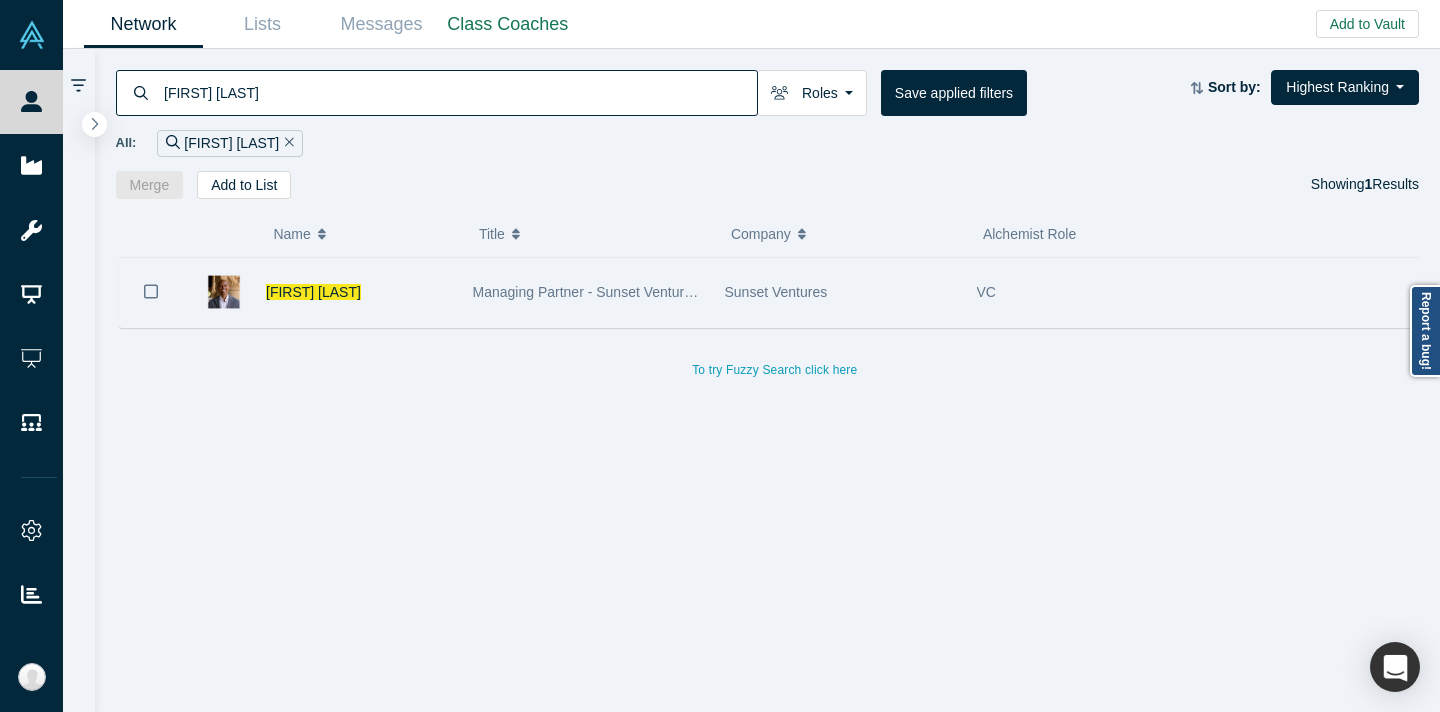 click on "[FIRST] [LAST]" at bounding box center (322, 292) 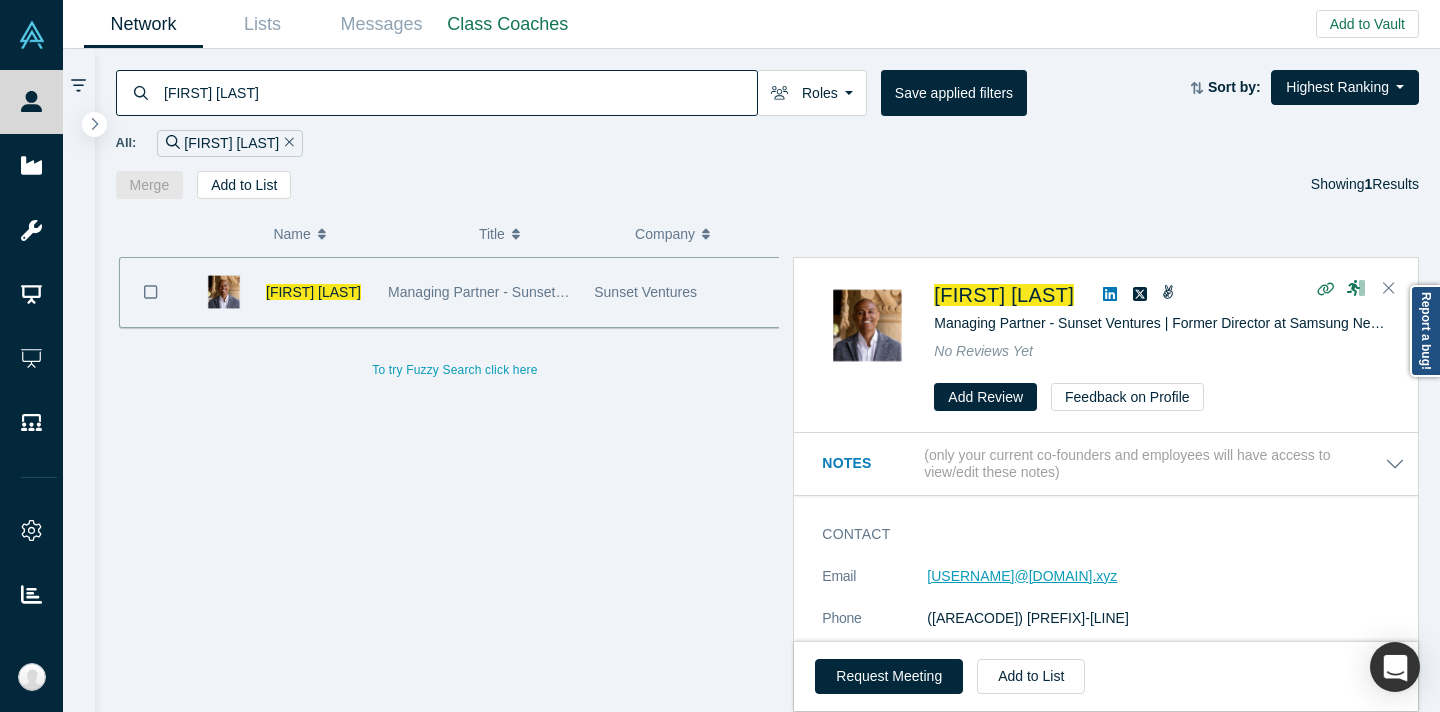 copy on "[USERNAME]@[DOMAIN].xyz" 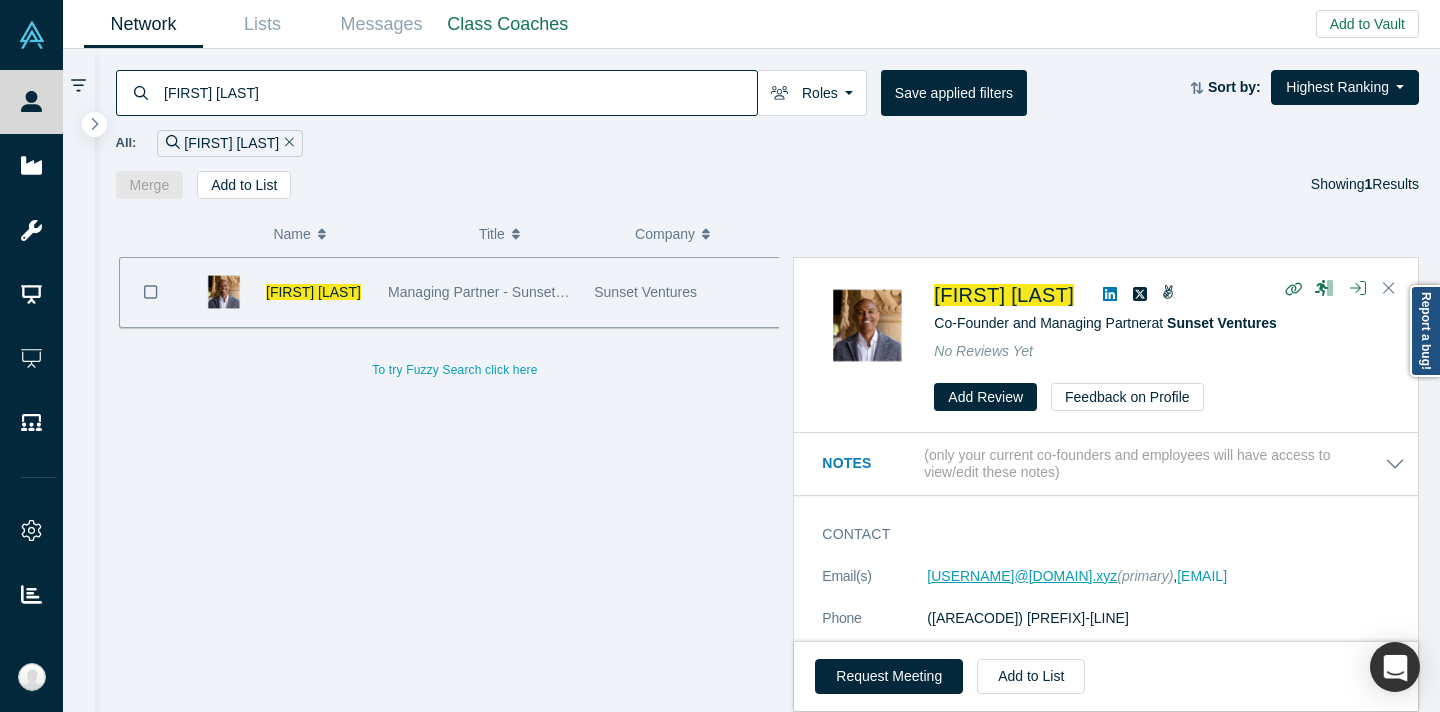 copy on "[USERNAME]@[DOMAIN].xyz" 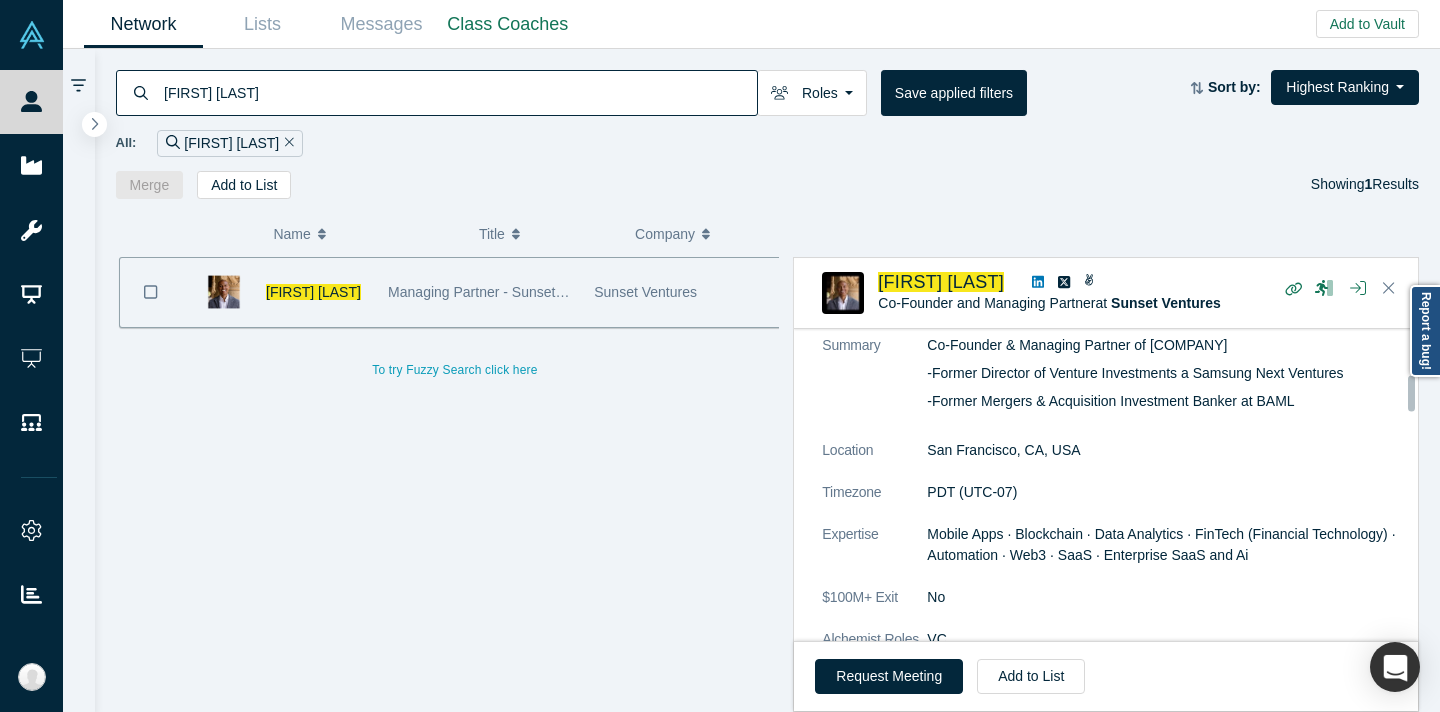 scroll, scrollTop: 405, scrollLeft: 0, axis: vertical 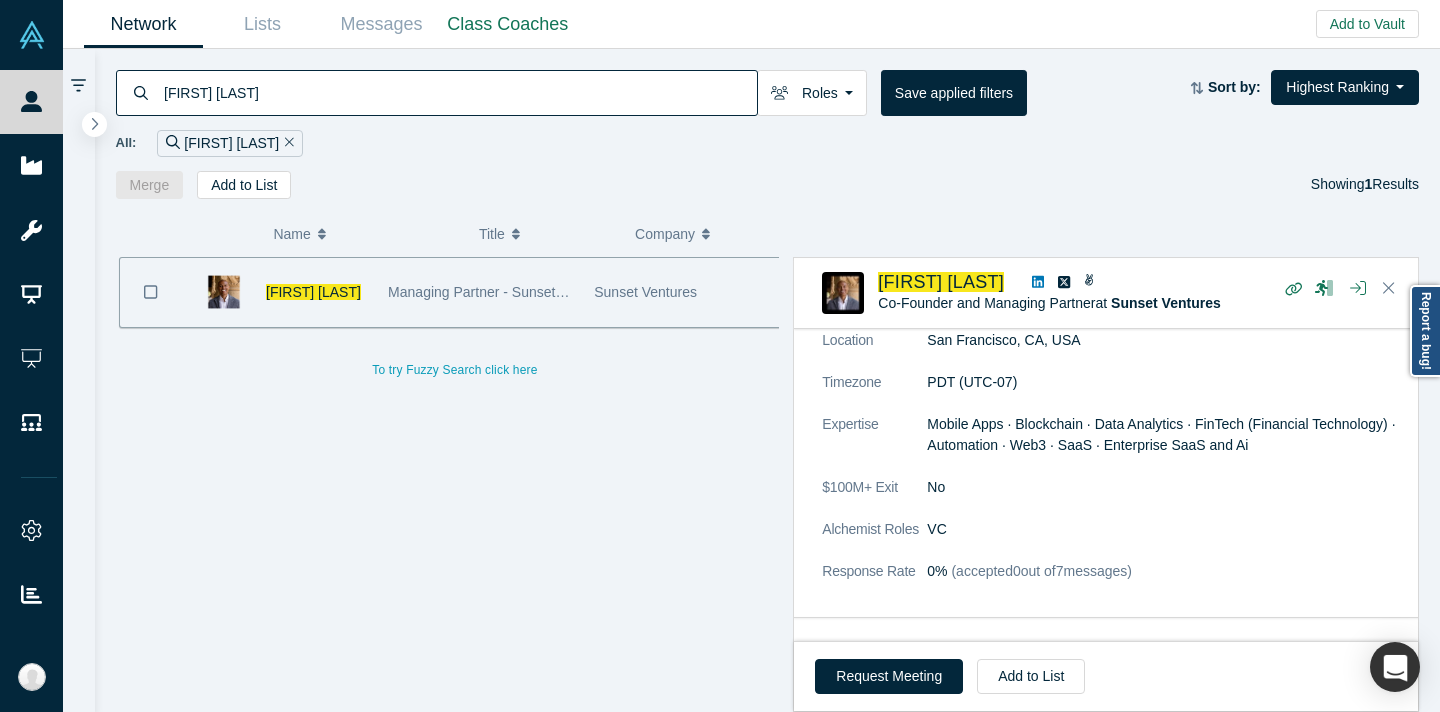 click on "[FIRST] [LAST]" at bounding box center (459, 92) 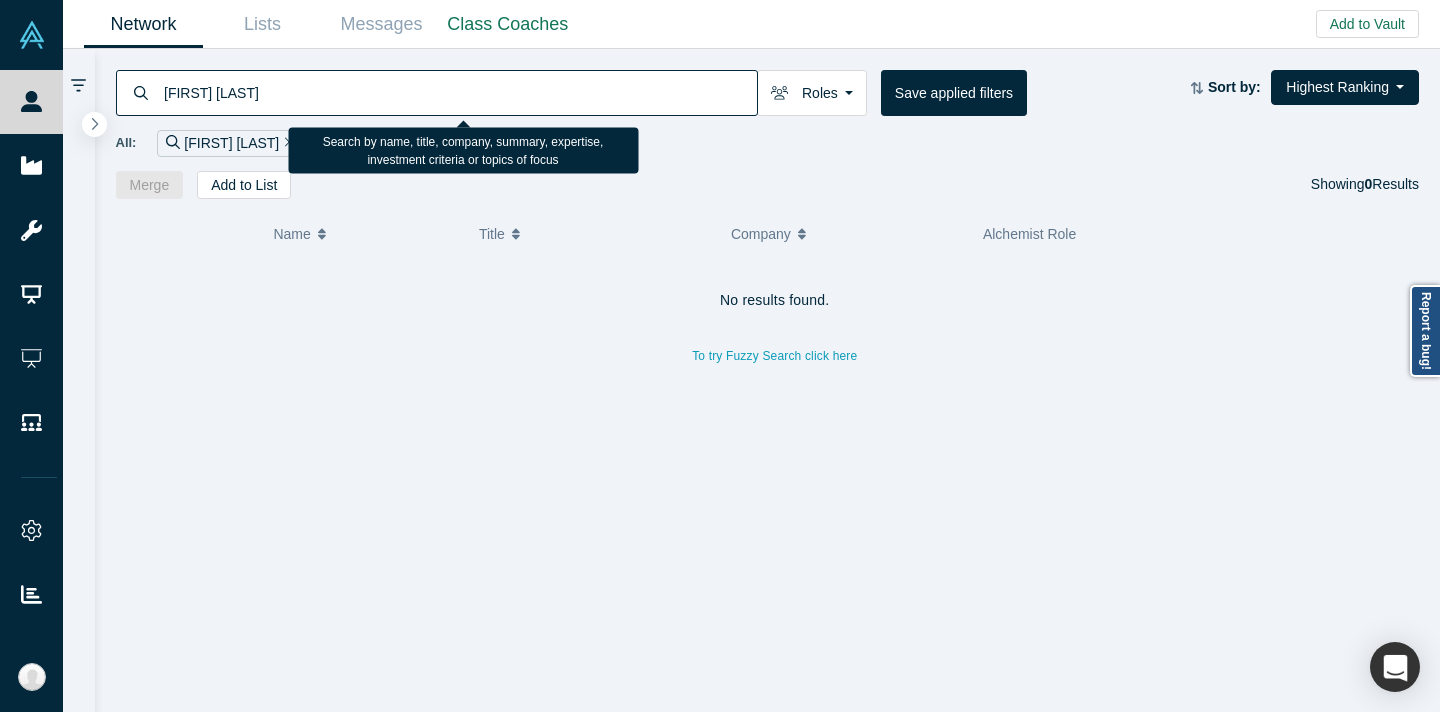 click on "[FIRST] [LAST]" at bounding box center [459, 92] 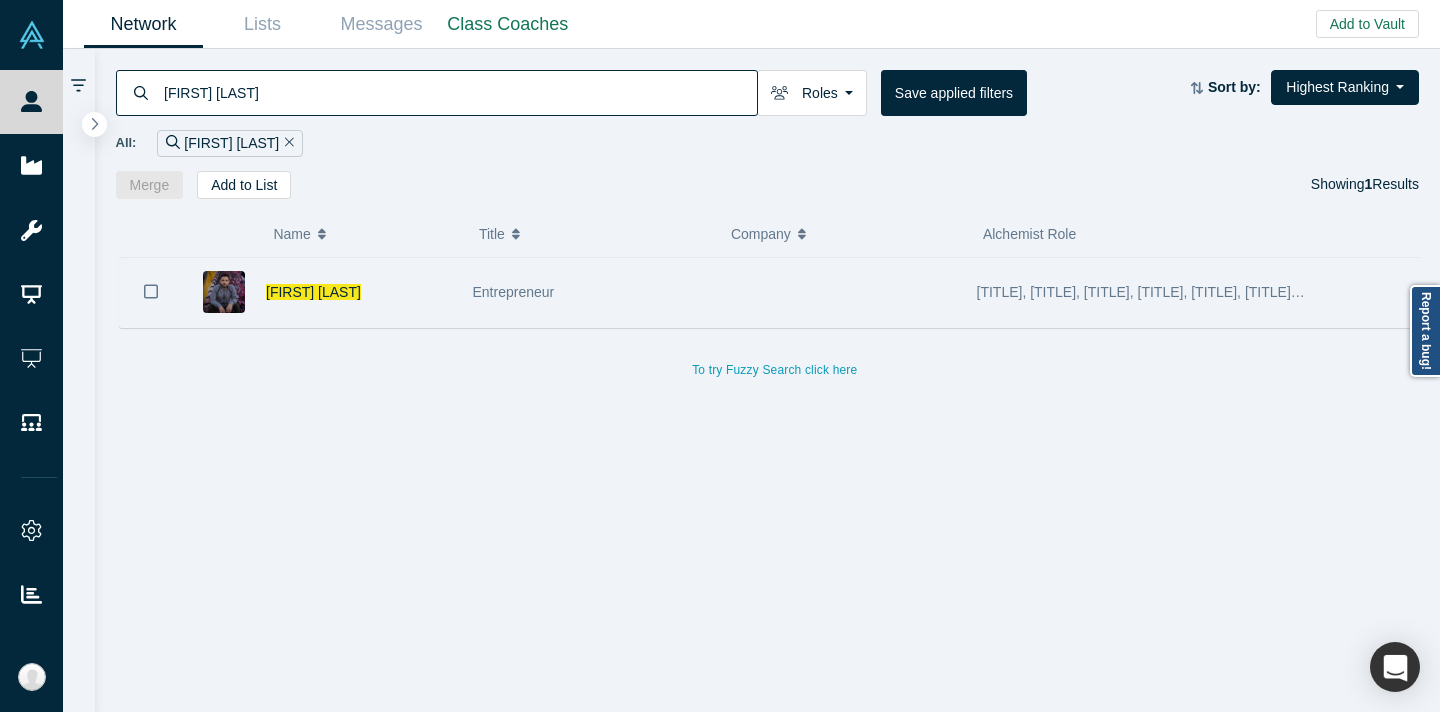click on "[FIRST] [LAST]" at bounding box center [322, 292] 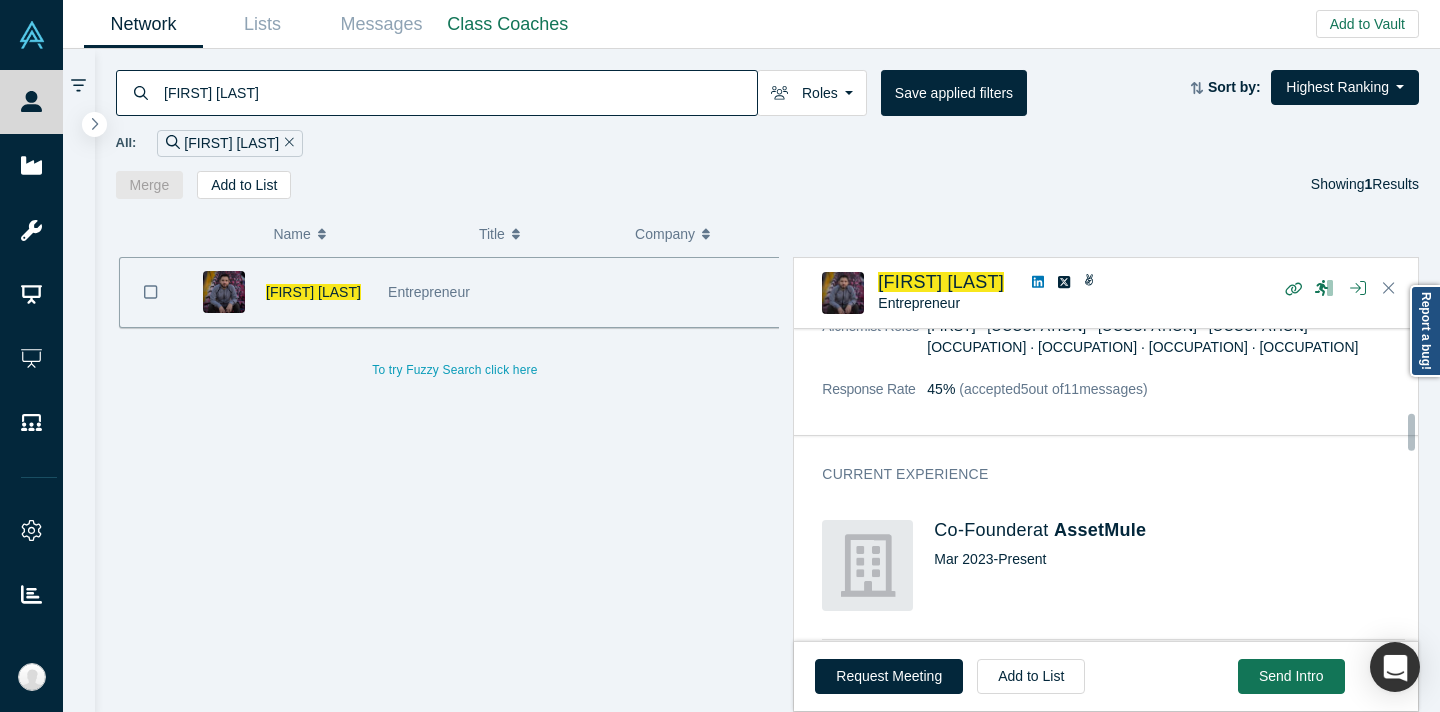 scroll, scrollTop: 807, scrollLeft: 0, axis: vertical 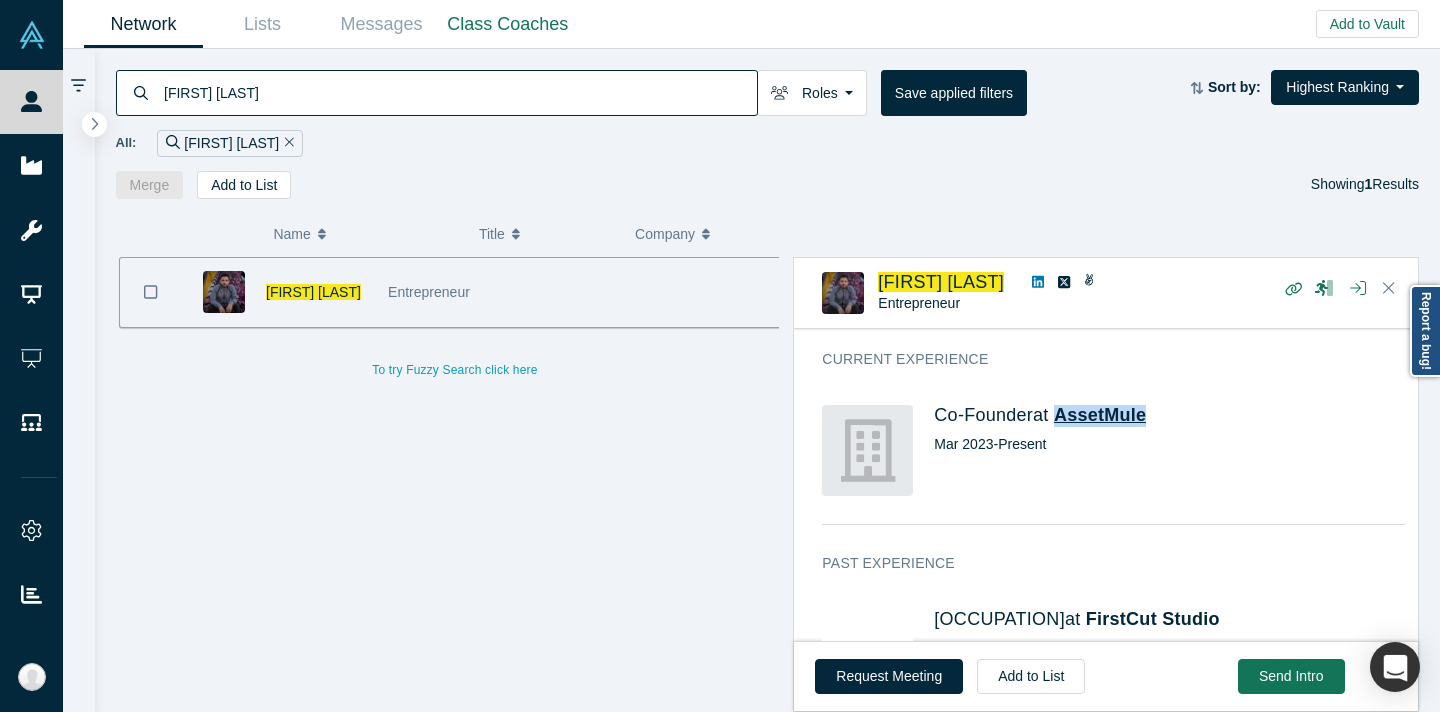 drag, startPoint x: 1194, startPoint y: 420, endPoint x: 1065, endPoint y: 425, distance: 129.09686 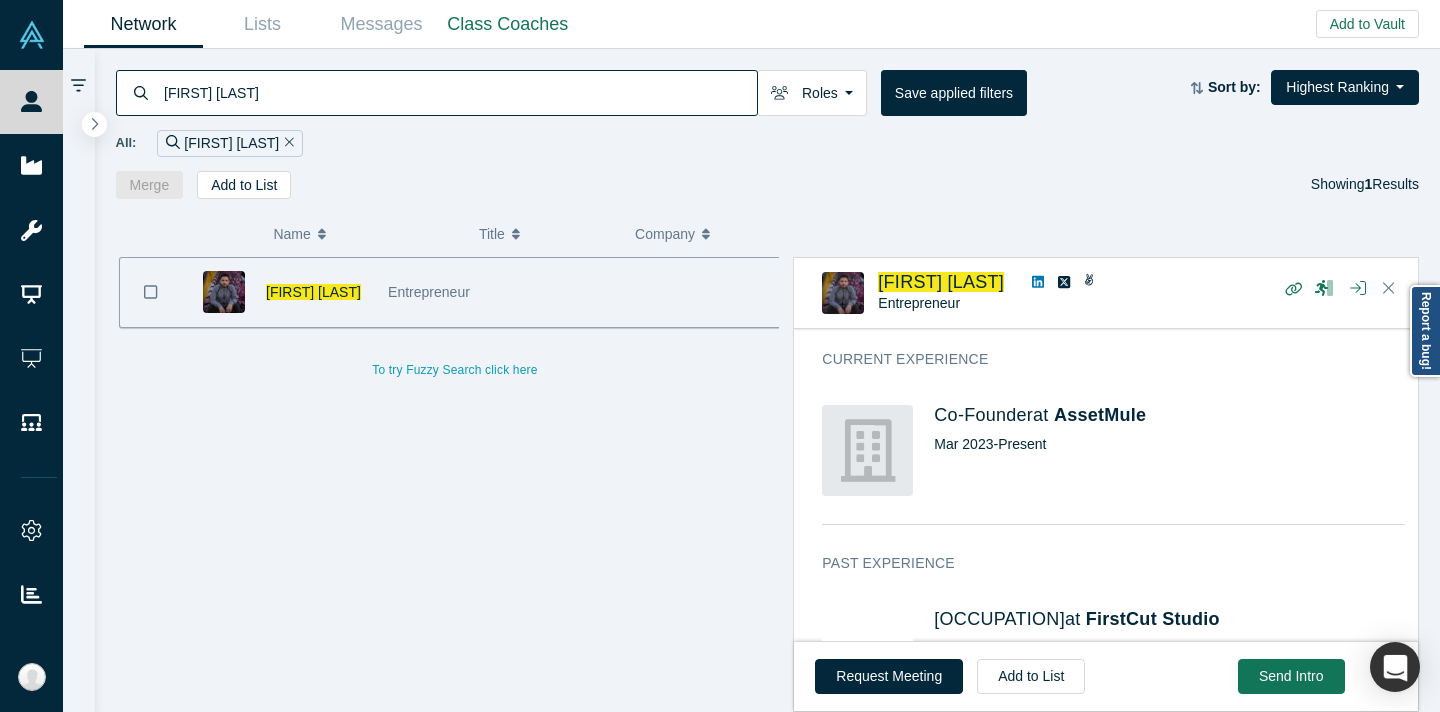 click on "[FIRST] [LAST]" at bounding box center [459, 92] 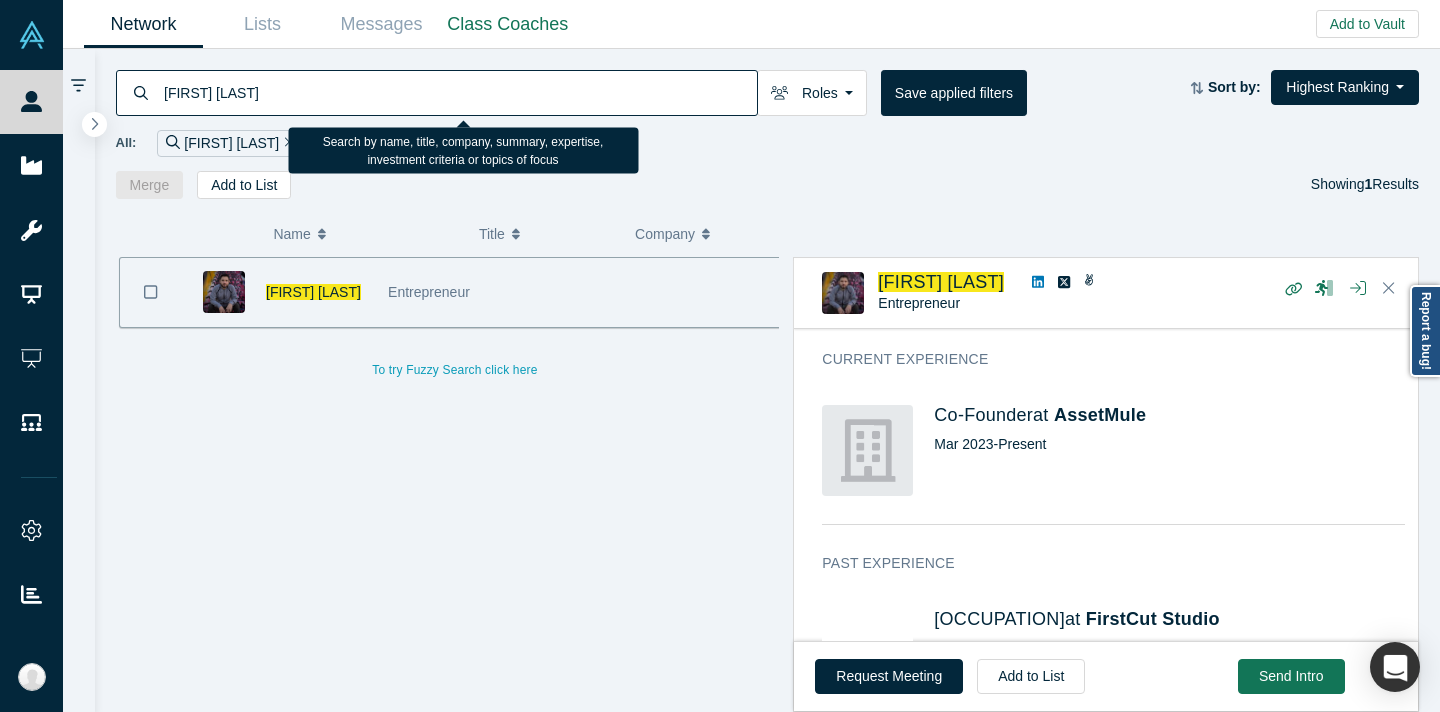 paste on "[FIRST] [LAST]" 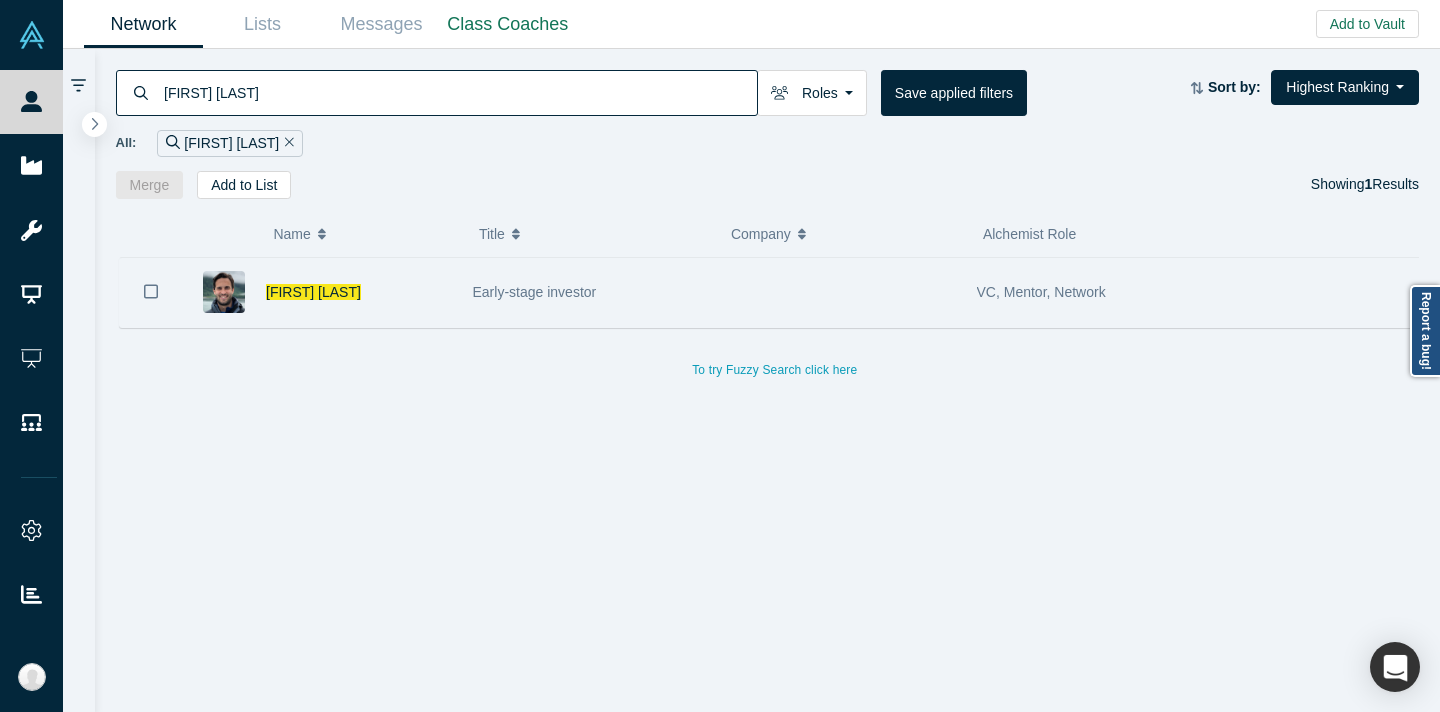 click at bounding box center (840, 292) 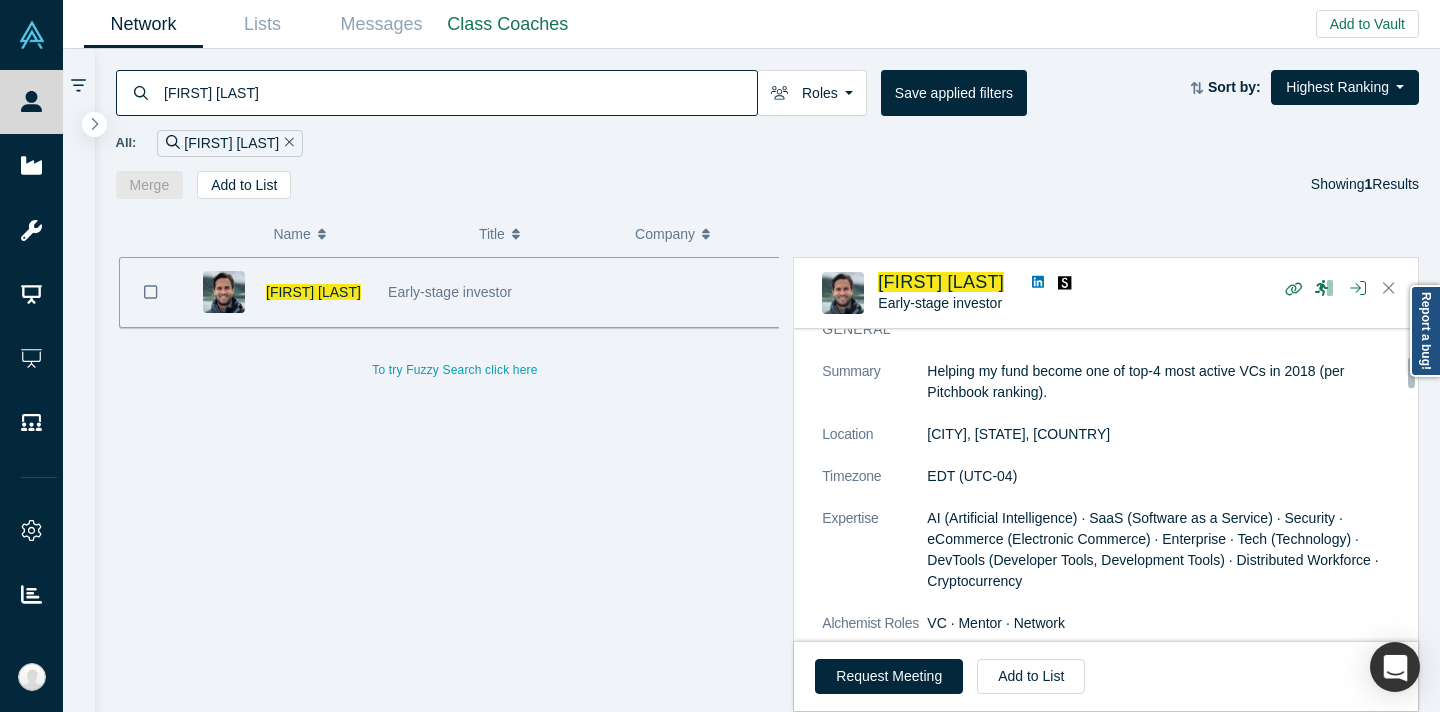 scroll, scrollTop: 273, scrollLeft: 0, axis: vertical 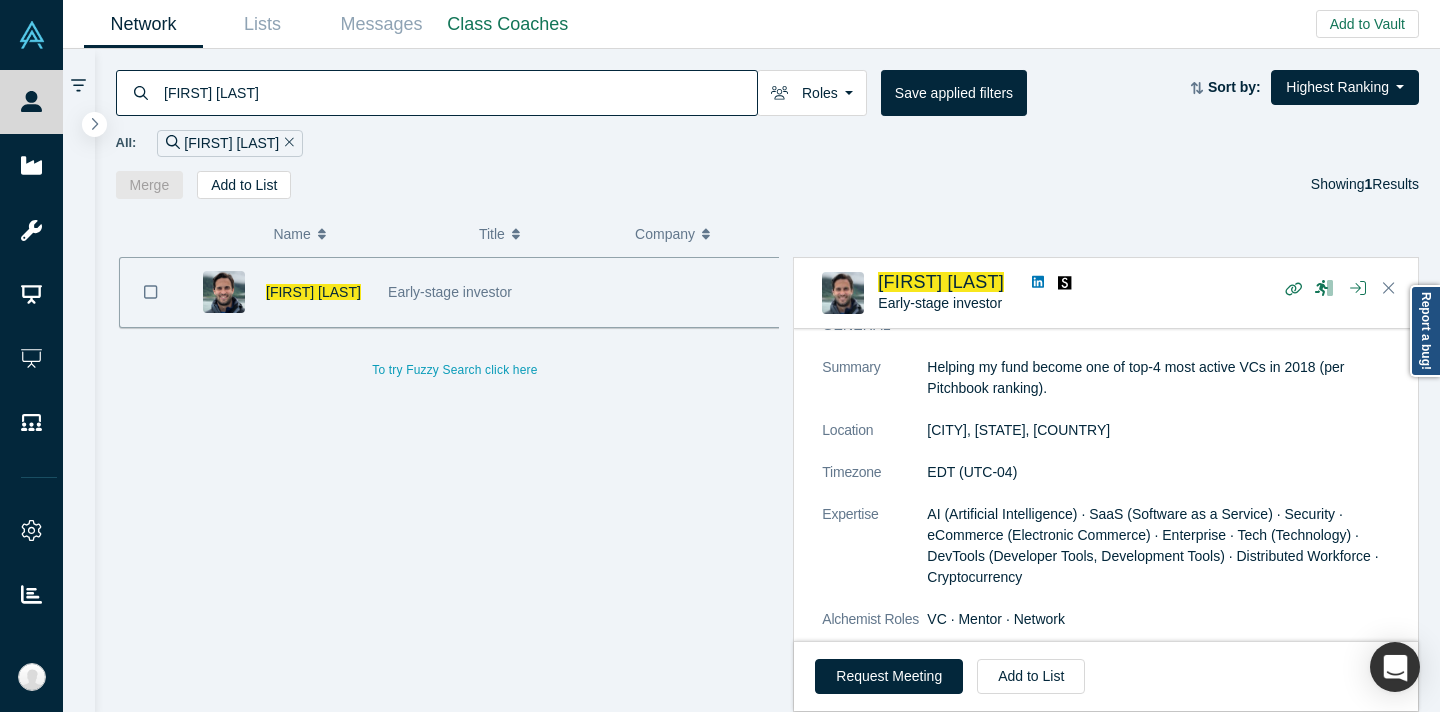 drag, startPoint x: 932, startPoint y: 410, endPoint x: 1059, endPoint y: 432, distance: 128.89143 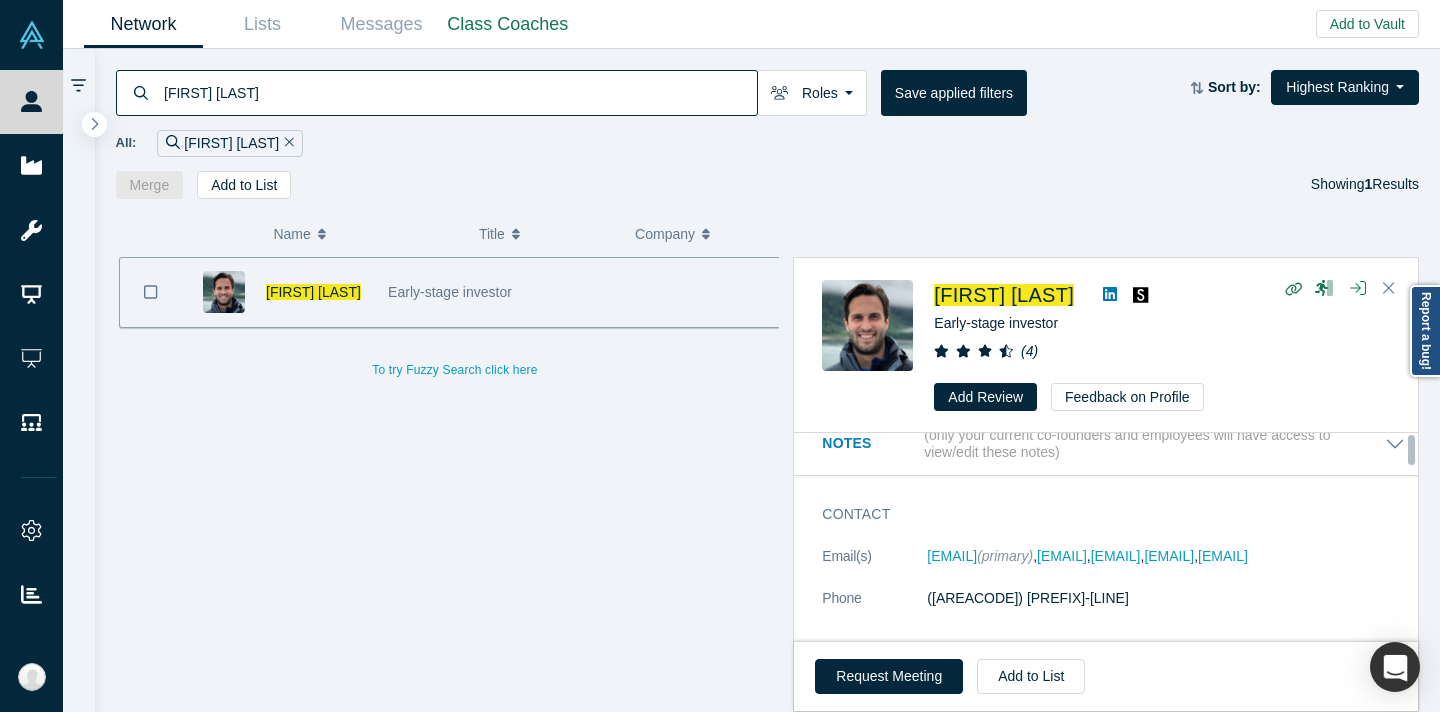 scroll, scrollTop: 0, scrollLeft: 0, axis: both 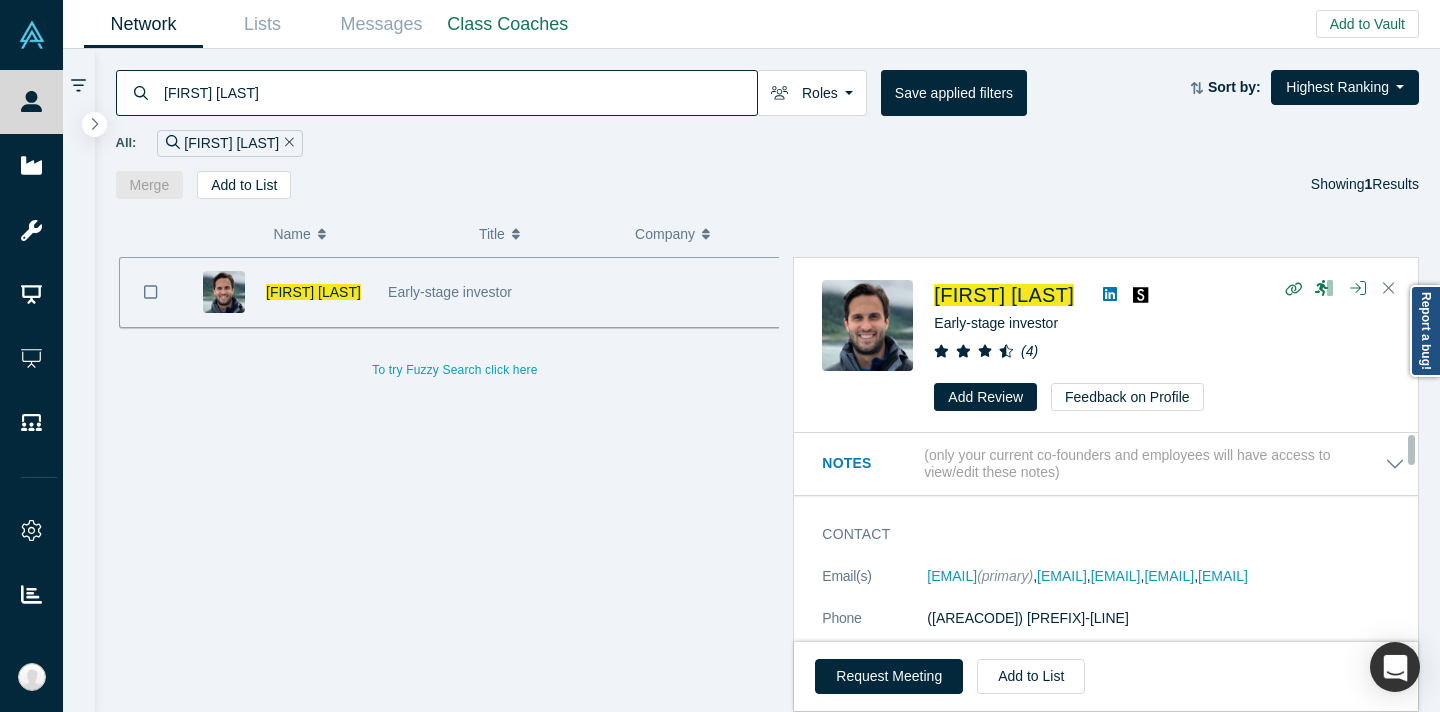 click 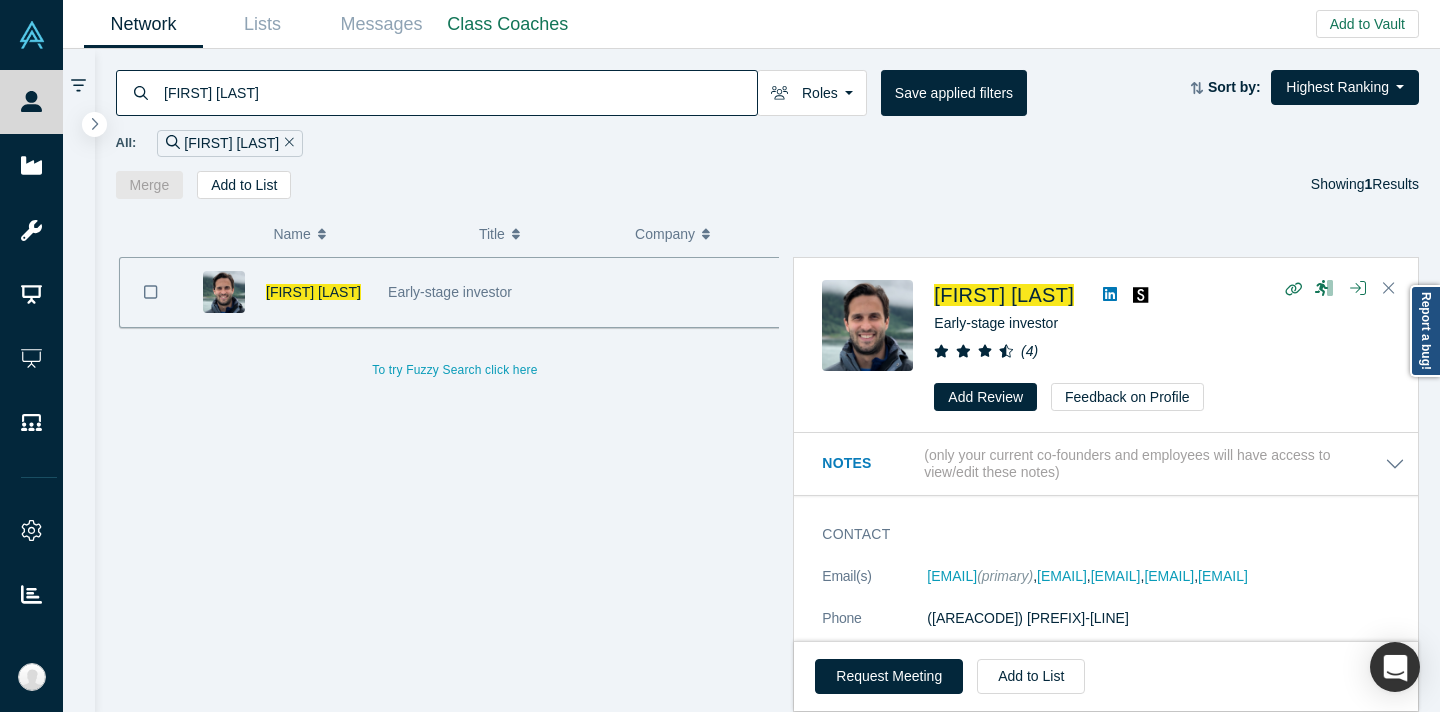 click on "[FIRST] [LAST]" at bounding box center [459, 92] 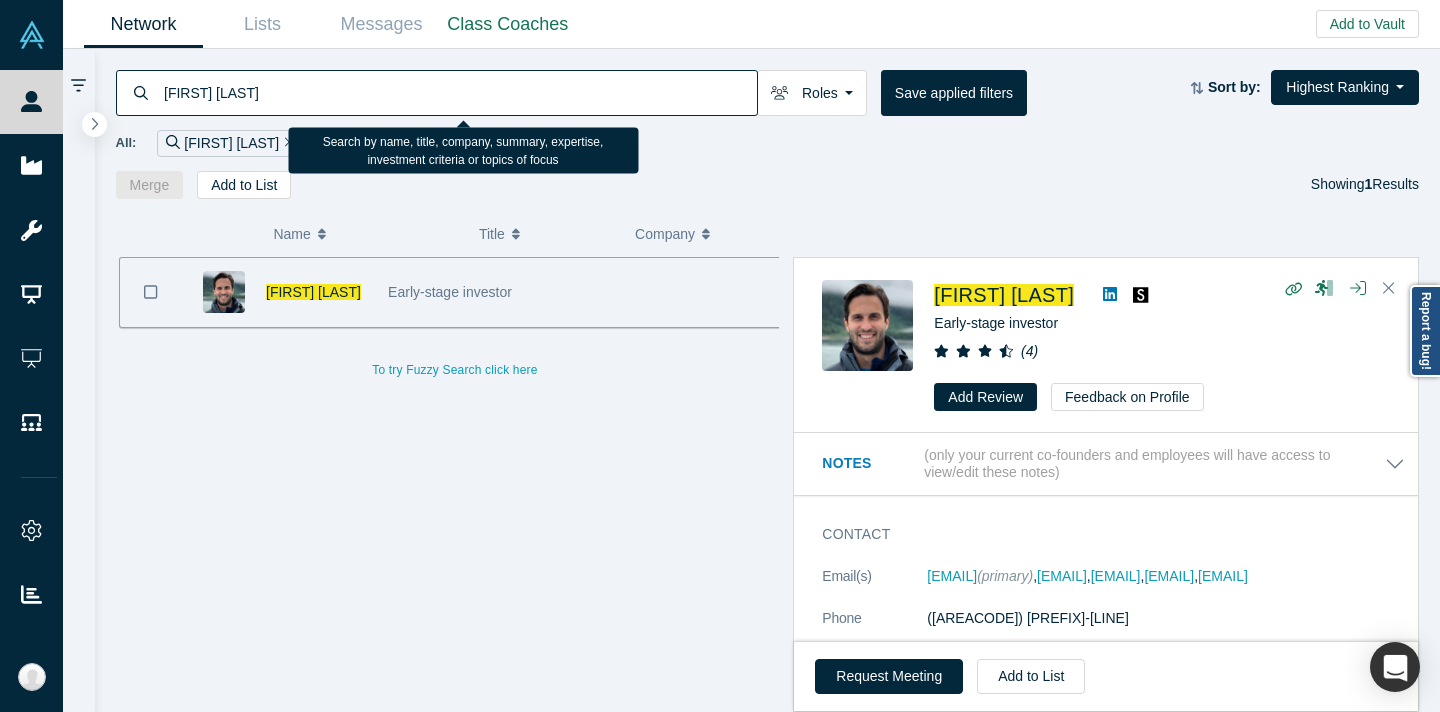 click on "[FIRST] [LAST]" at bounding box center [459, 92] 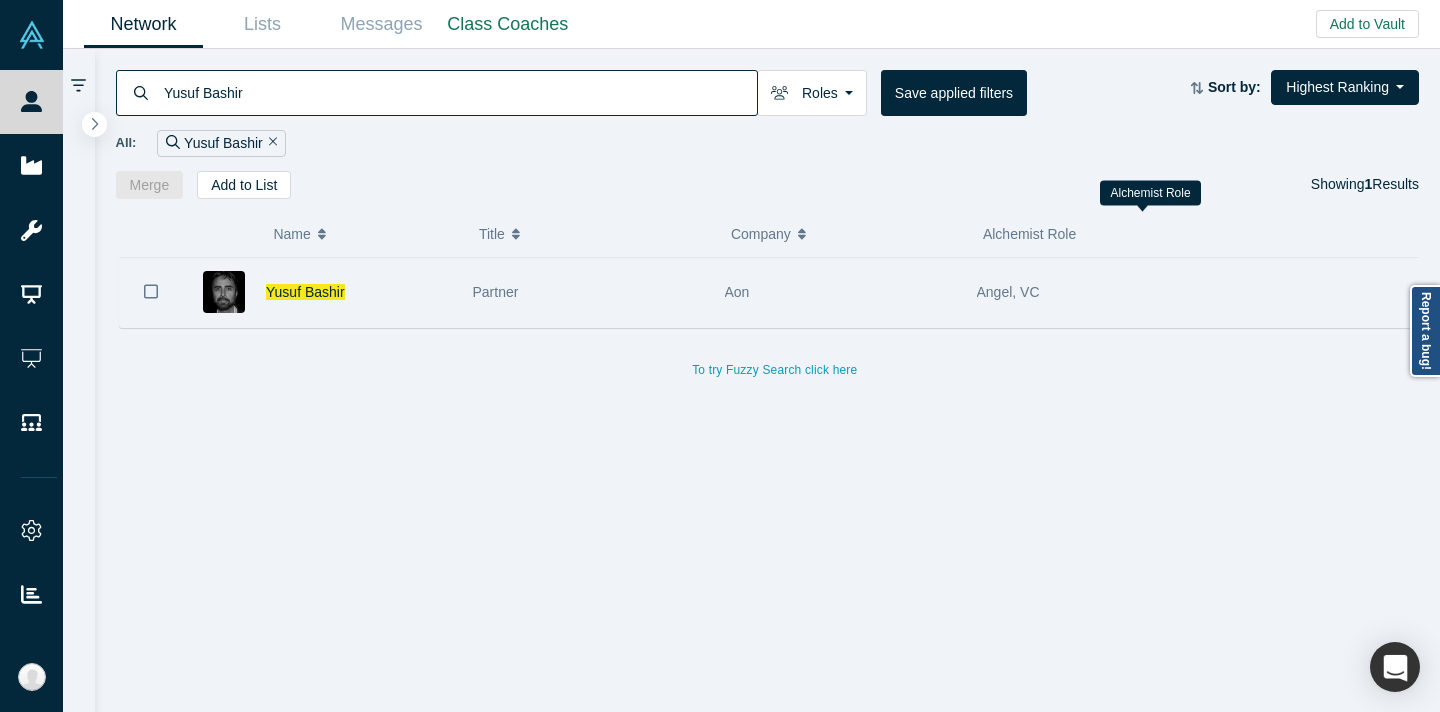 click on "Aon" at bounding box center [840, 292] 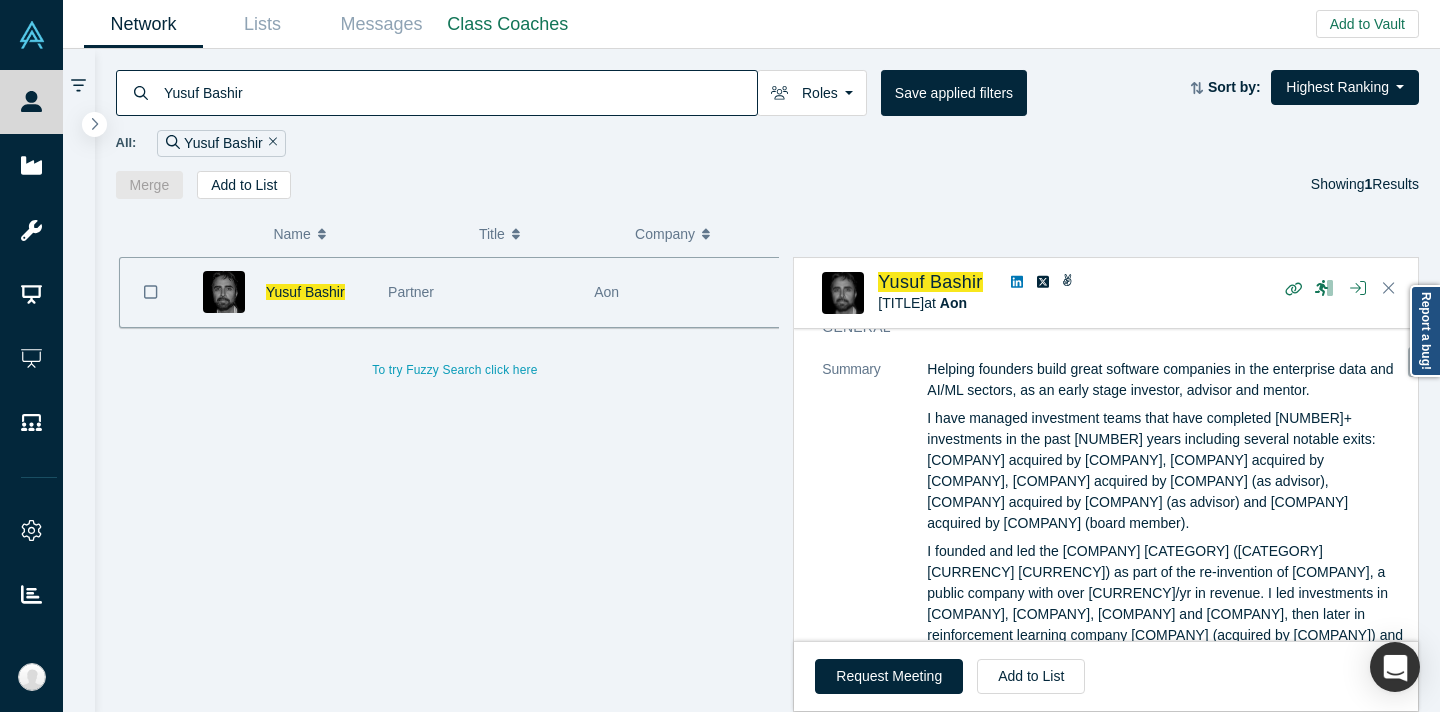 scroll, scrollTop: 267, scrollLeft: 0, axis: vertical 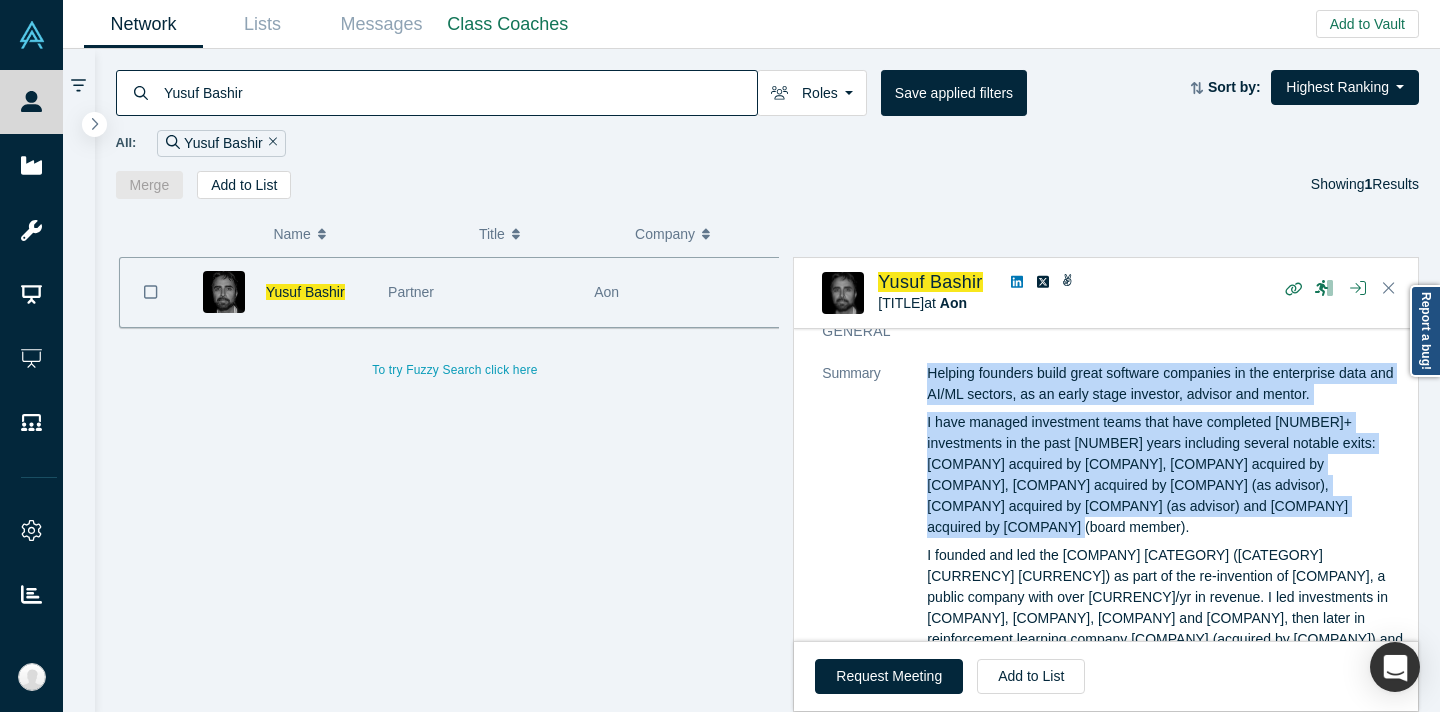 drag, startPoint x: 928, startPoint y: 369, endPoint x: 1264, endPoint y: 513, distance: 365.5571 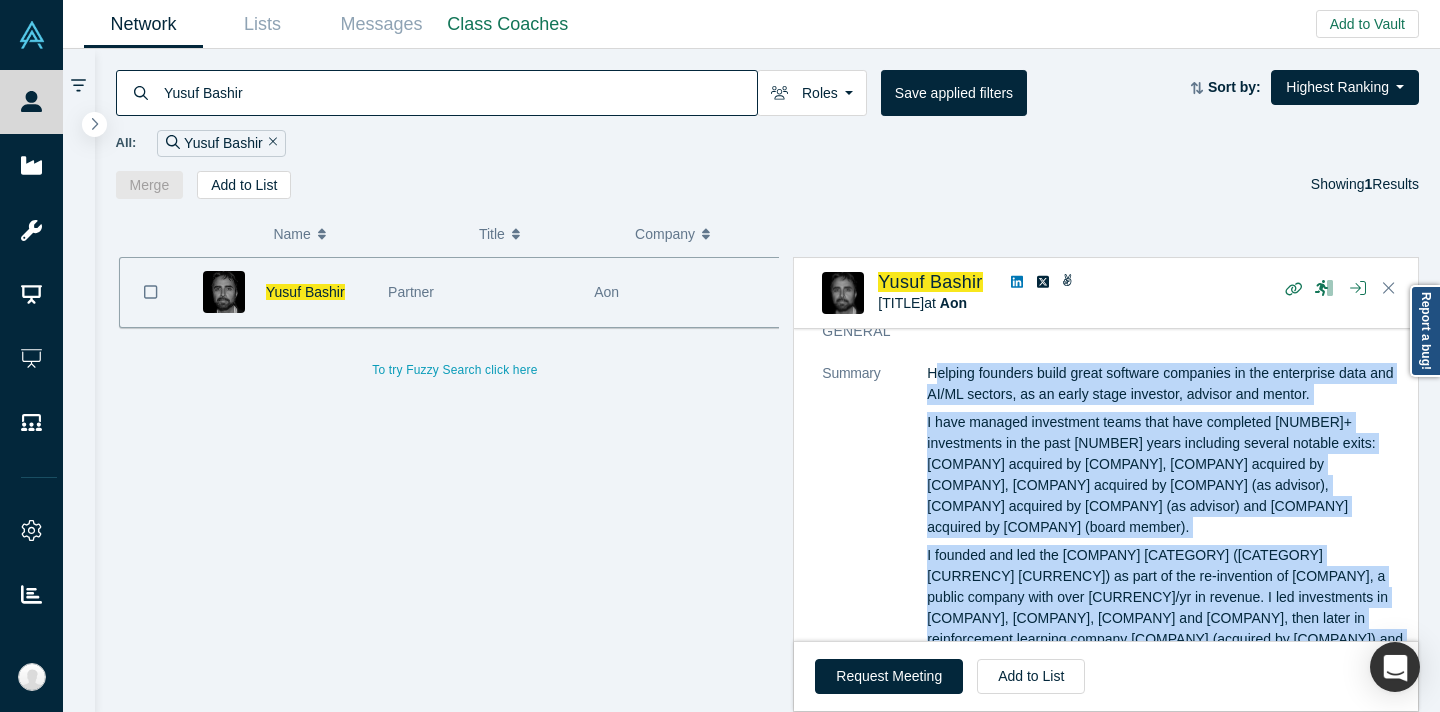 drag, startPoint x: 933, startPoint y: 367, endPoint x: 1292, endPoint y: 613, distance: 435.19766 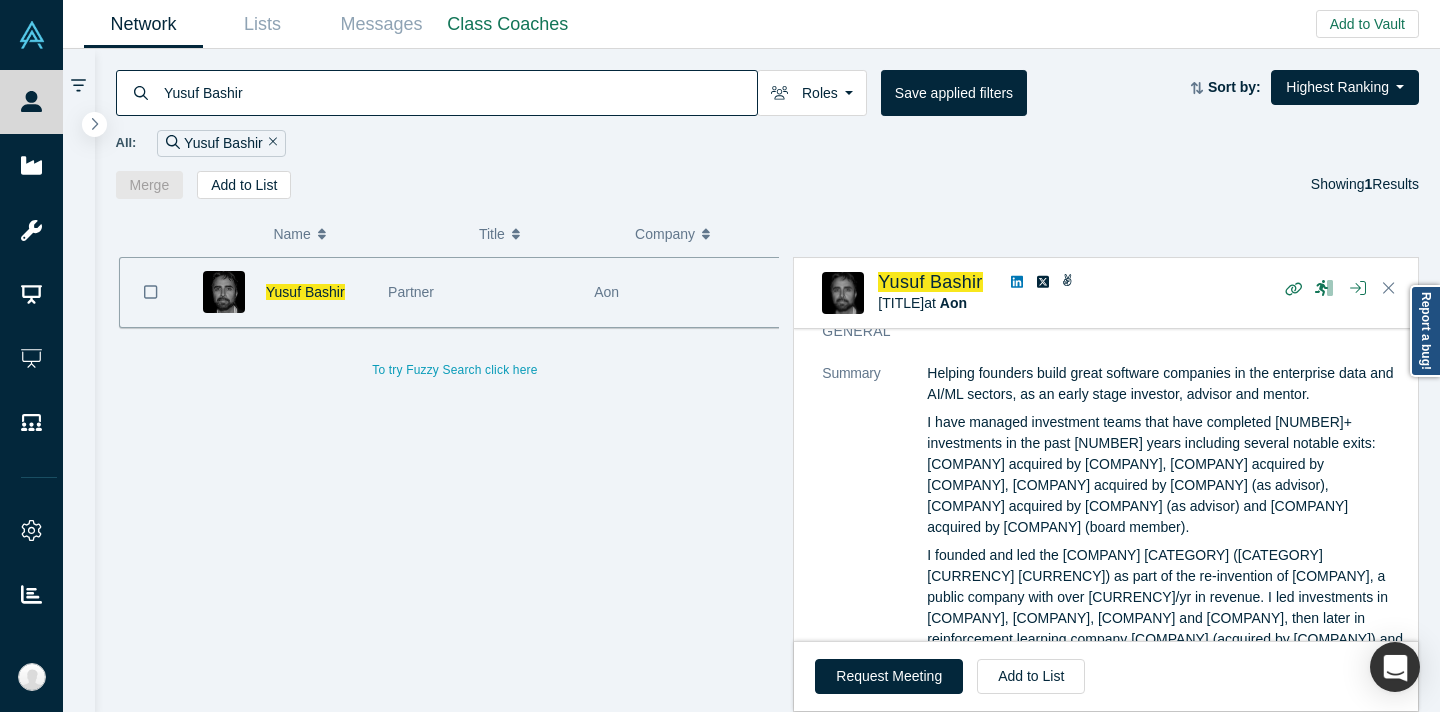 click 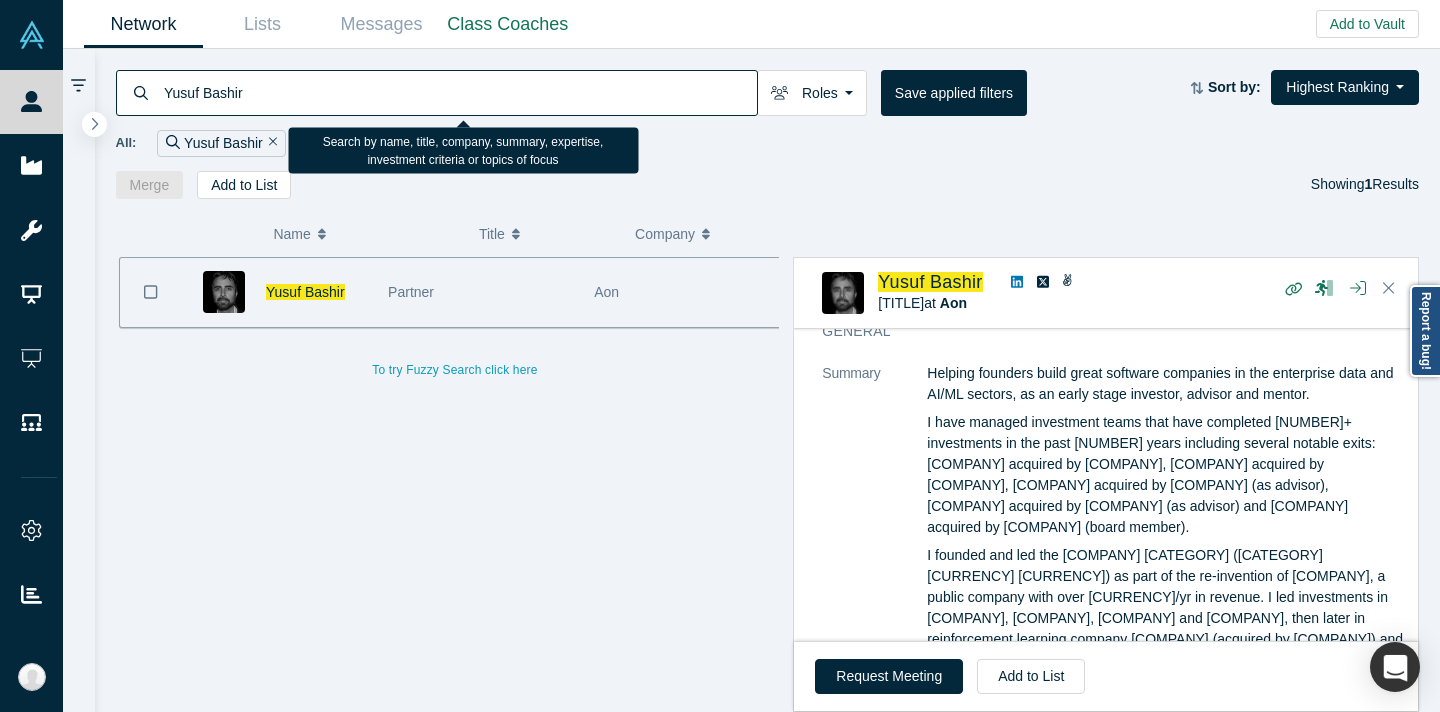 click on "Yusuf Bashir" at bounding box center (459, 92) 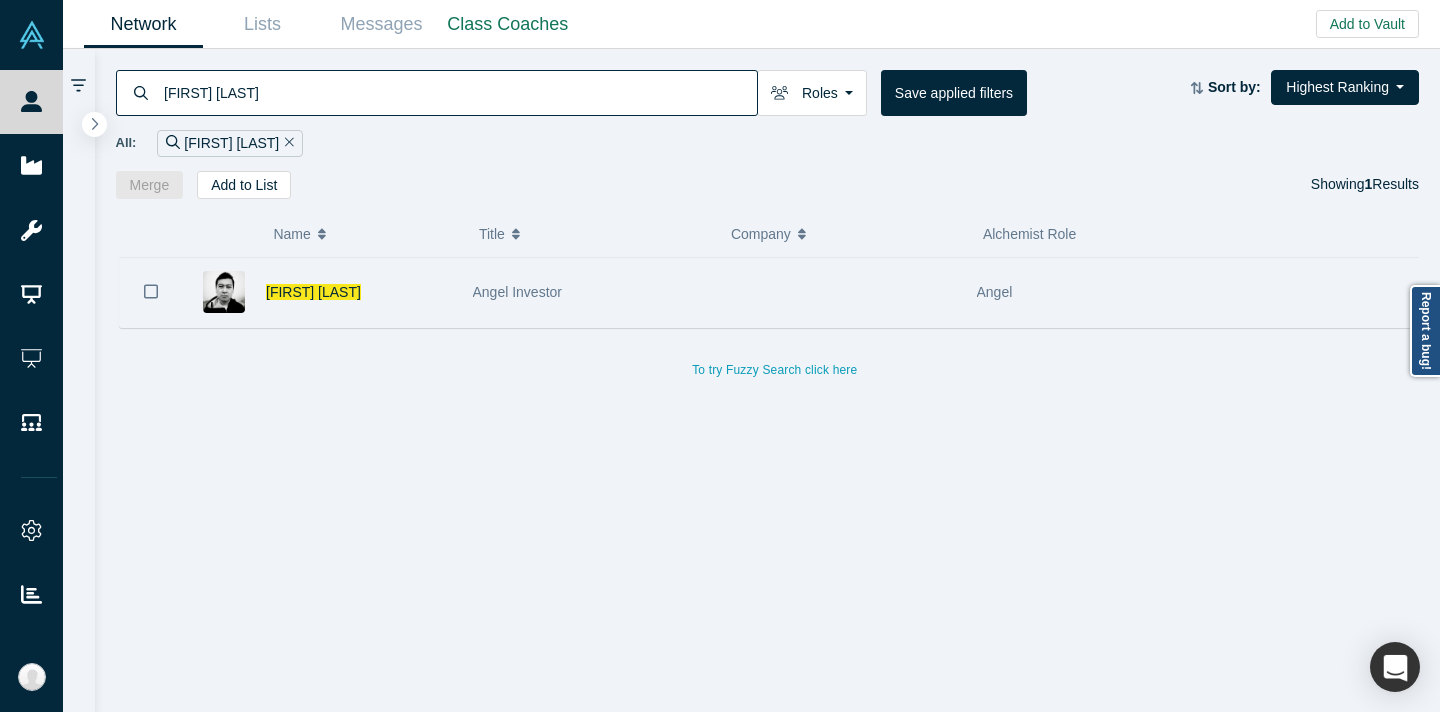 click on "Angel Investor" at bounding box center (588, 292) 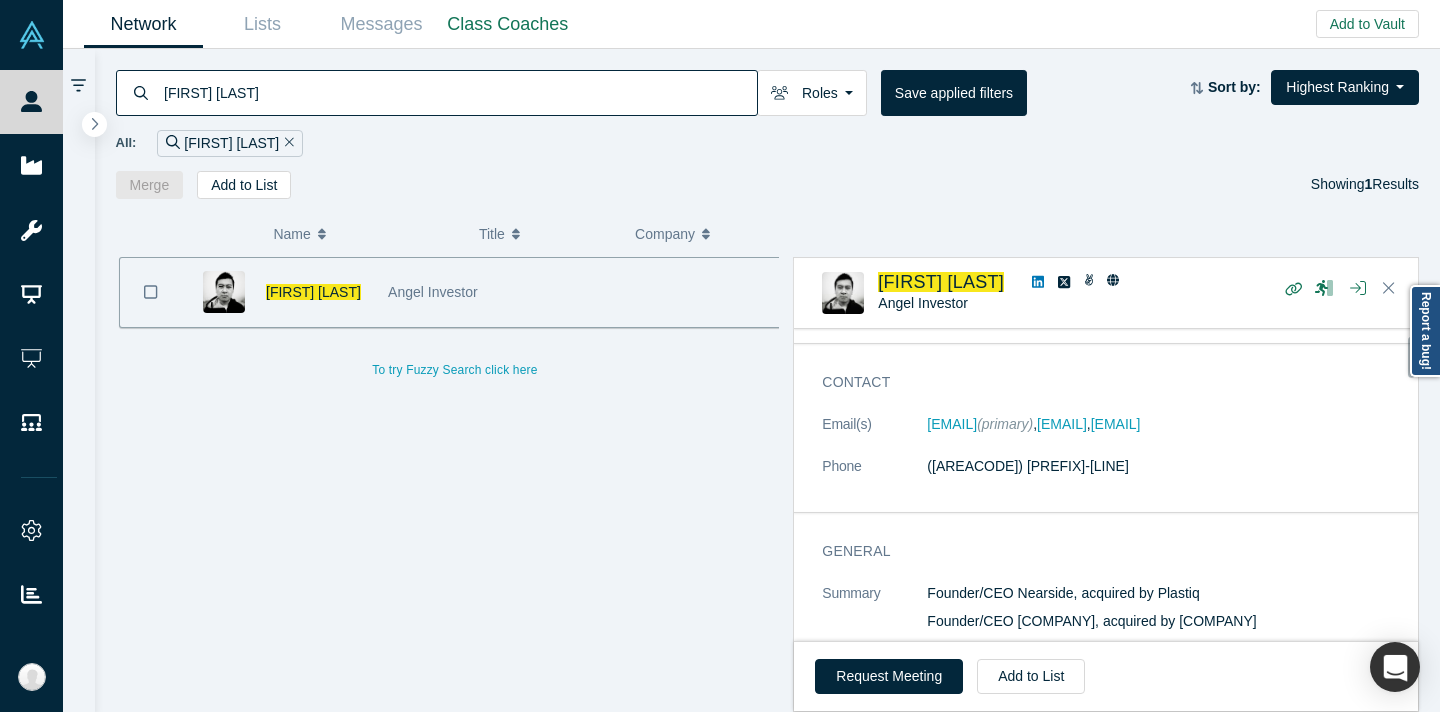 scroll, scrollTop: 49, scrollLeft: 0, axis: vertical 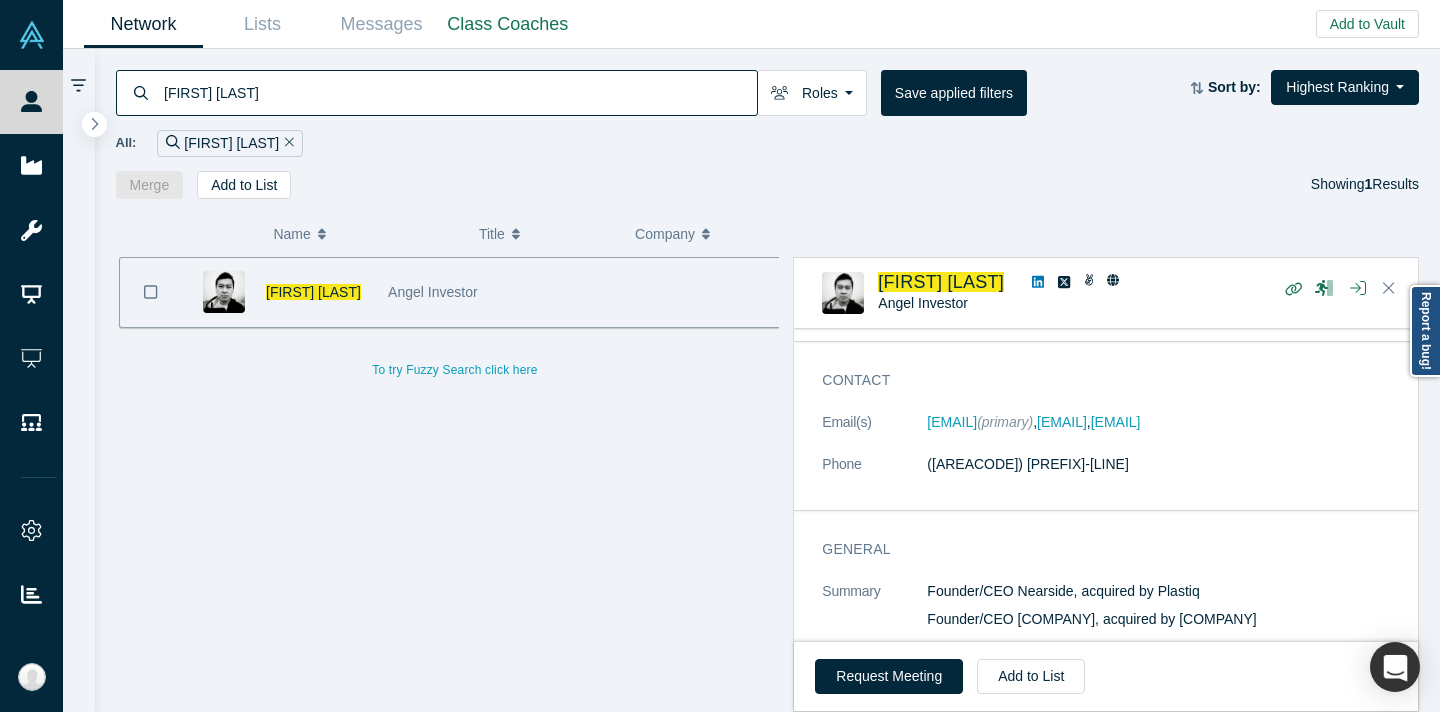 click on "Email(s) [EMAIL] (primary) , [EMAIL] , [EMAIL] Phone ([AREACODE]) [PREFIX]-[LINE]" 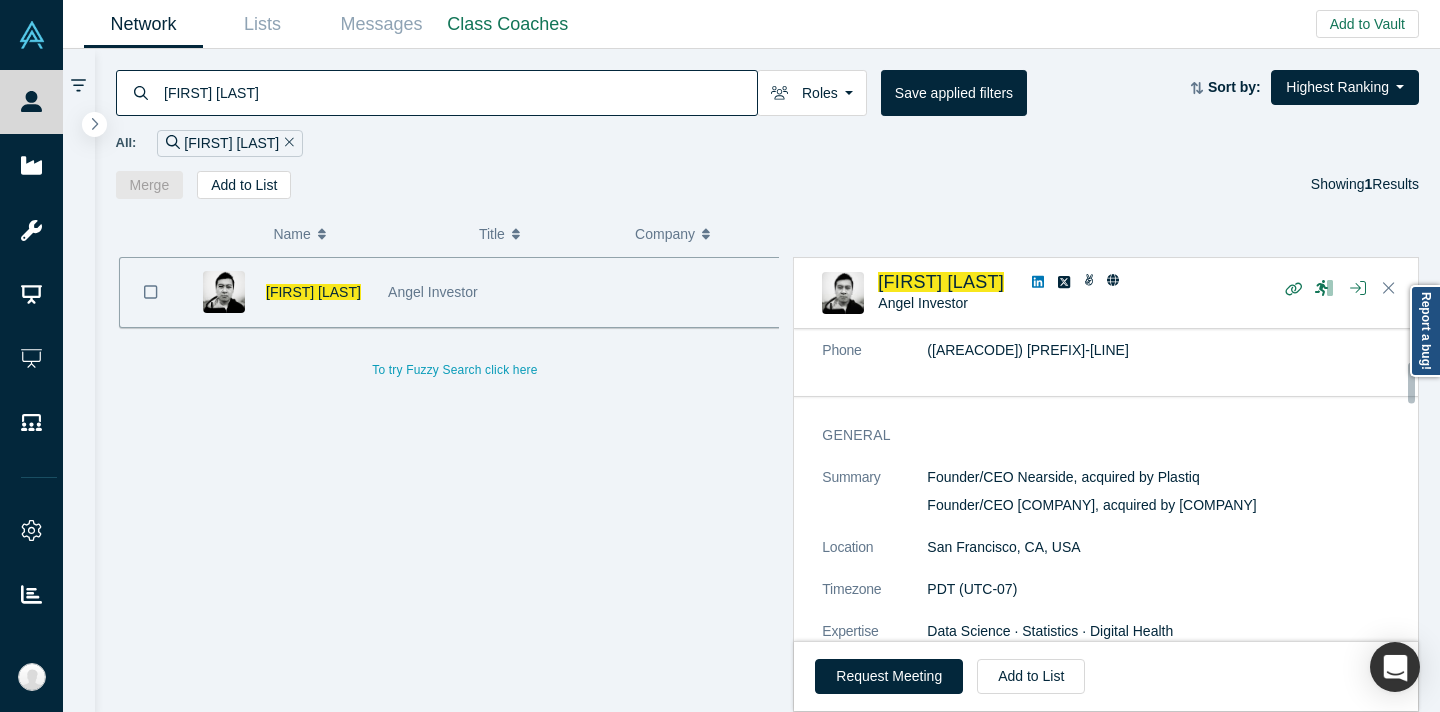 scroll, scrollTop: 242, scrollLeft: 0, axis: vertical 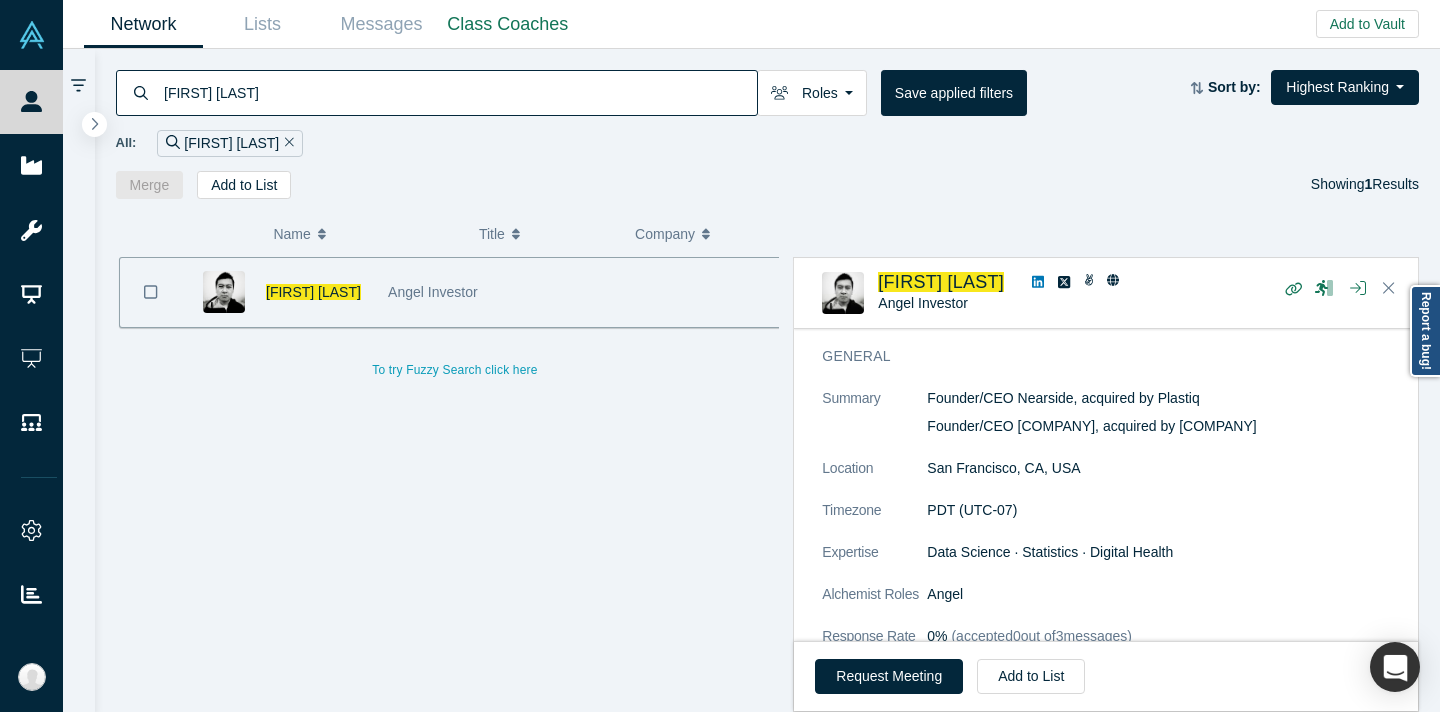 click on "[FIRST] [LAST]" at bounding box center [459, 92] 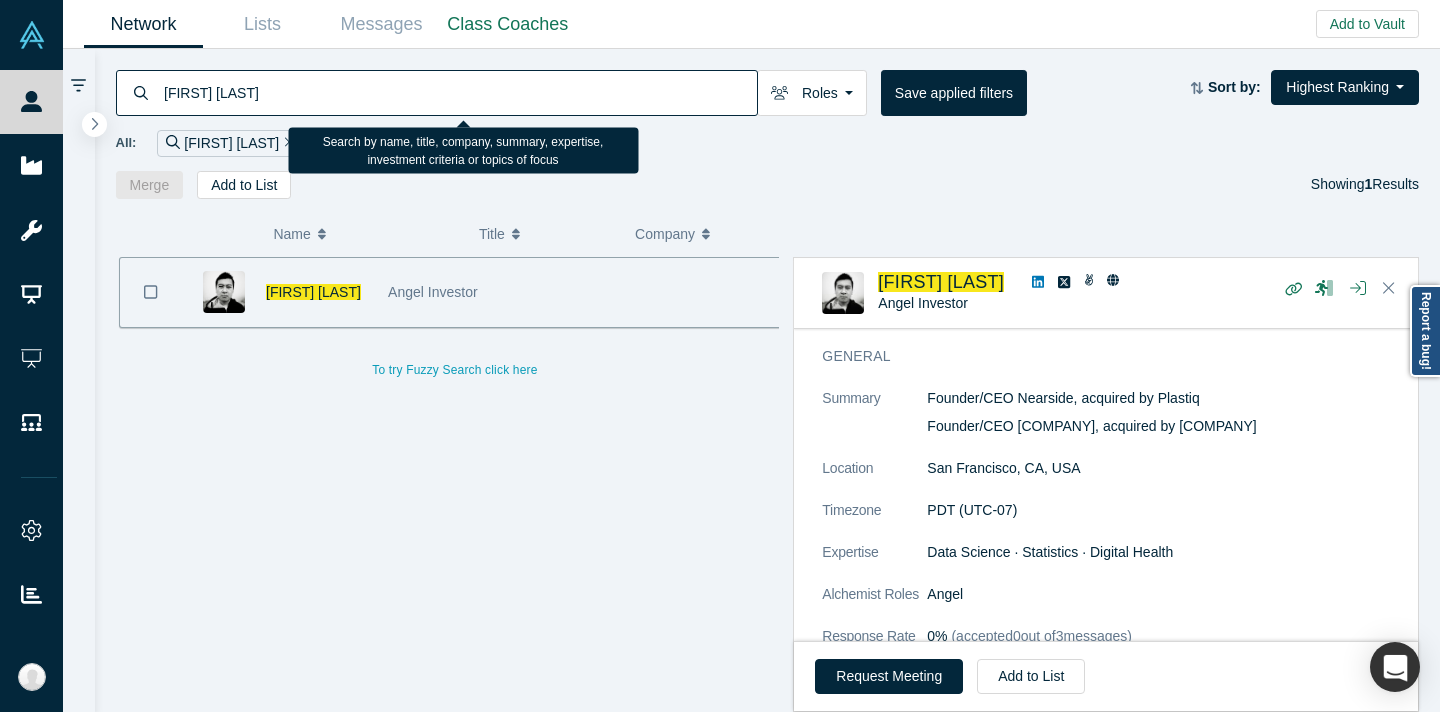 click on "[FIRST] [LAST]" at bounding box center [459, 92] 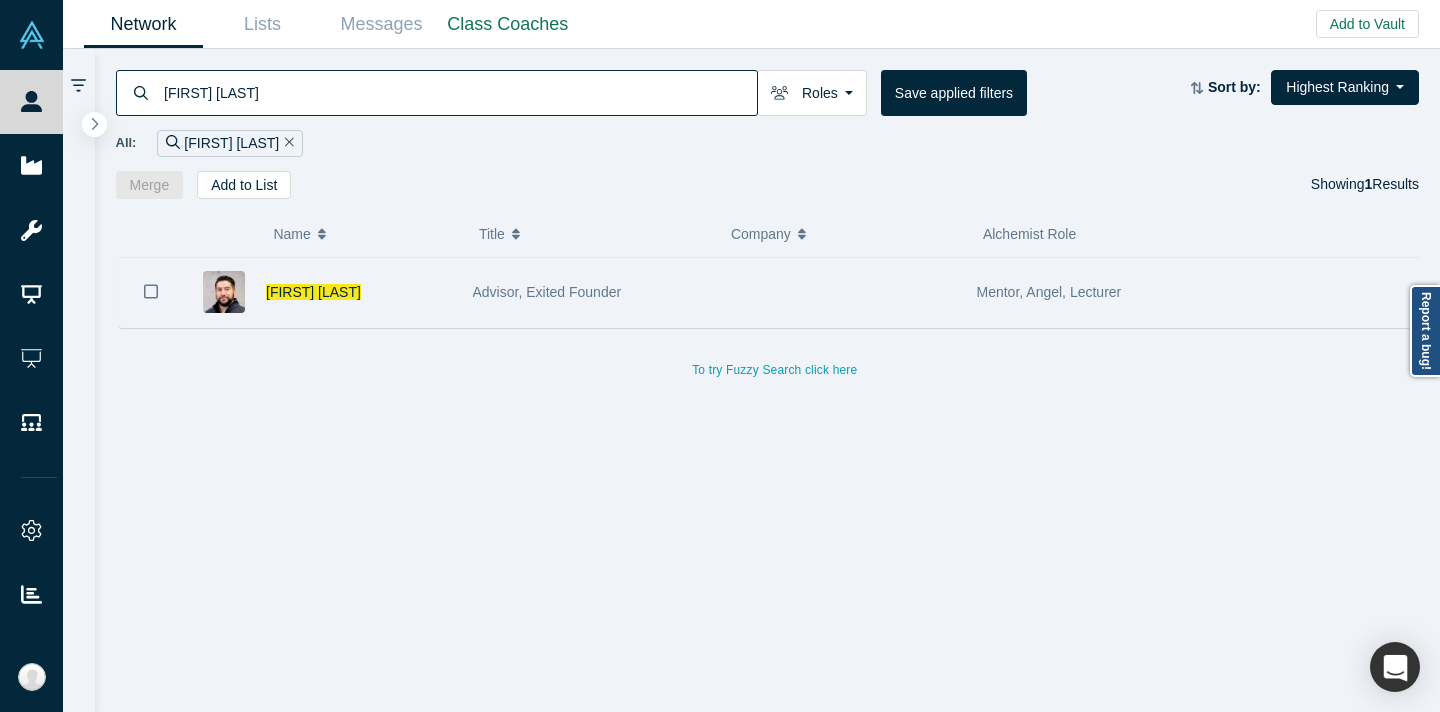 click on "Advisor, Exited Founder" at bounding box center (588, 292) 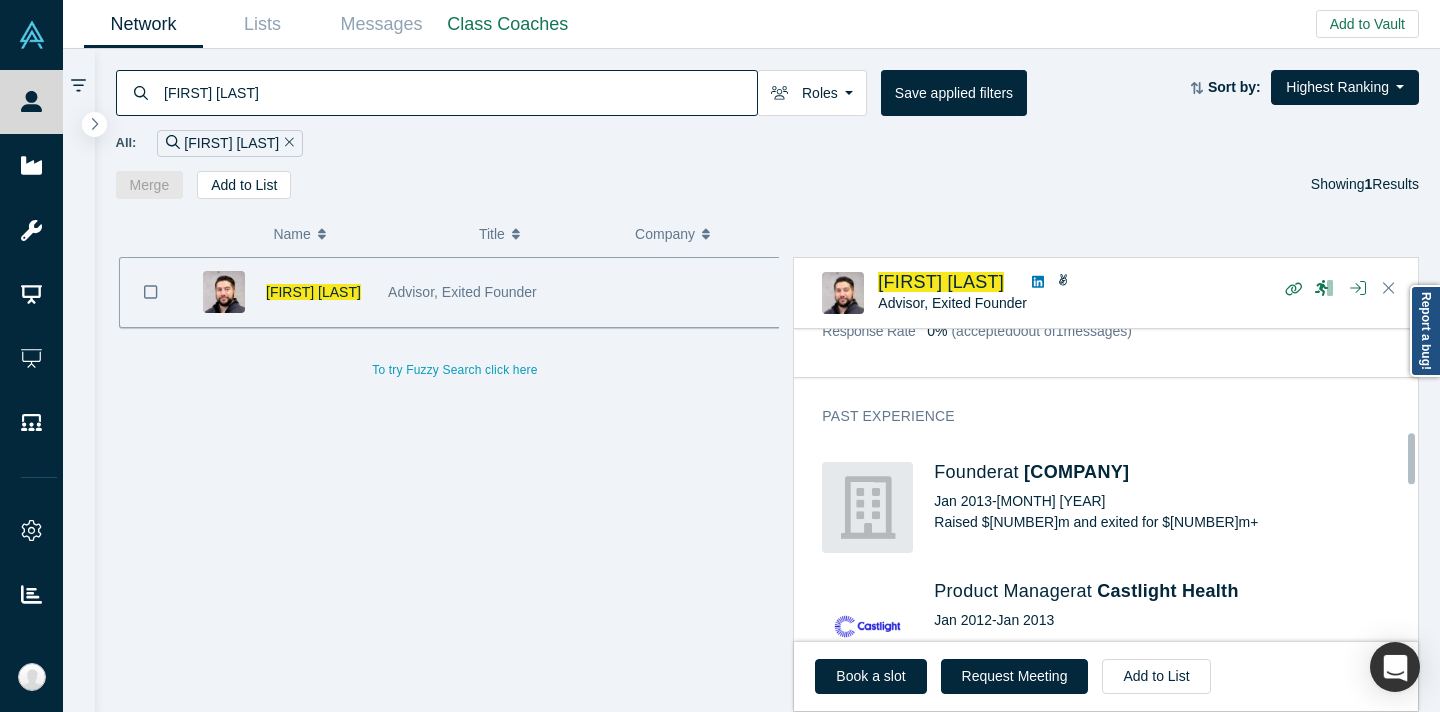 scroll, scrollTop: 787, scrollLeft: 0, axis: vertical 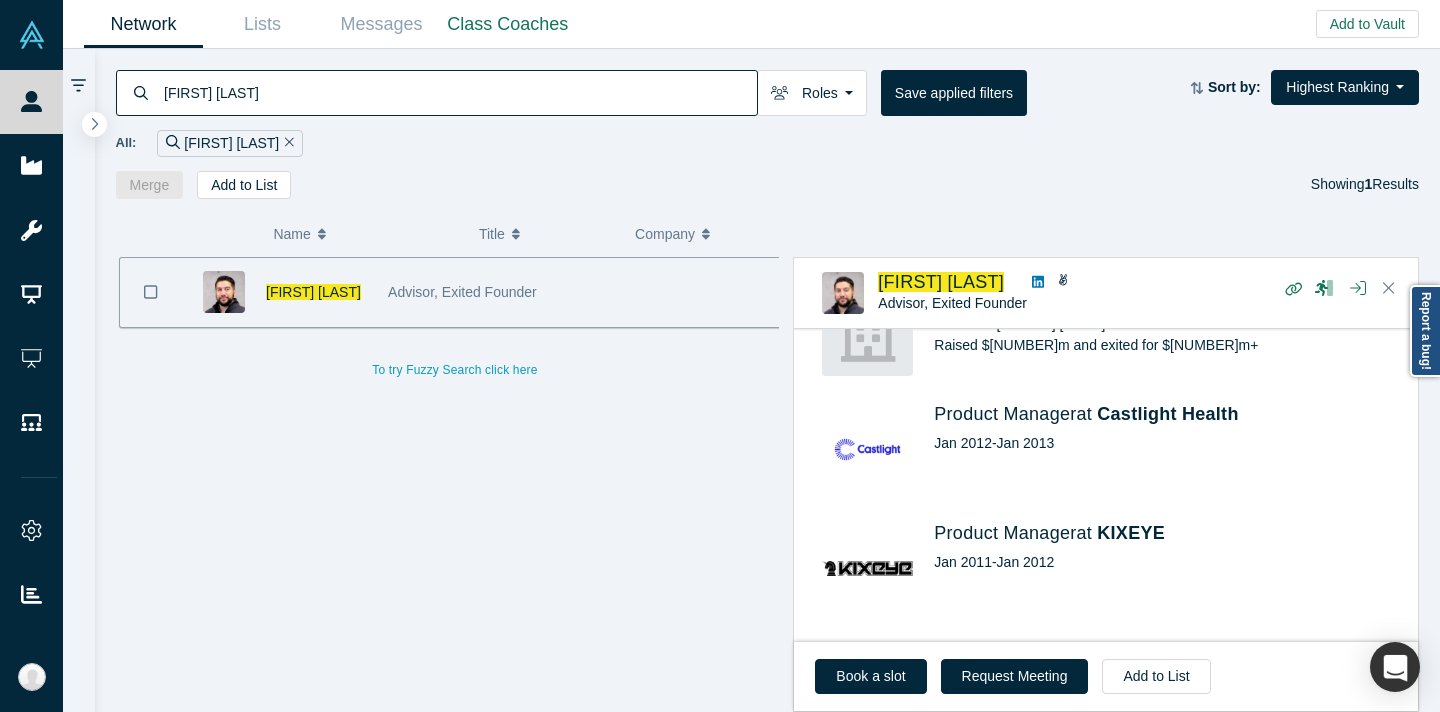 click on "[FIRST] [LAST]" at bounding box center [459, 92] 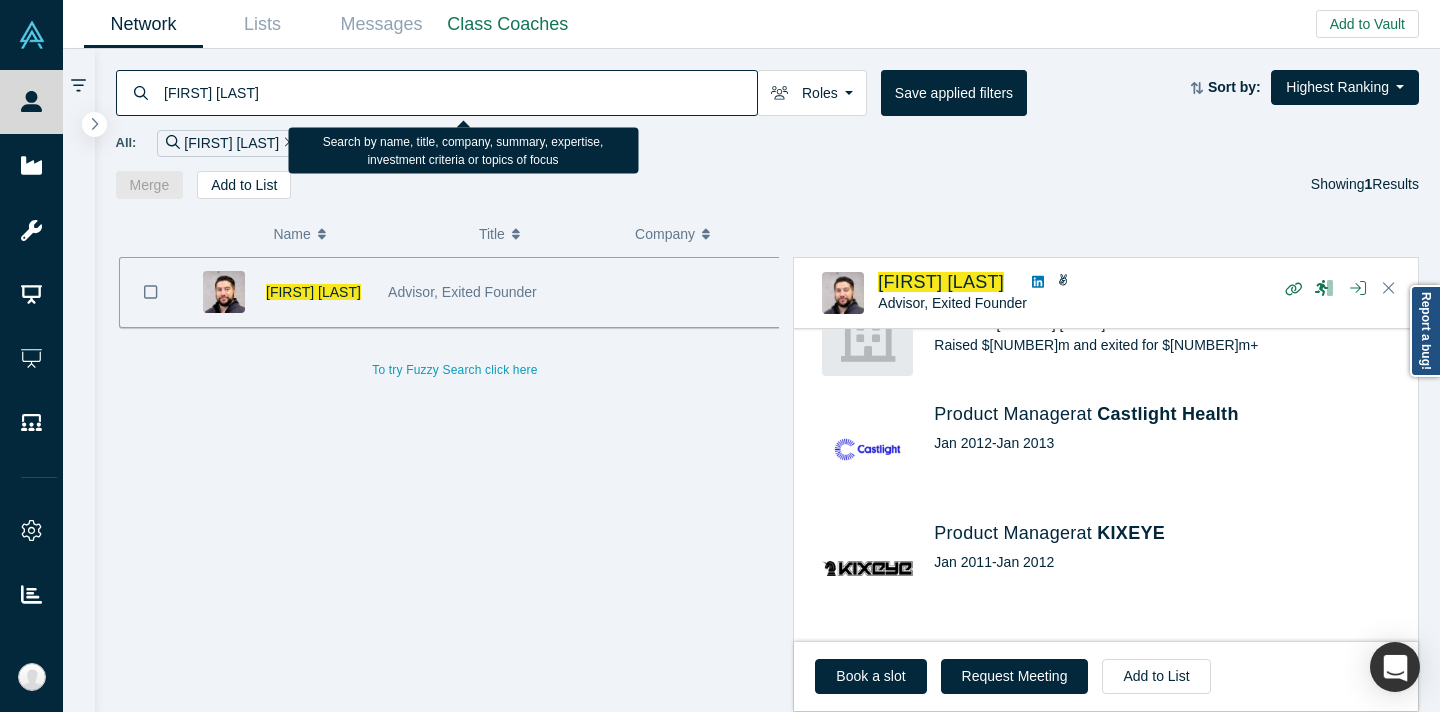 click on "[FIRST] [LAST]" at bounding box center [459, 92] 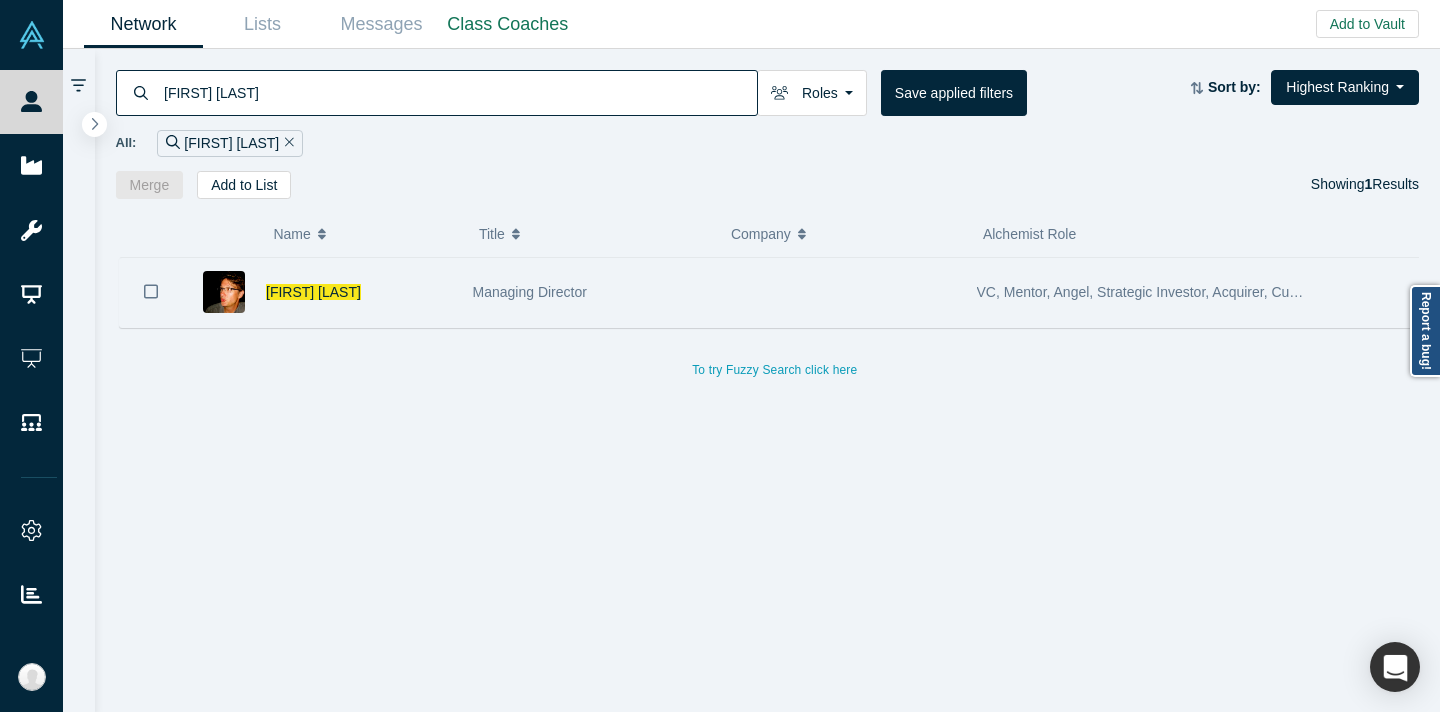 click at bounding box center (840, 292) 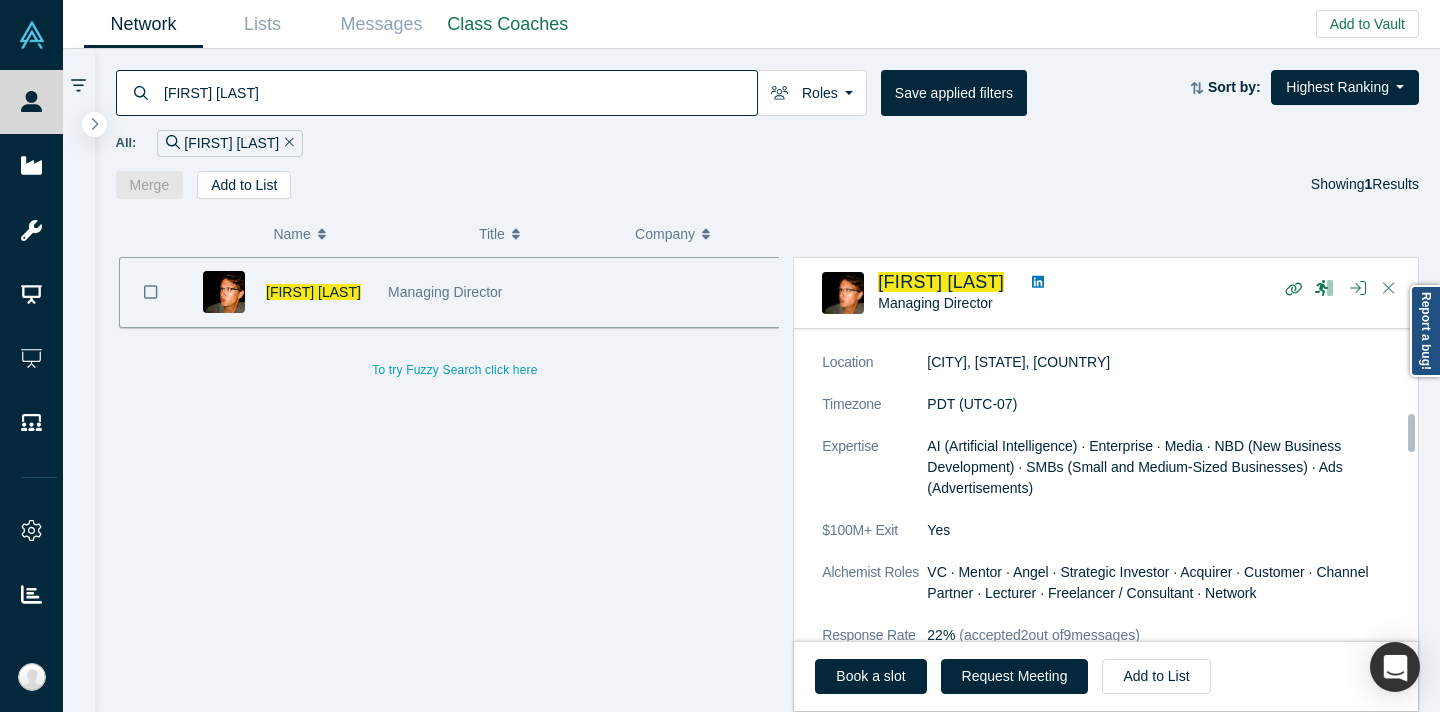 scroll, scrollTop: 1140, scrollLeft: 0, axis: vertical 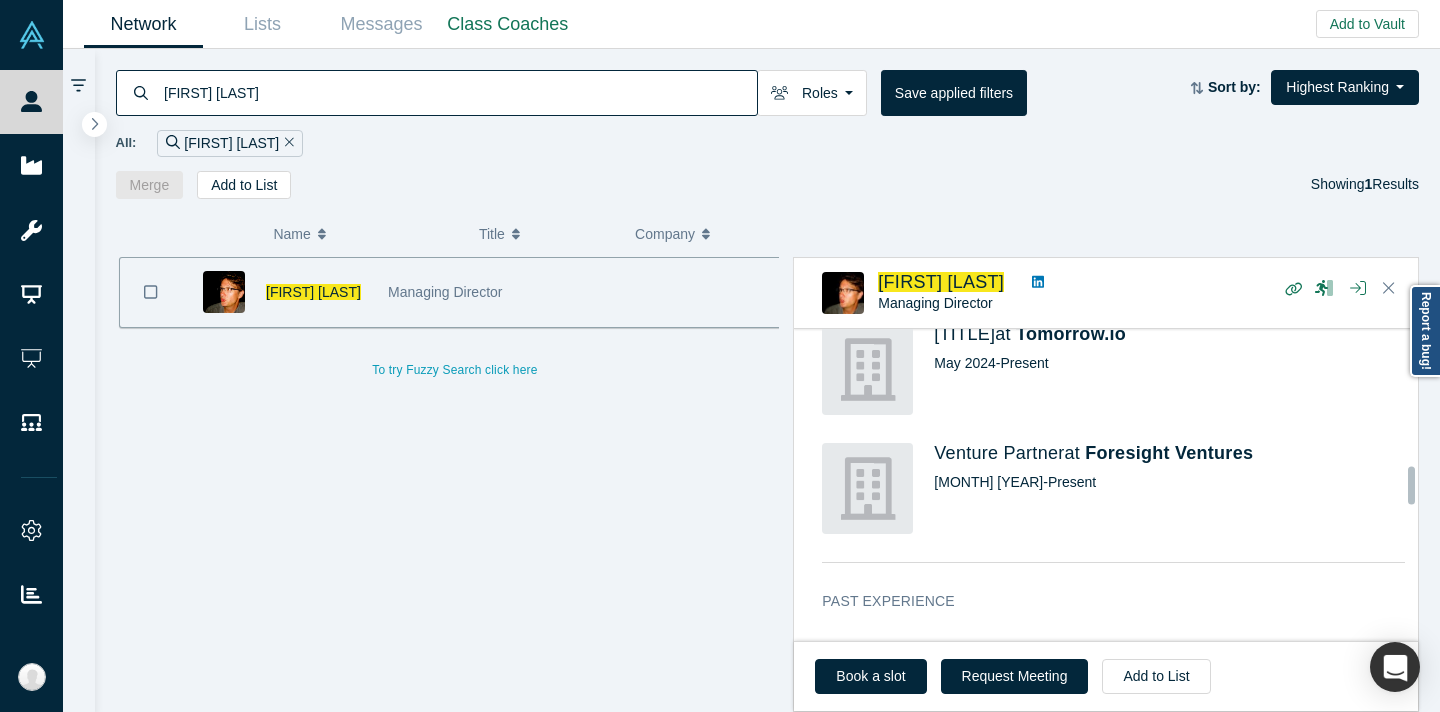 click 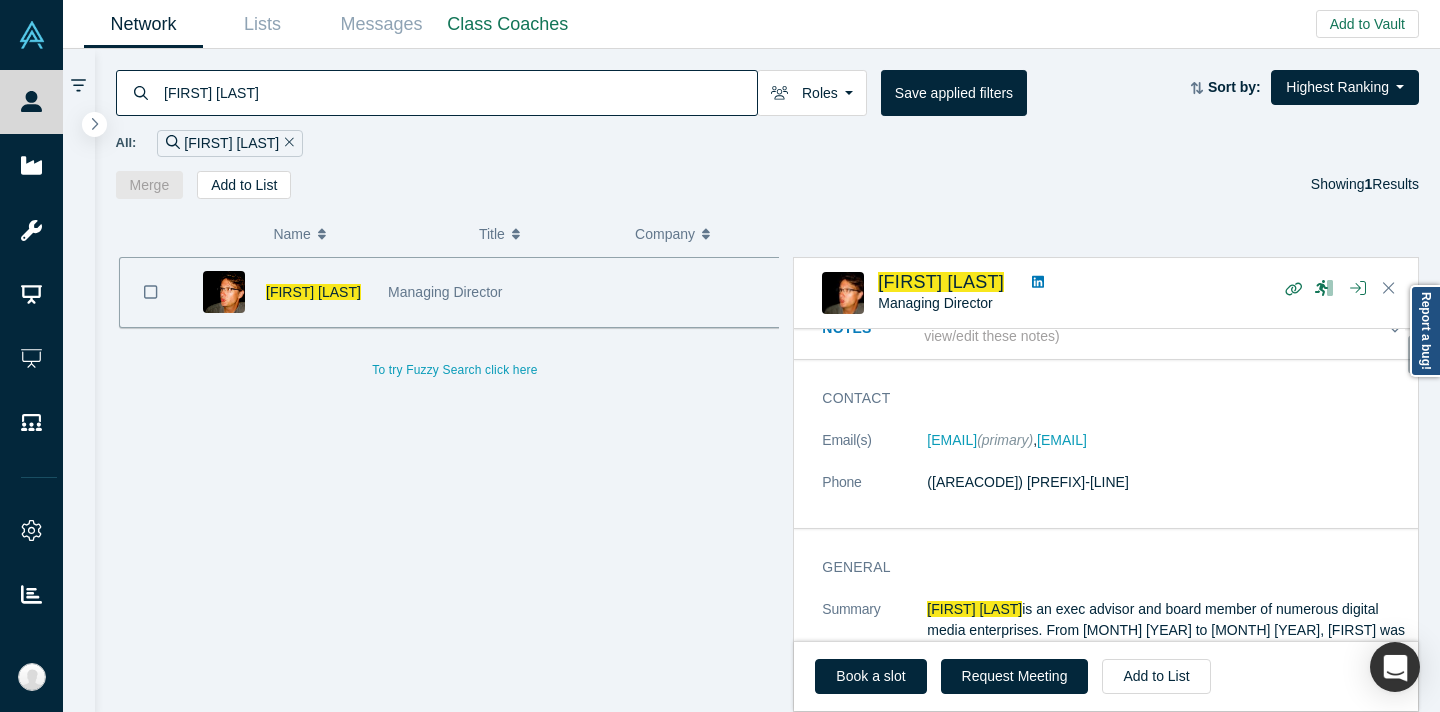 scroll, scrollTop: 38, scrollLeft: 0, axis: vertical 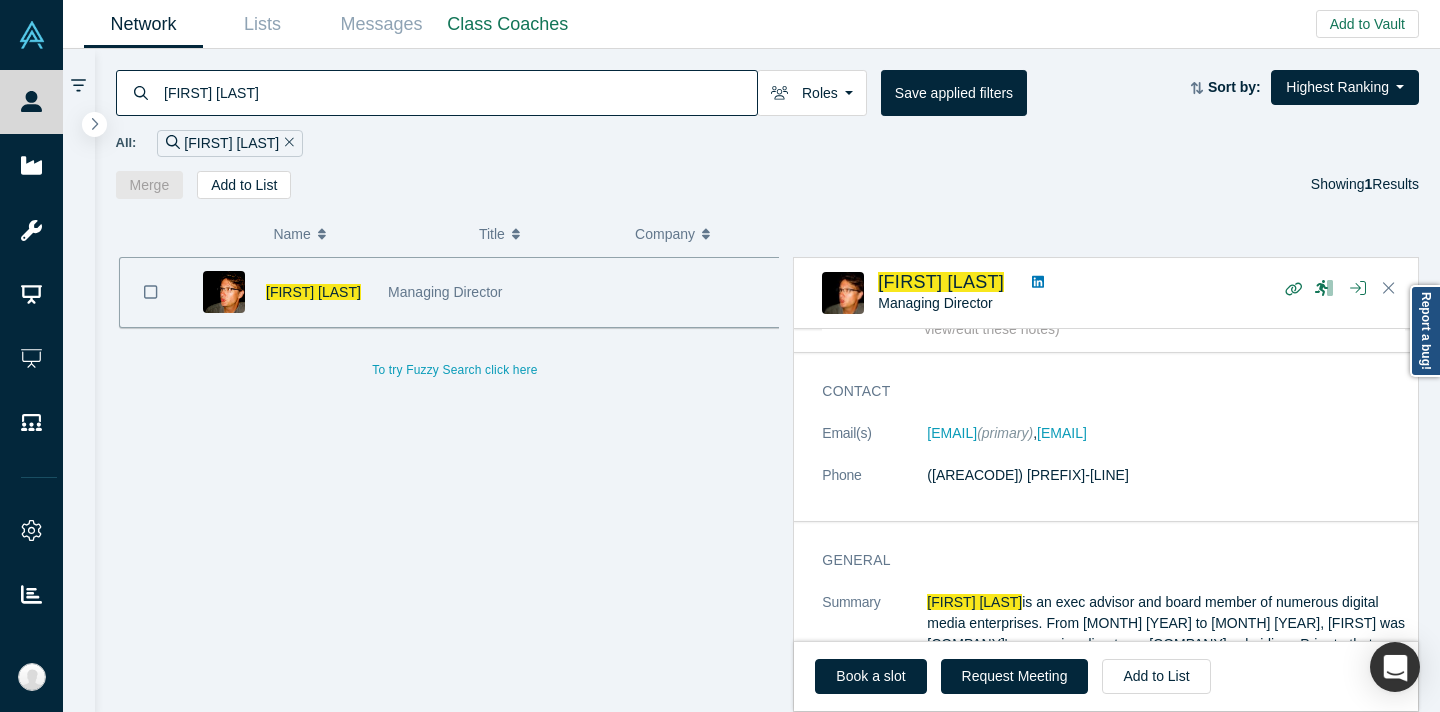 click on "[FIRST] [LAST]" at bounding box center (459, 92) 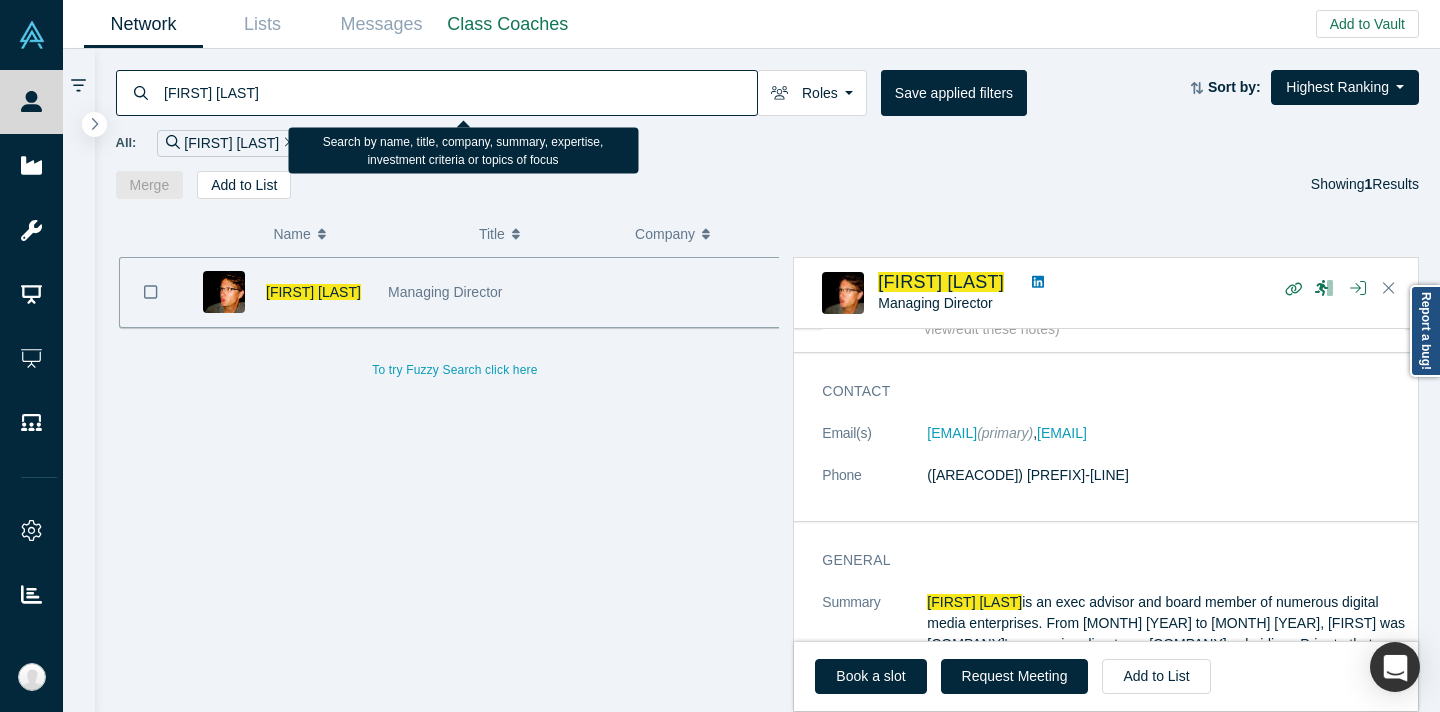 click on "[FIRST] [LAST]" at bounding box center [459, 92] 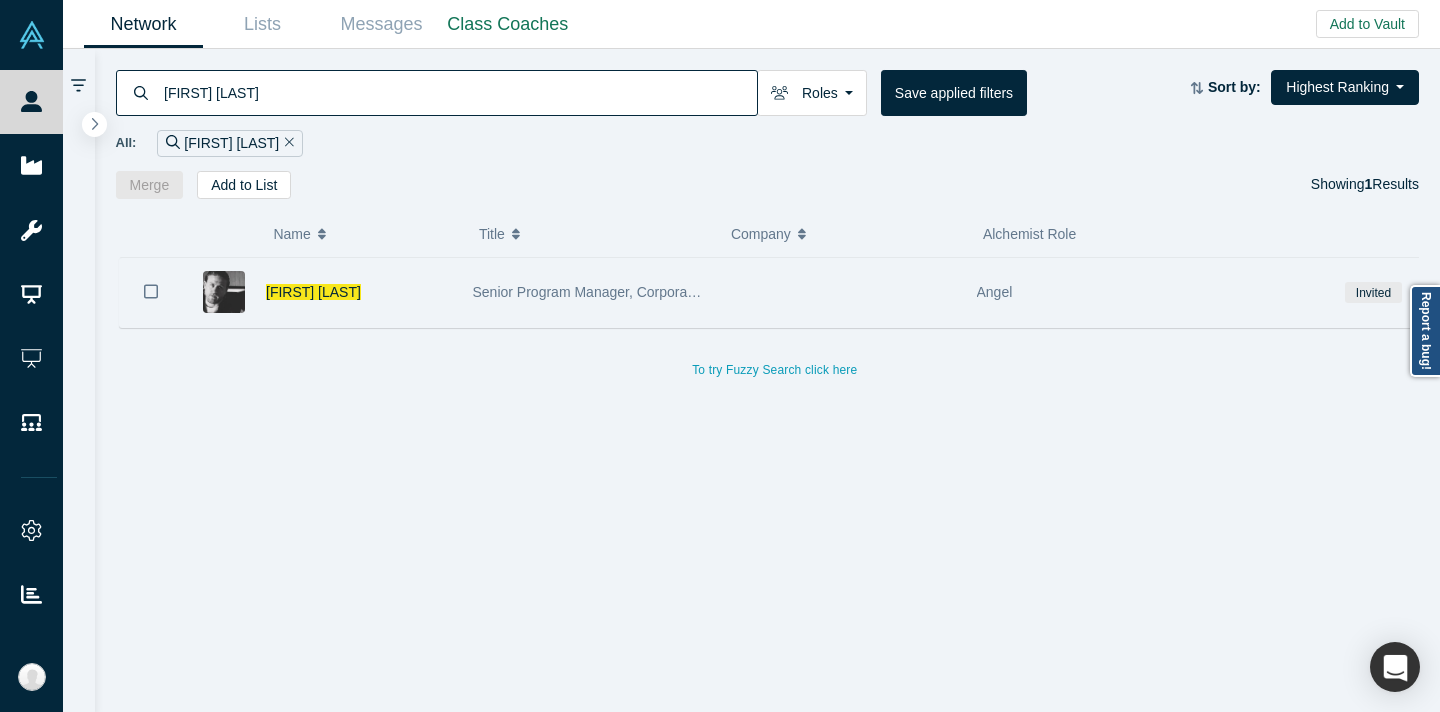 click at bounding box center (840, 292) 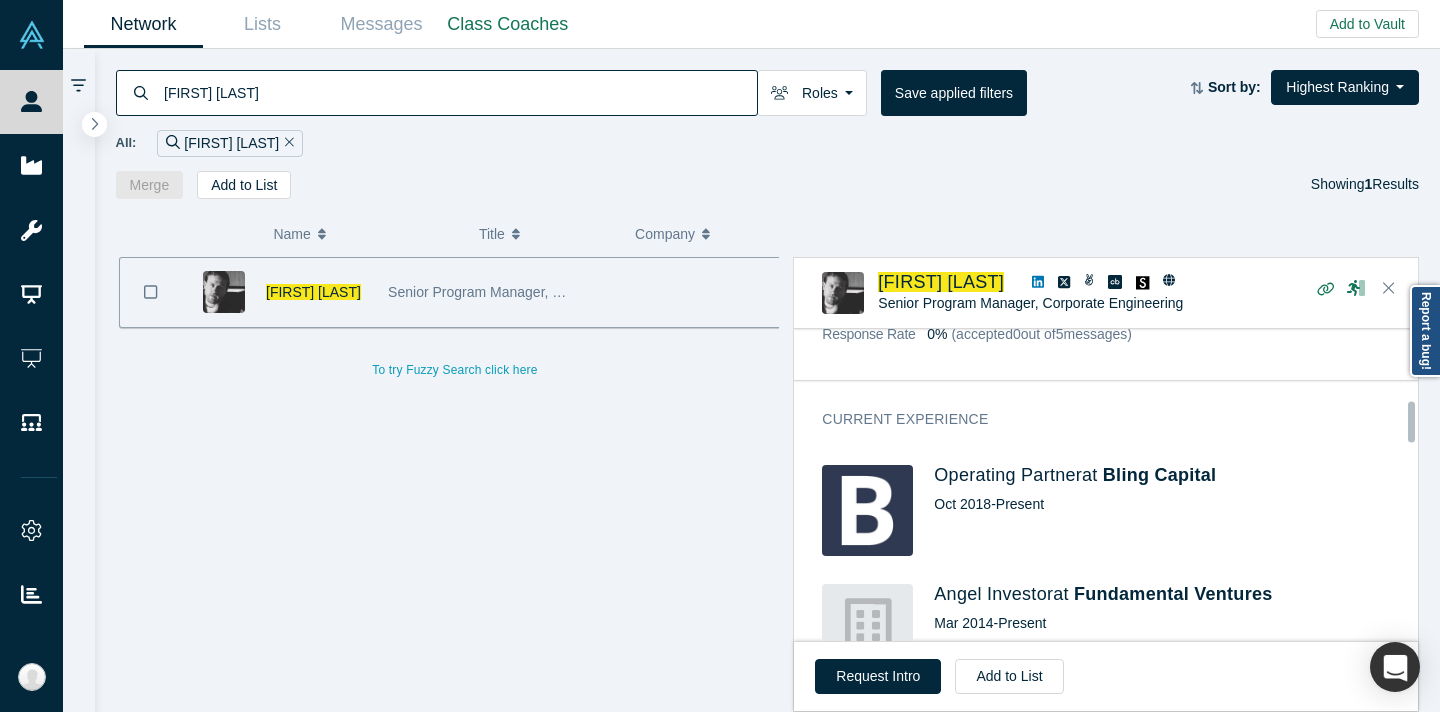 scroll, scrollTop: 621, scrollLeft: 0, axis: vertical 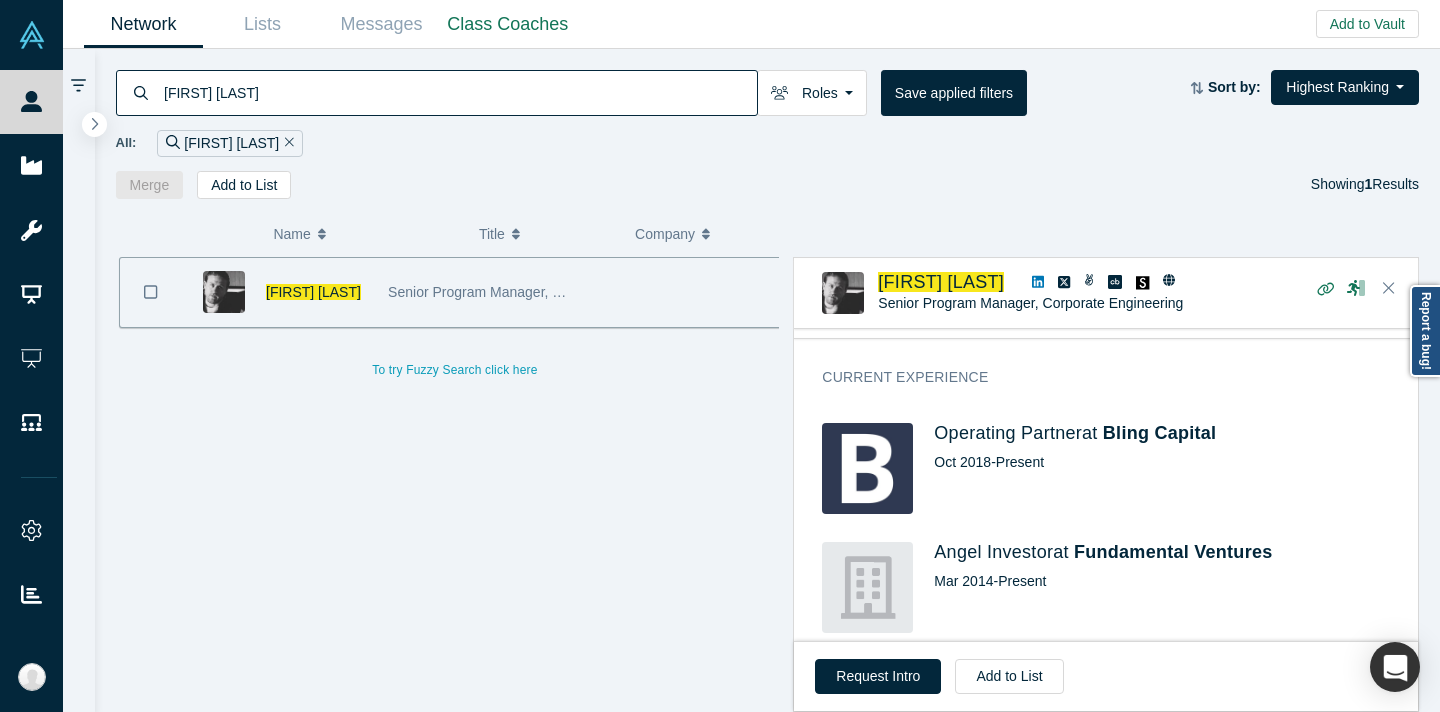 click on "[FIRST] [LAST]" at bounding box center (459, 92) 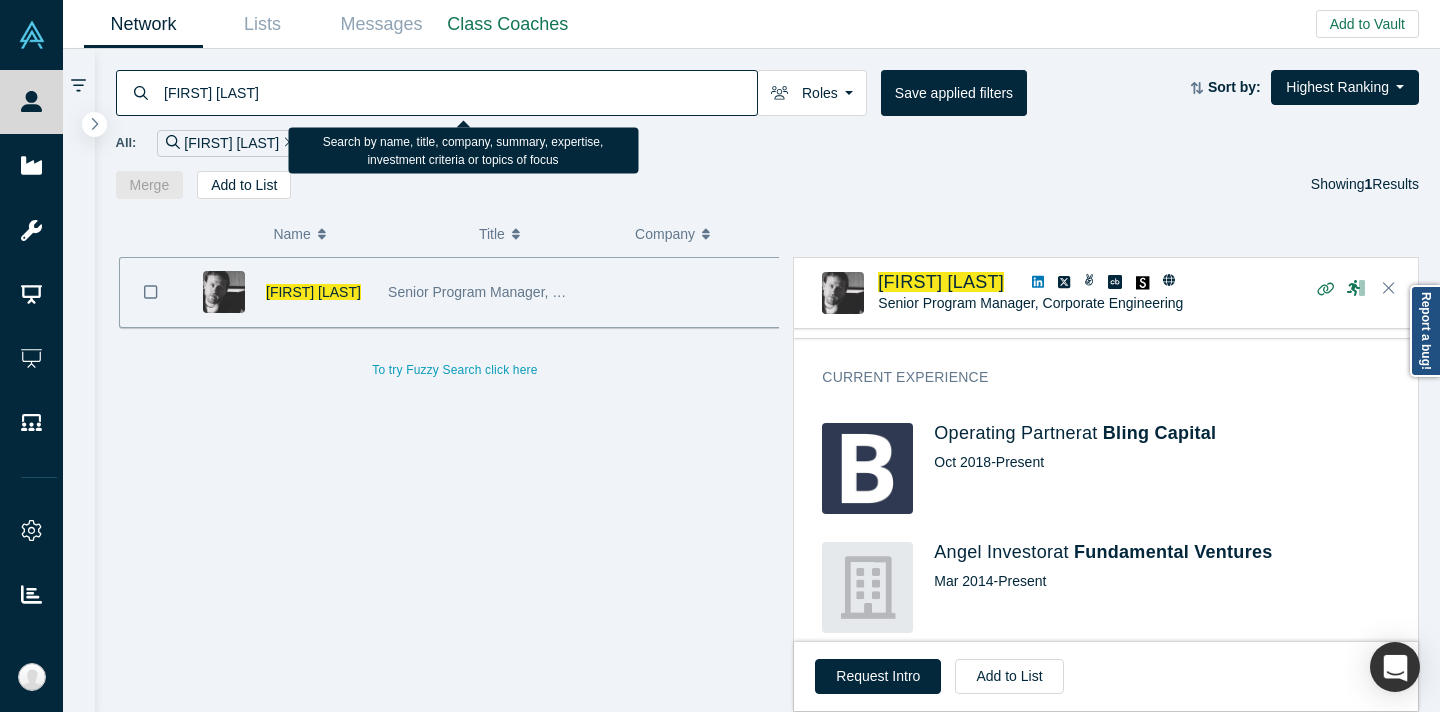 click on "[FIRST] [LAST]" at bounding box center (459, 92) 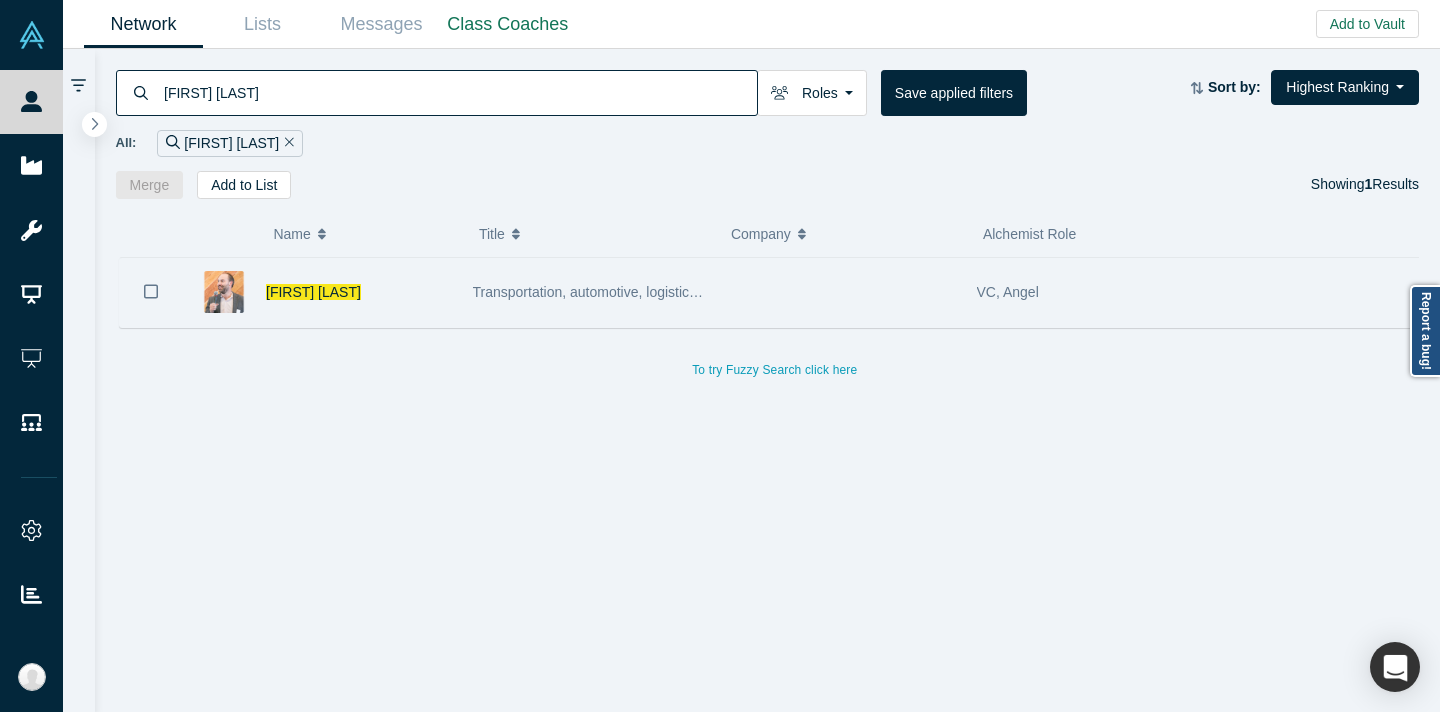 click on "Transportation, automotive, logistics, and ecosystem around "things with wheels"" at bounding box center [588, 292] 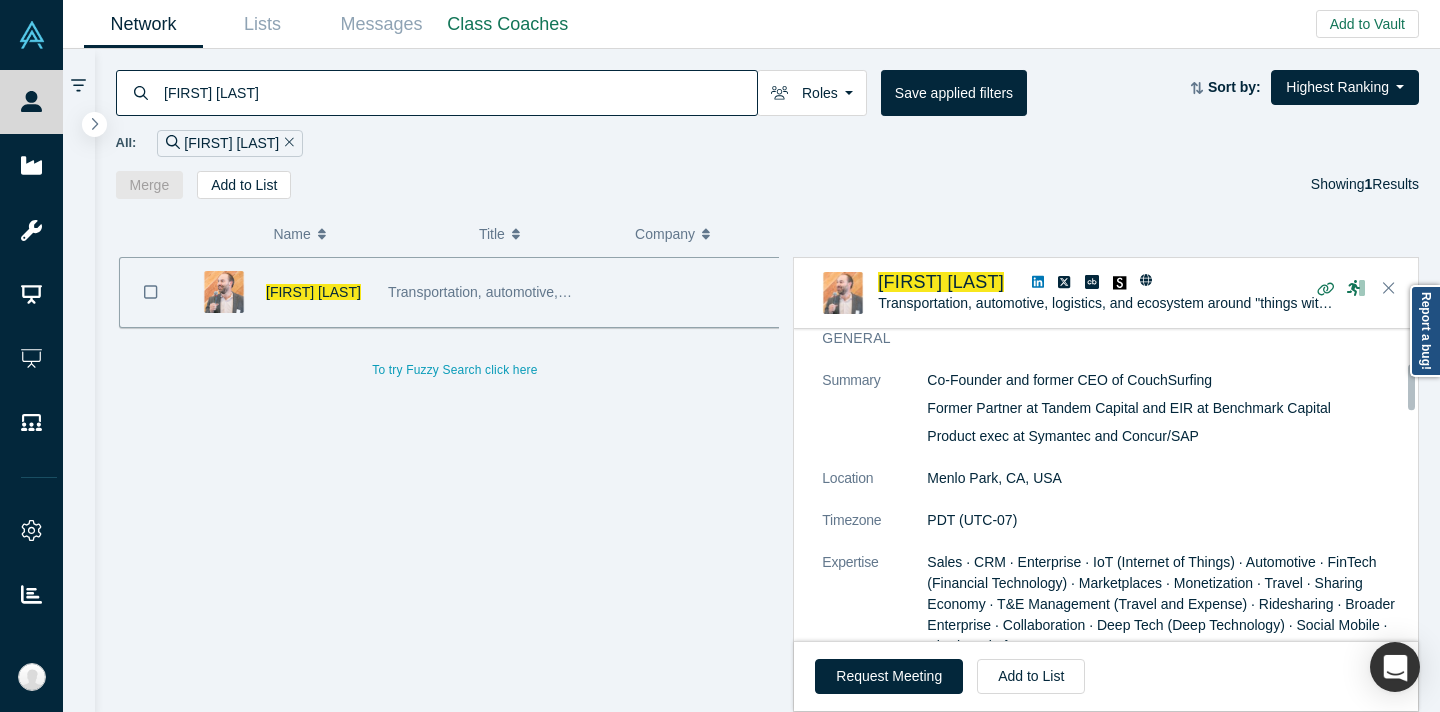 scroll, scrollTop: 0, scrollLeft: 0, axis: both 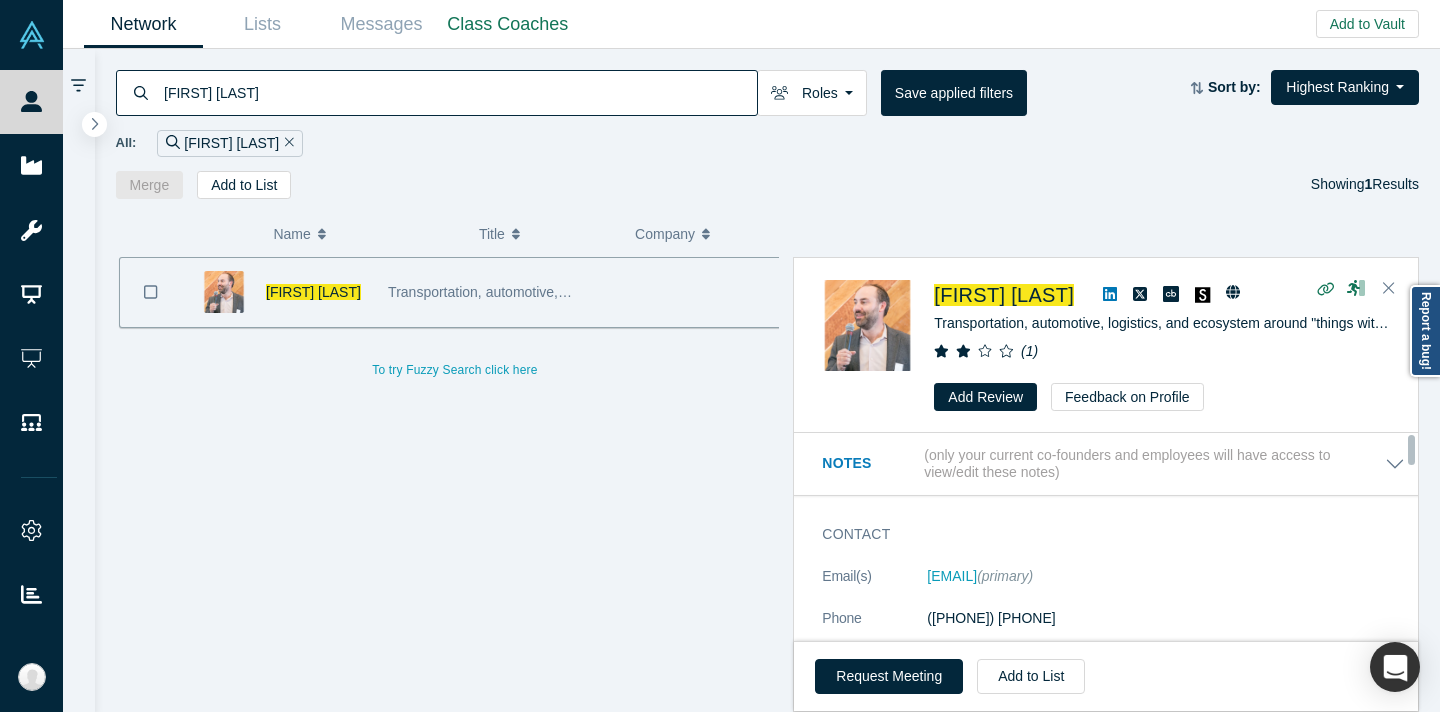 click 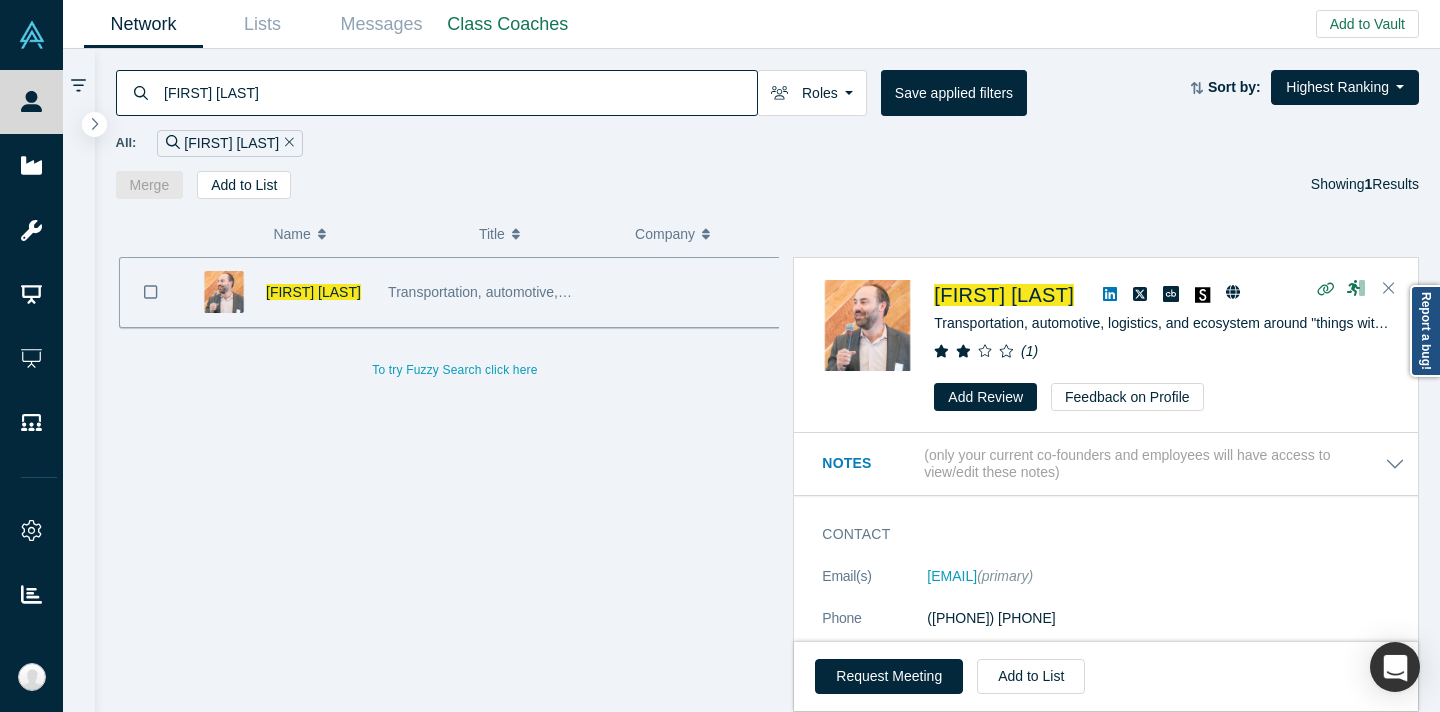 click on "[FIRST] [LAST]" at bounding box center [459, 92] 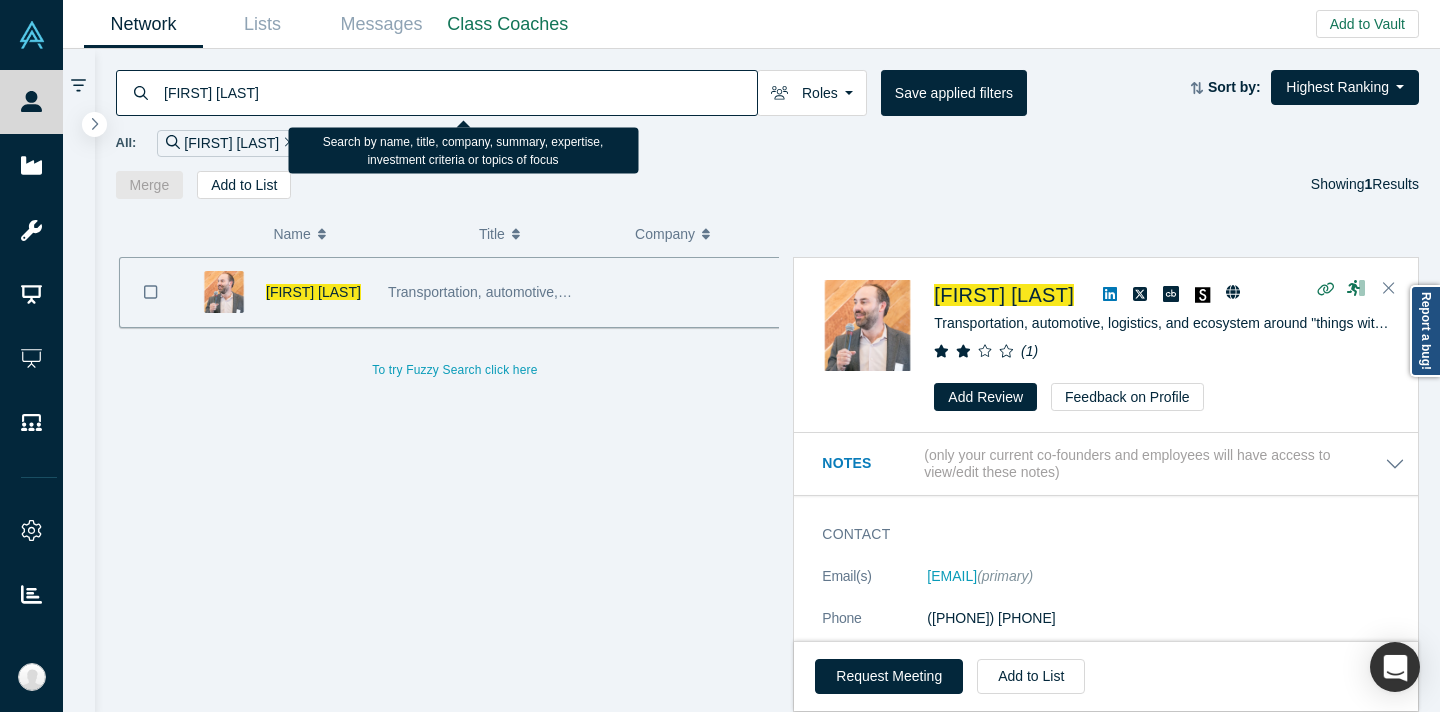 click on "[FIRST] [LAST]" at bounding box center (459, 92) 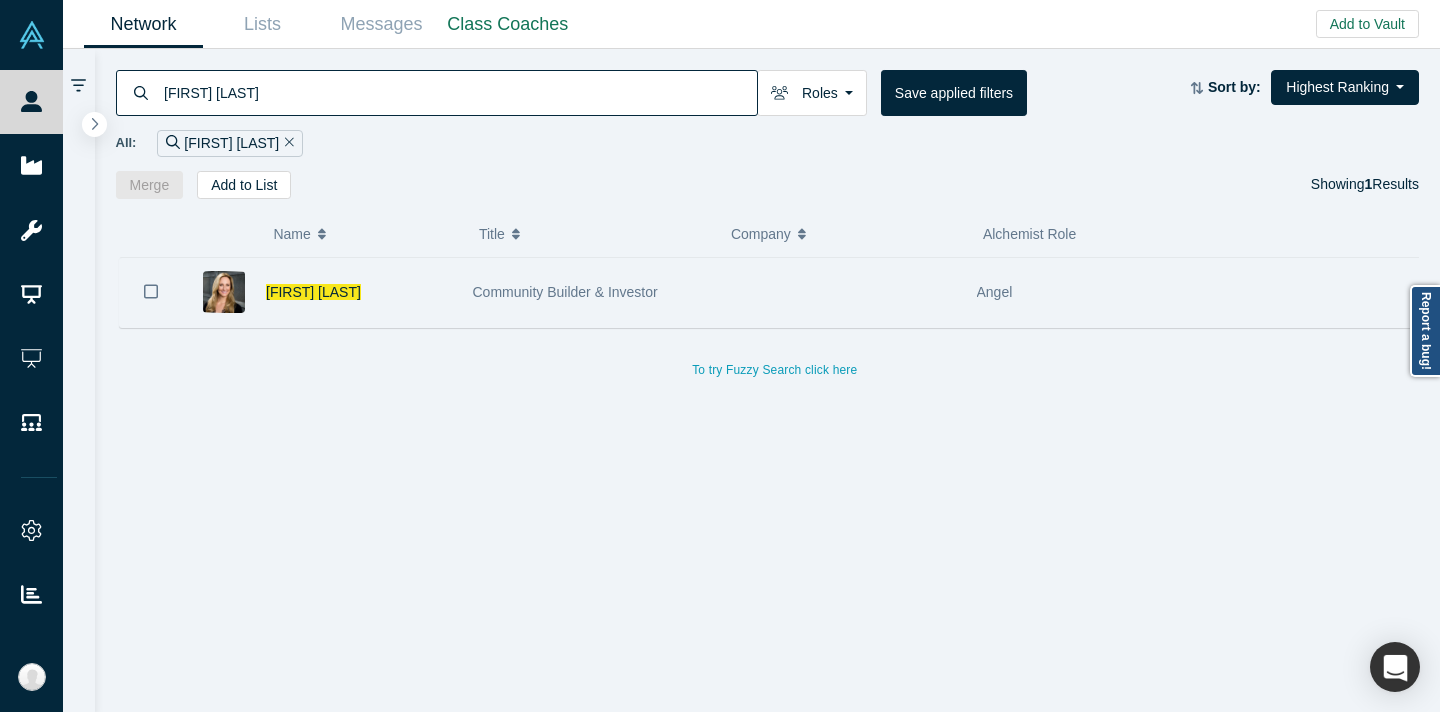 click on "Community Builder & Investor" at bounding box center [588, 292] 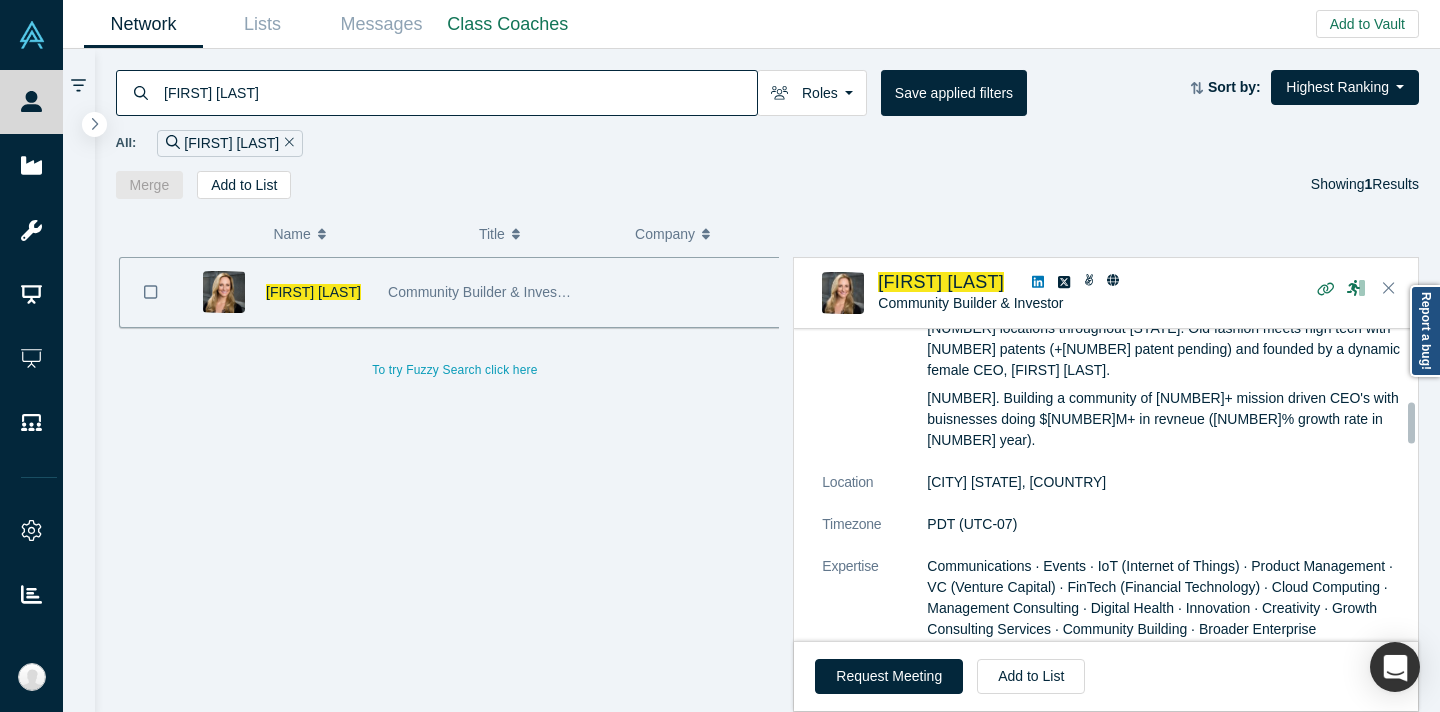 scroll, scrollTop: 559, scrollLeft: 0, axis: vertical 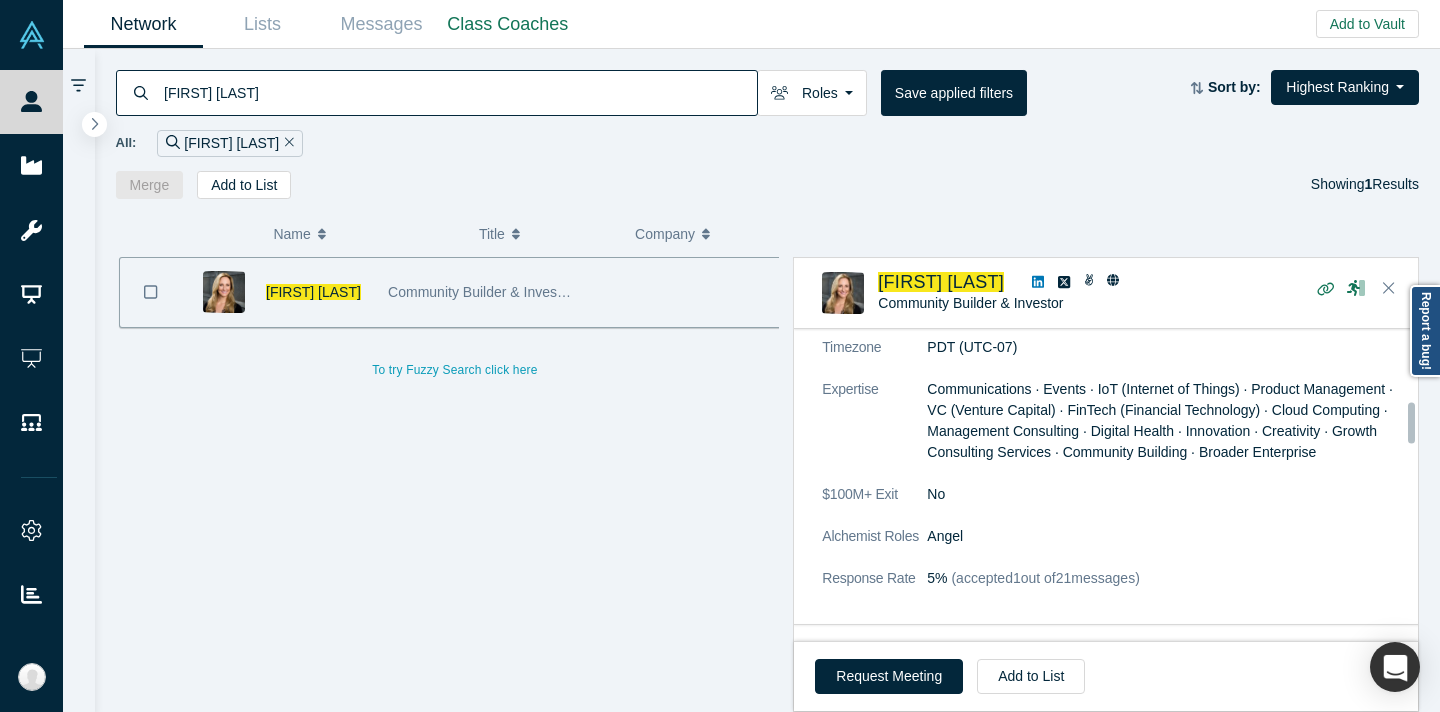 click at bounding box center (1038, 282) 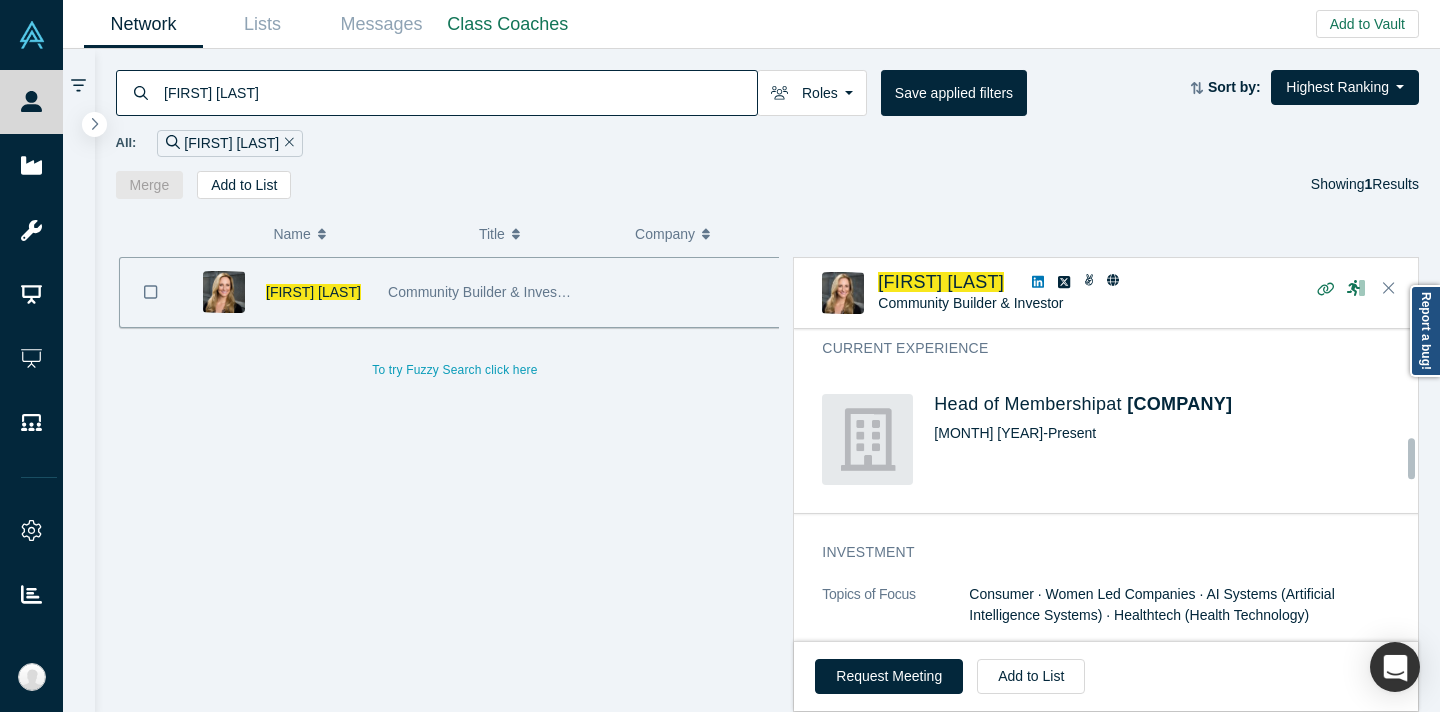 scroll, scrollTop: 874, scrollLeft: 0, axis: vertical 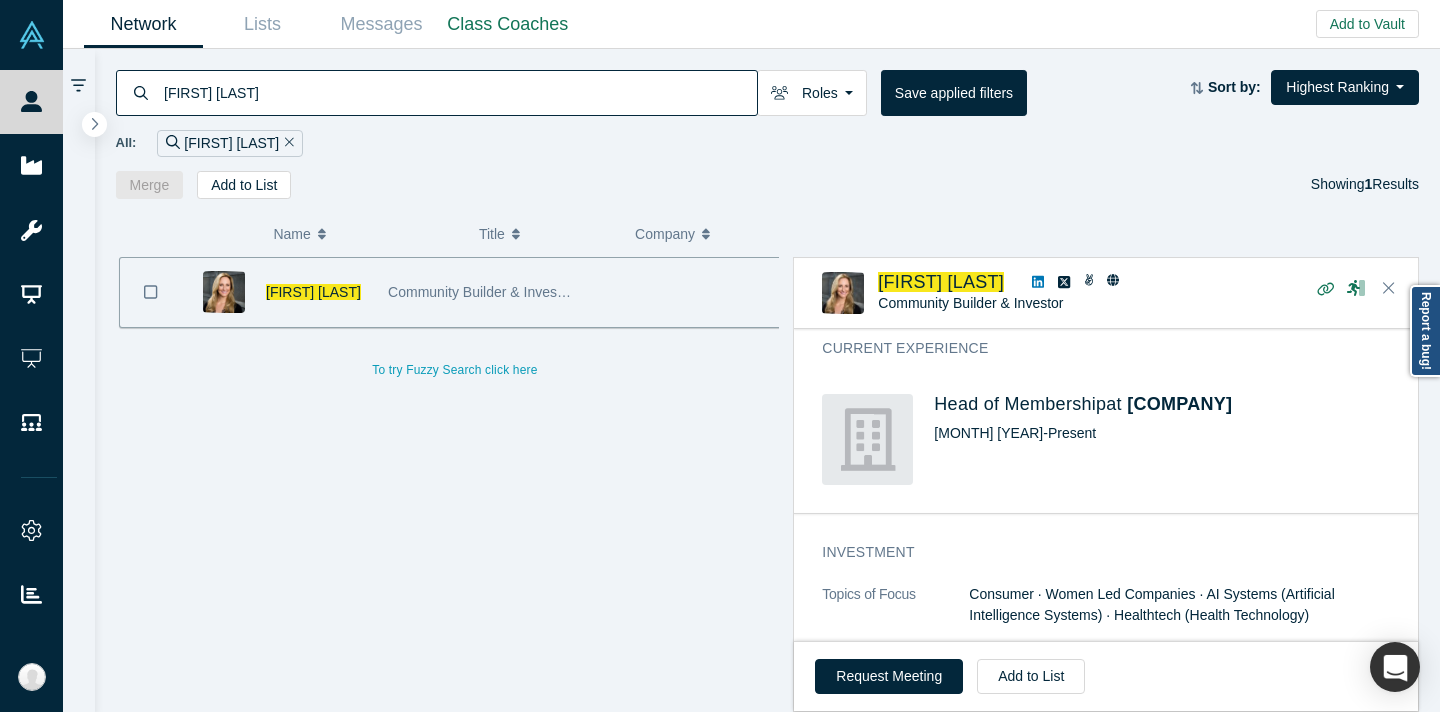 click on "[FIRST] [LAST]" at bounding box center (459, 92) 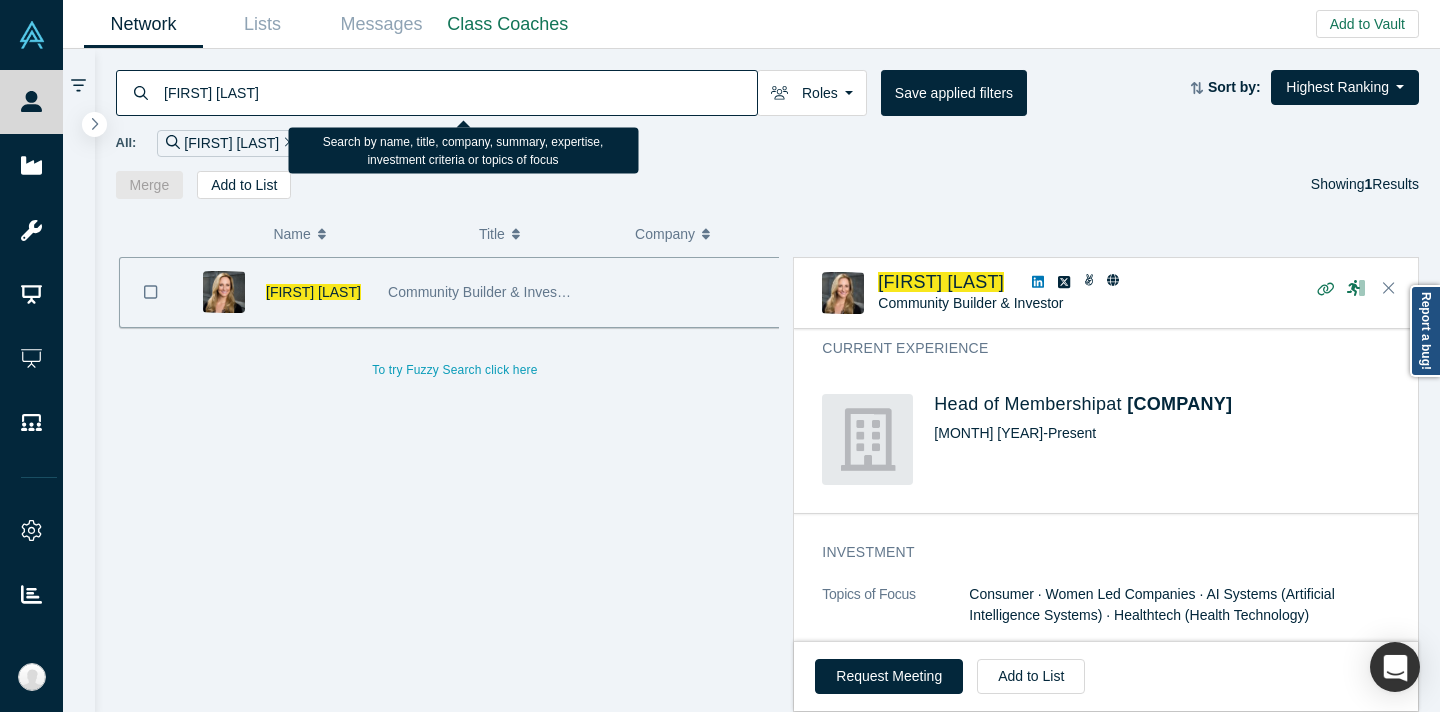 click on "[FIRST] [LAST]" at bounding box center (459, 92) 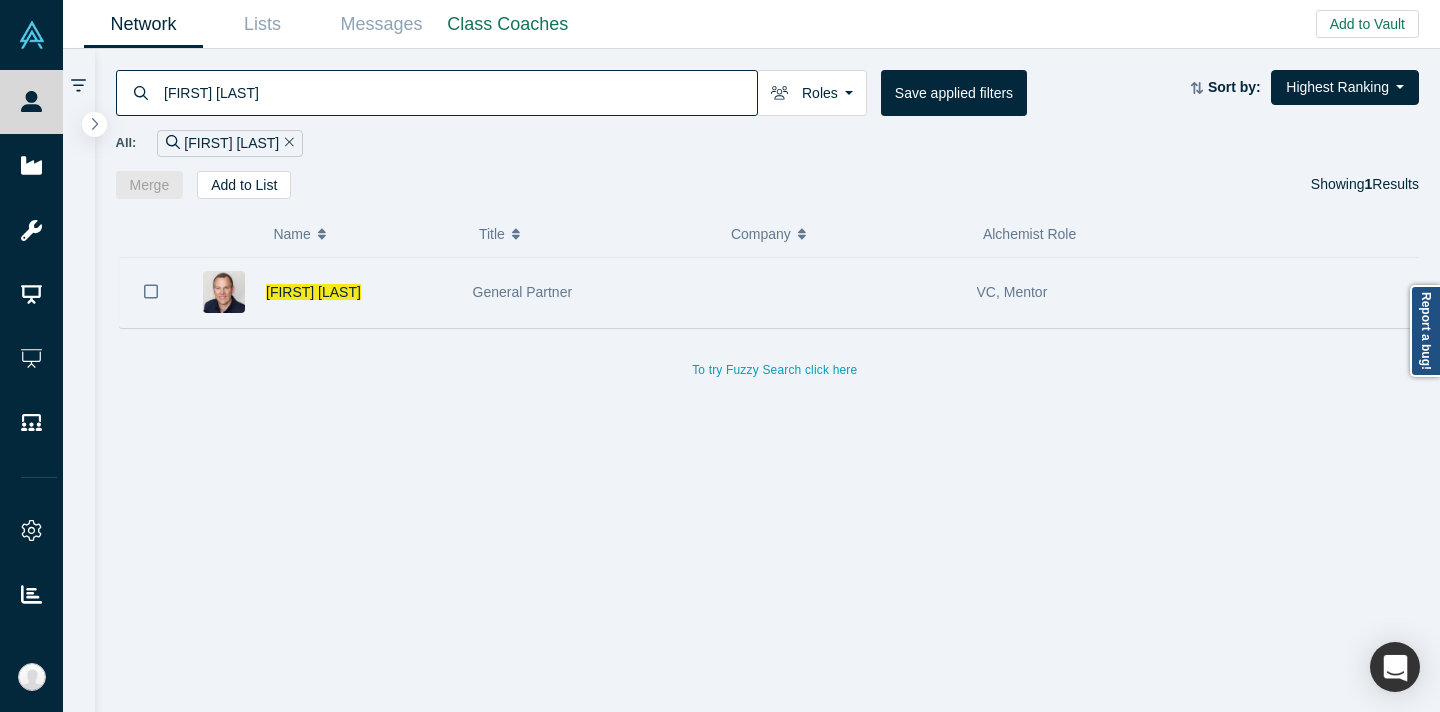 click on "[FIRST] [LAST]" at bounding box center (322, 292) 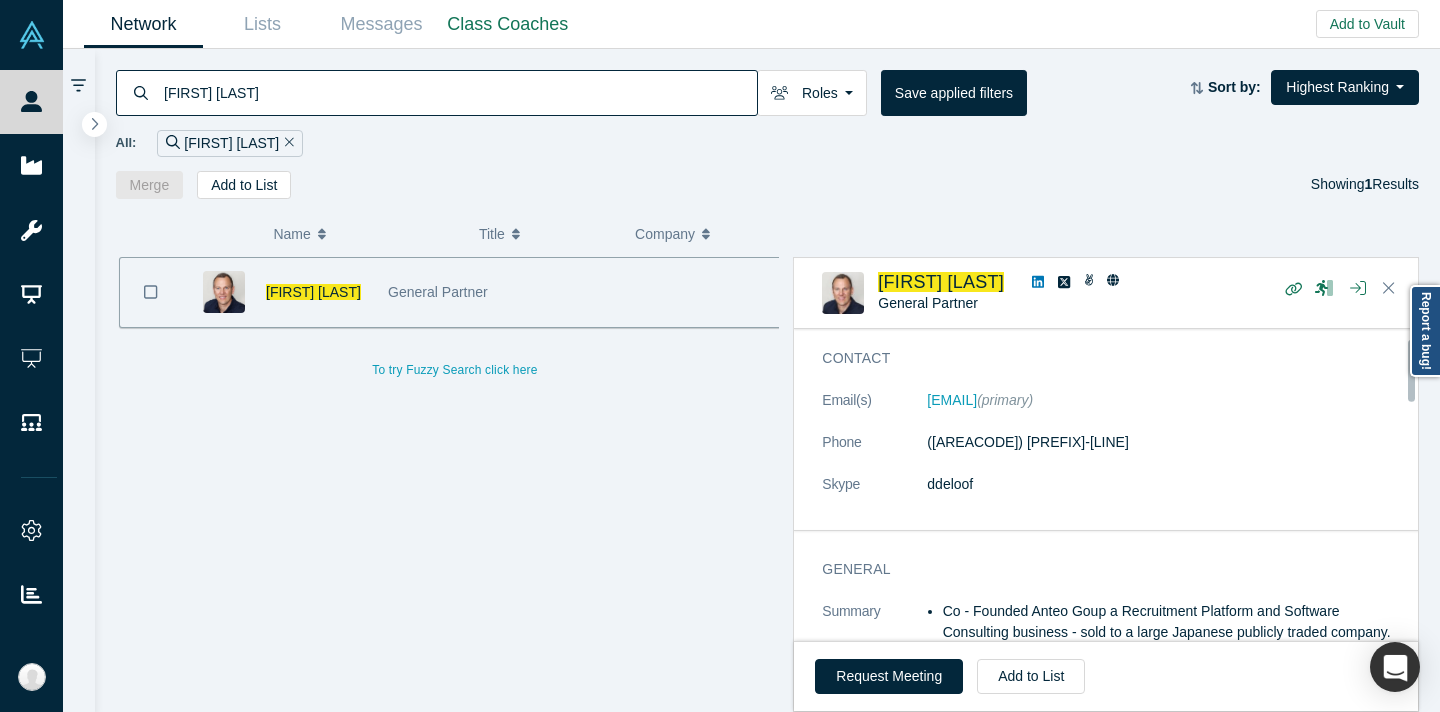 scroll, scrollTop: 0, scrollLeft: 0, axis: both 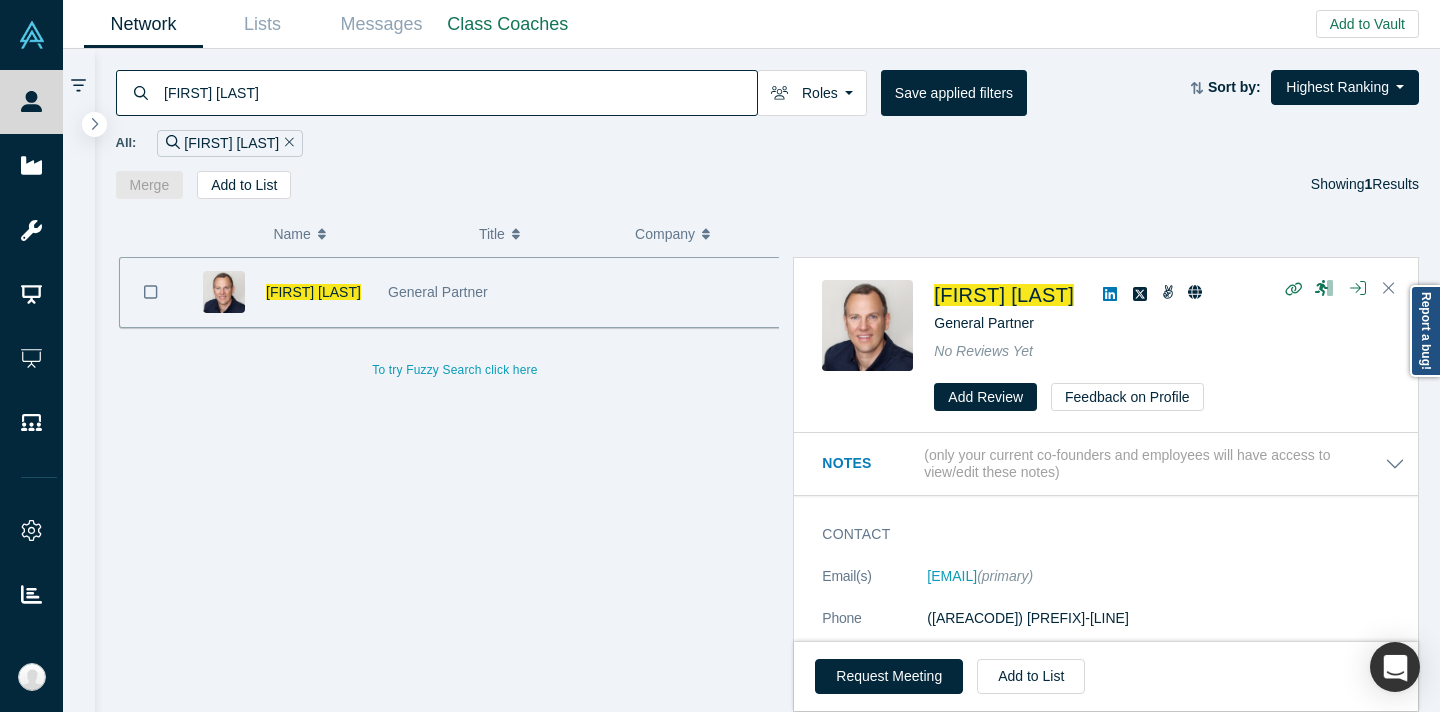 click at bounding box center [1110, 295] 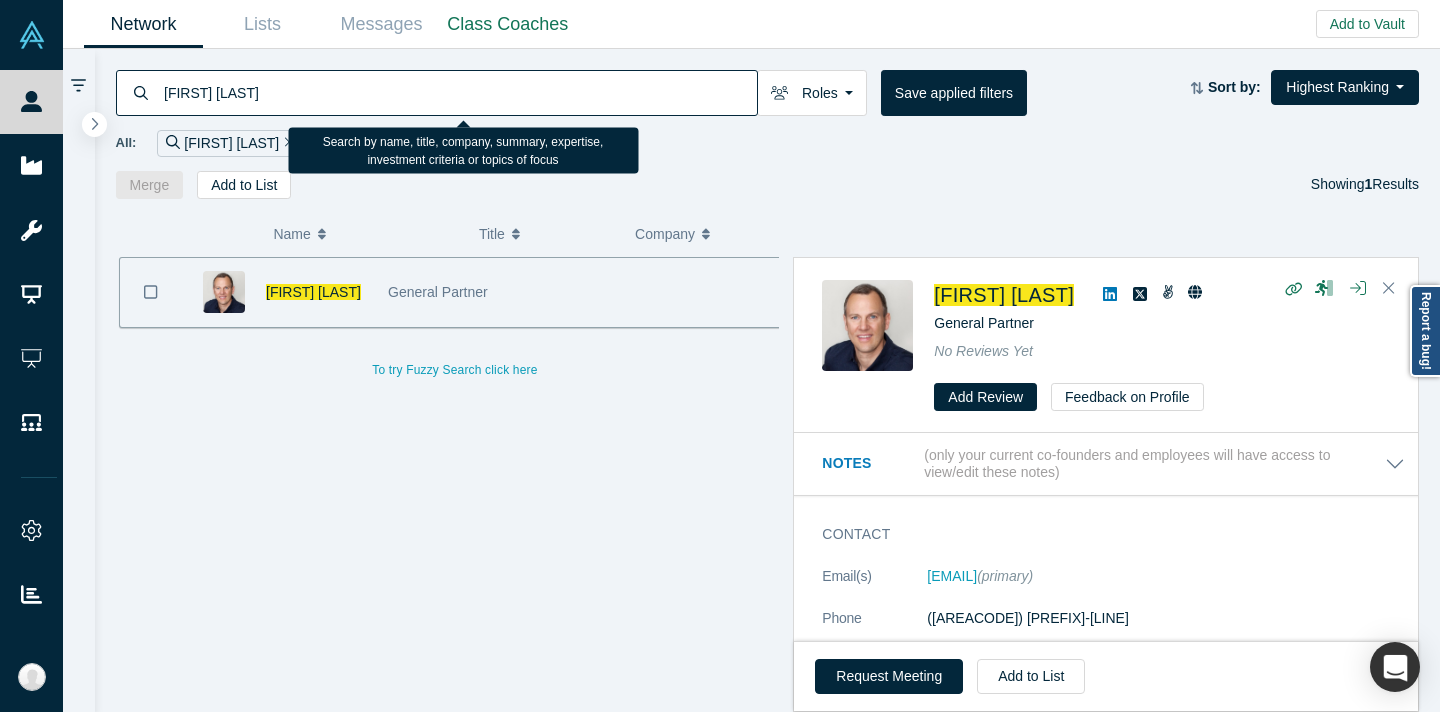 click on "[FIRST] [LAST]" at bounding box center [459, 92] 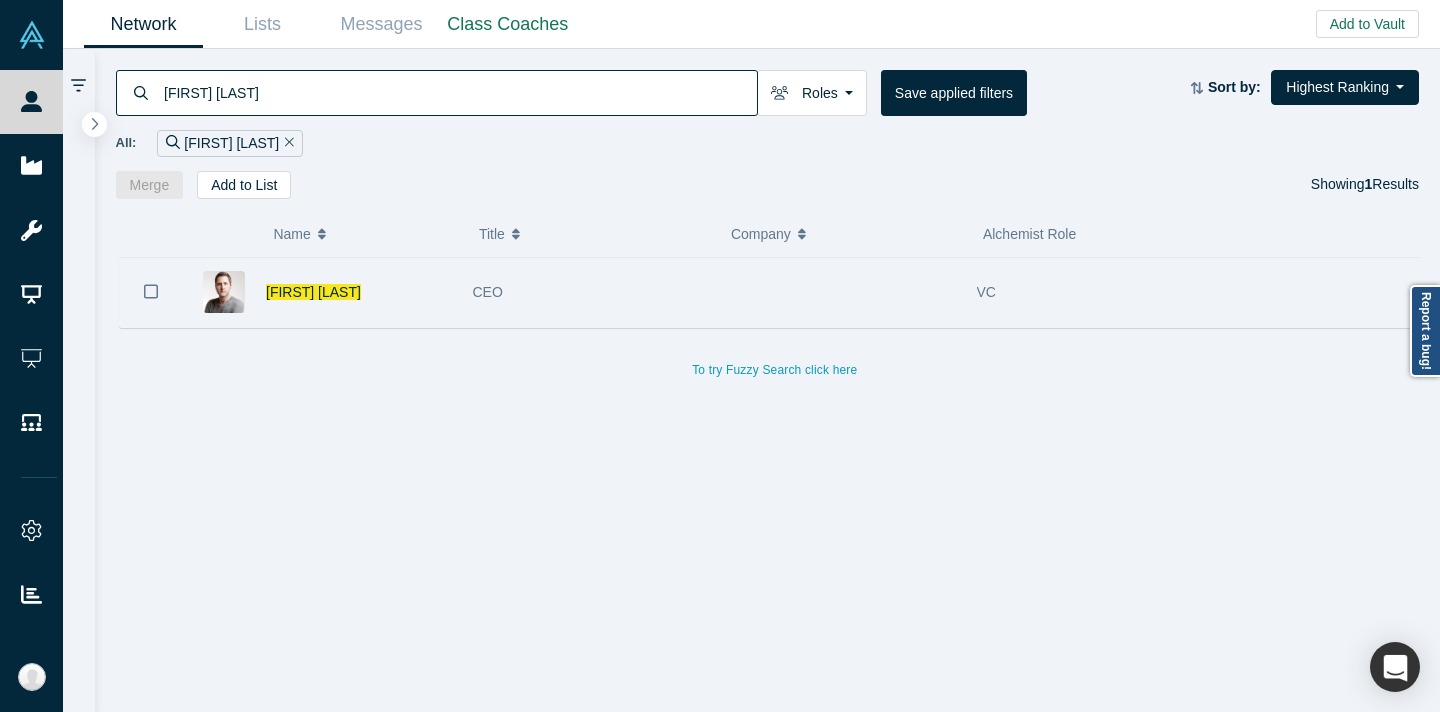 type on "[FIRST] [LAST]" 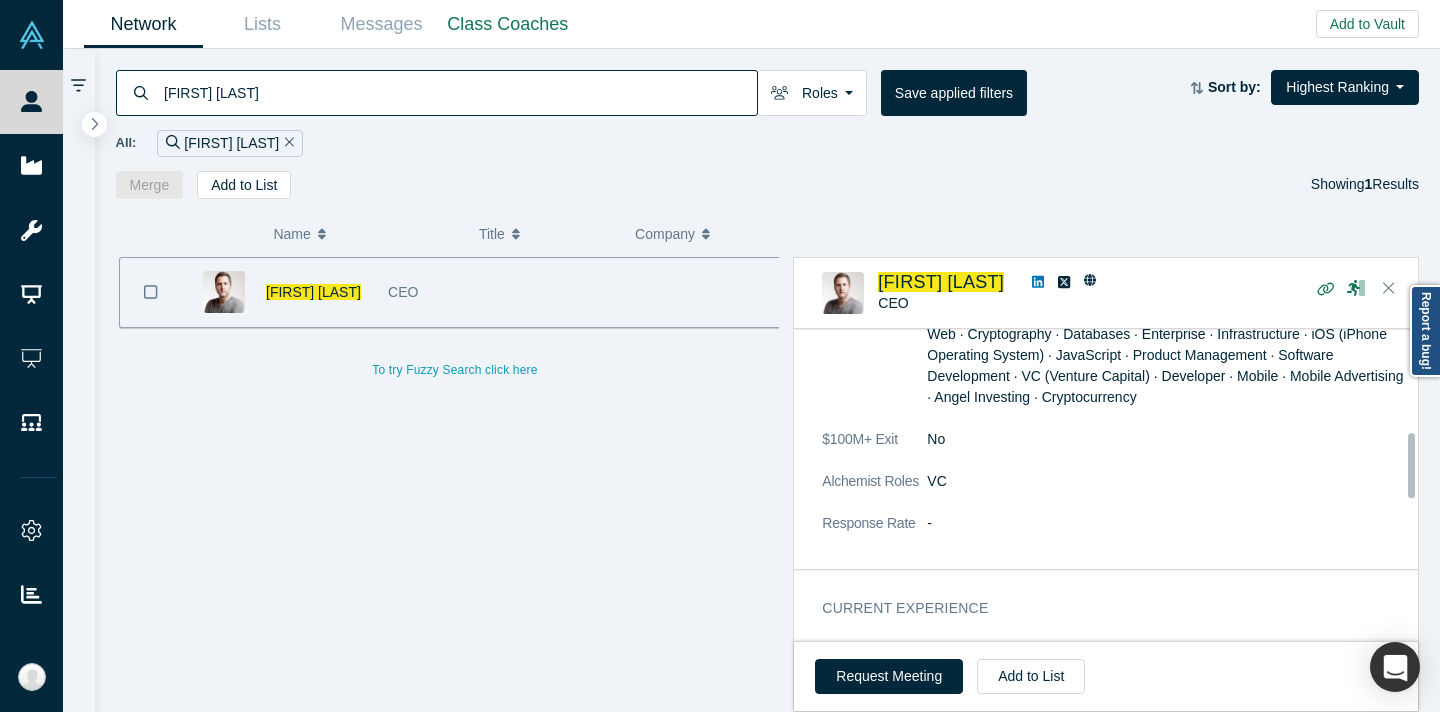 scroll, scrollTop: 518, scrollLeft: 0, axis: vertical 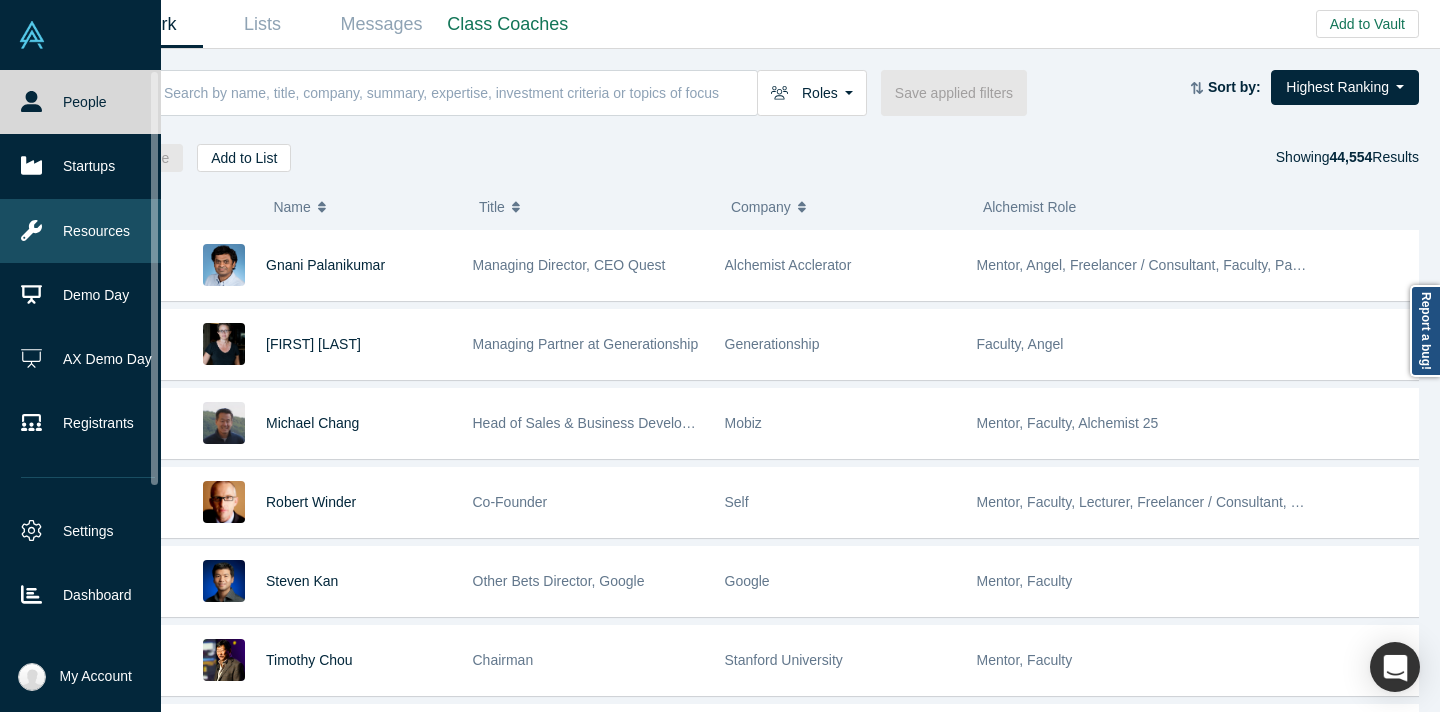 click on "Resources" at bounding box center (88, 231) 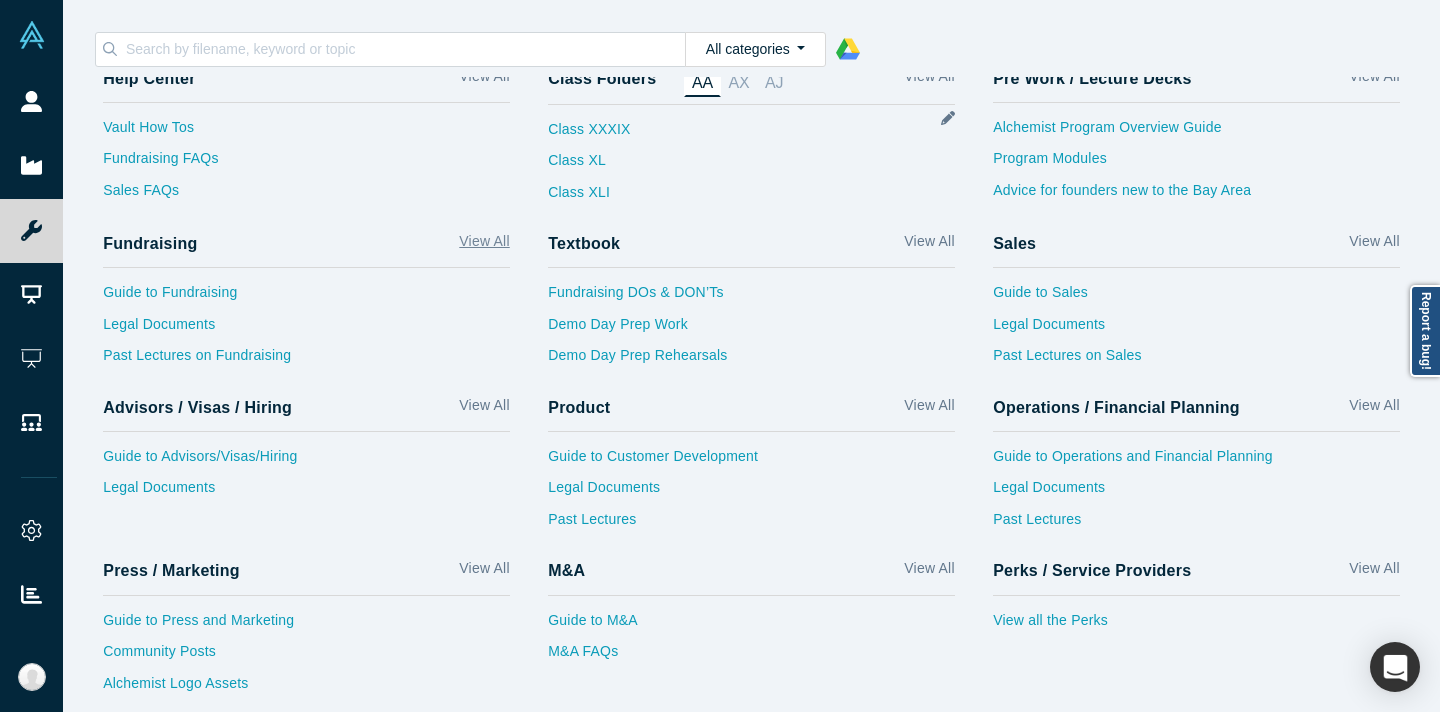 scroll, scrollTop: 0, scrollLeft: 0, axis: both 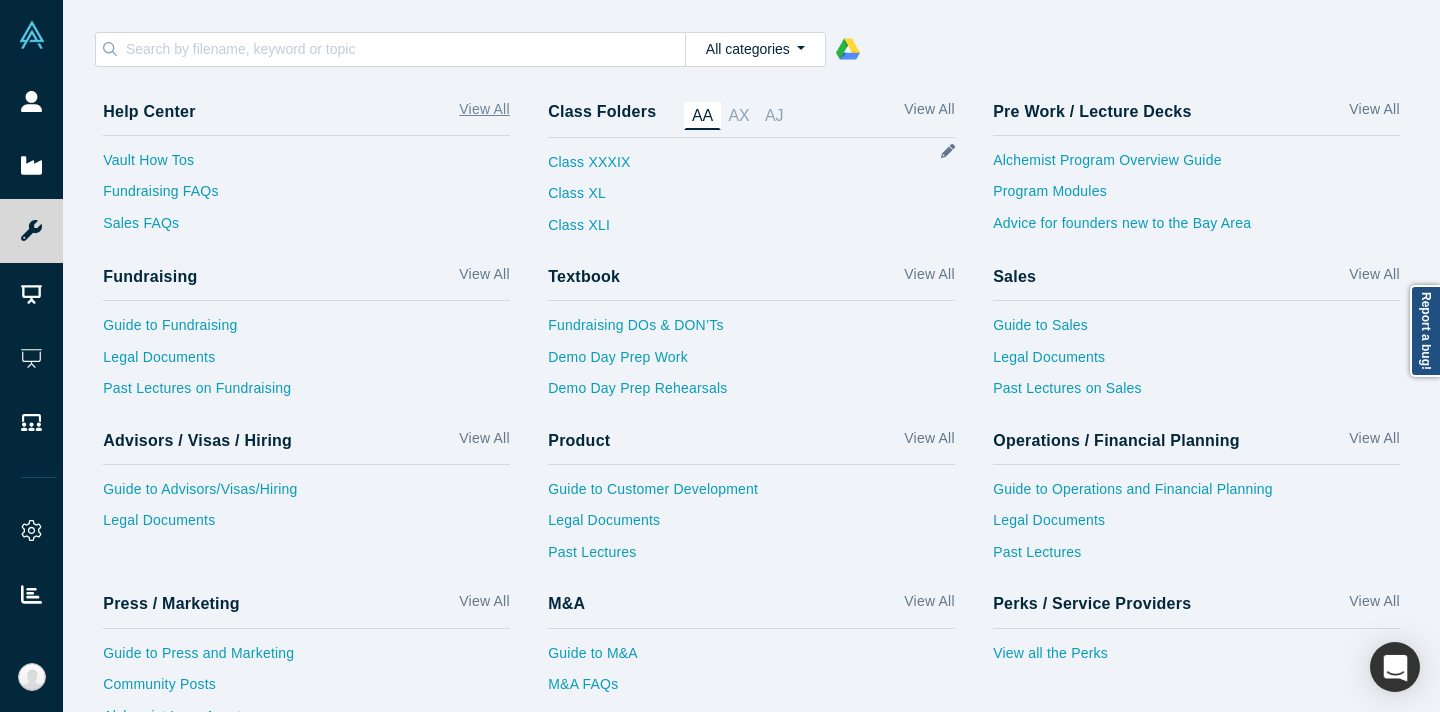 click on "View All" at bounding box center [484, 113] 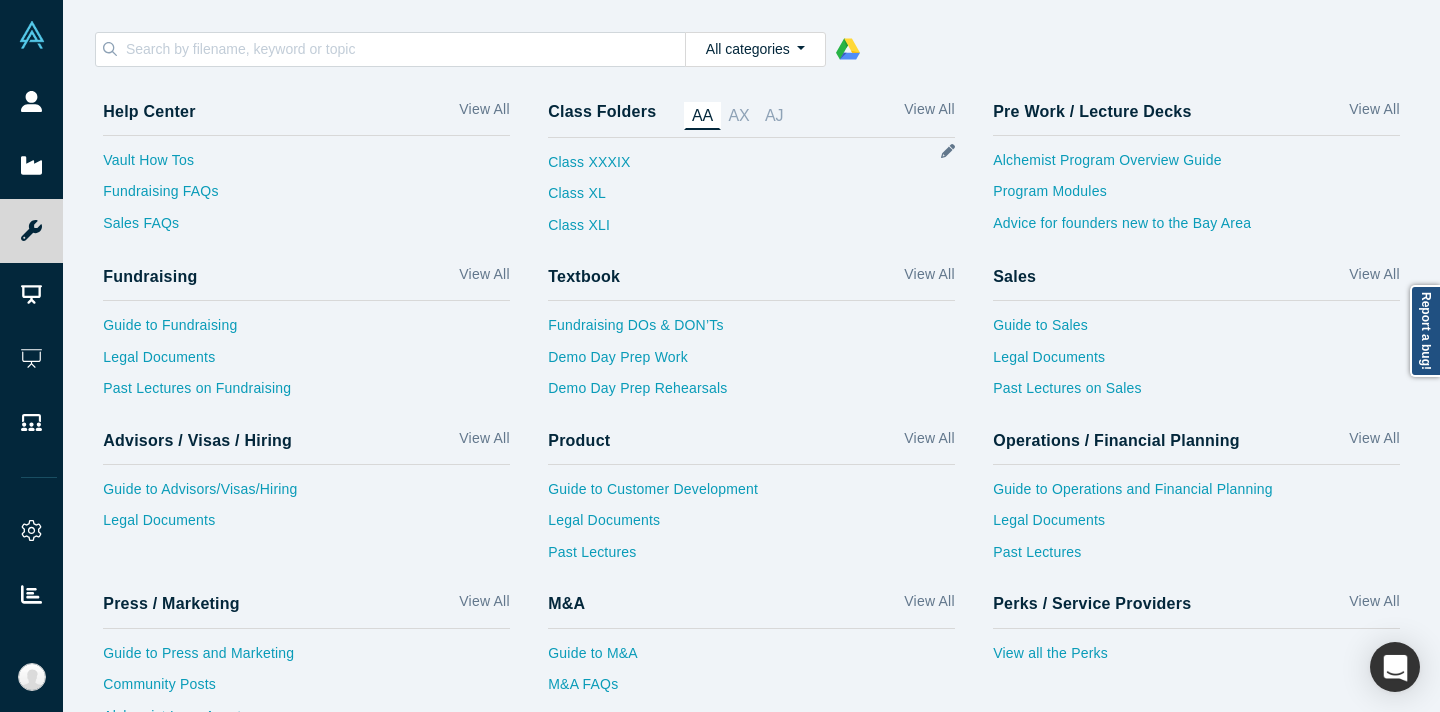 scroll, scrollTop: 4, scrollLeft: 0, axis: vertical 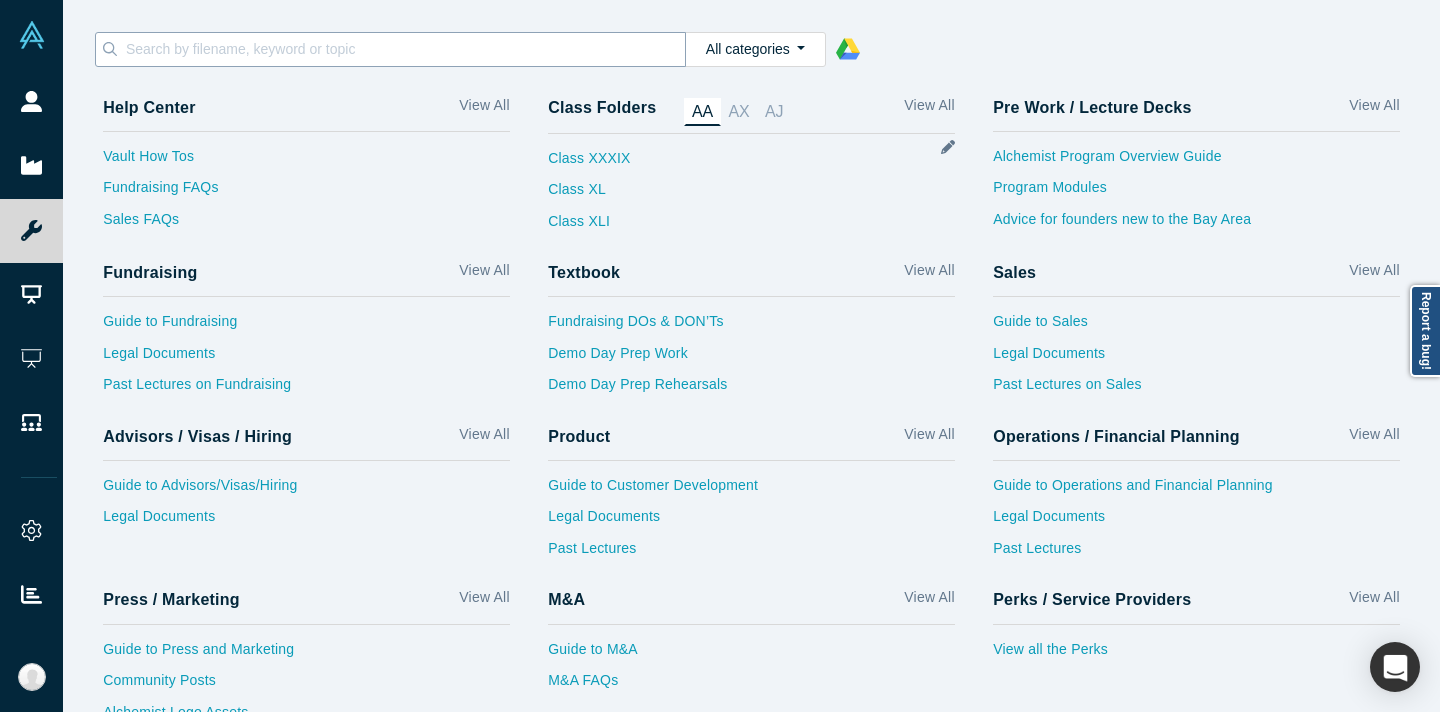 click at bounding box center [404, 49] 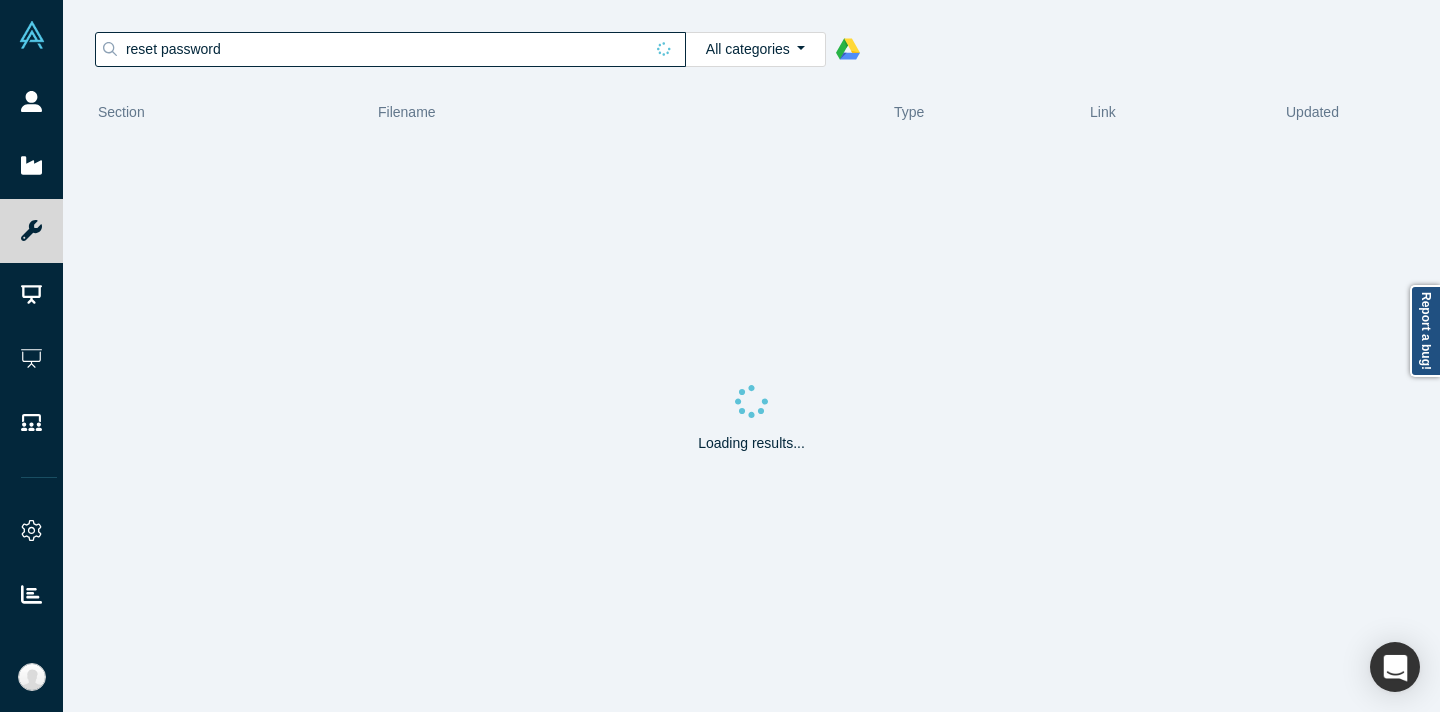type on "reset password" 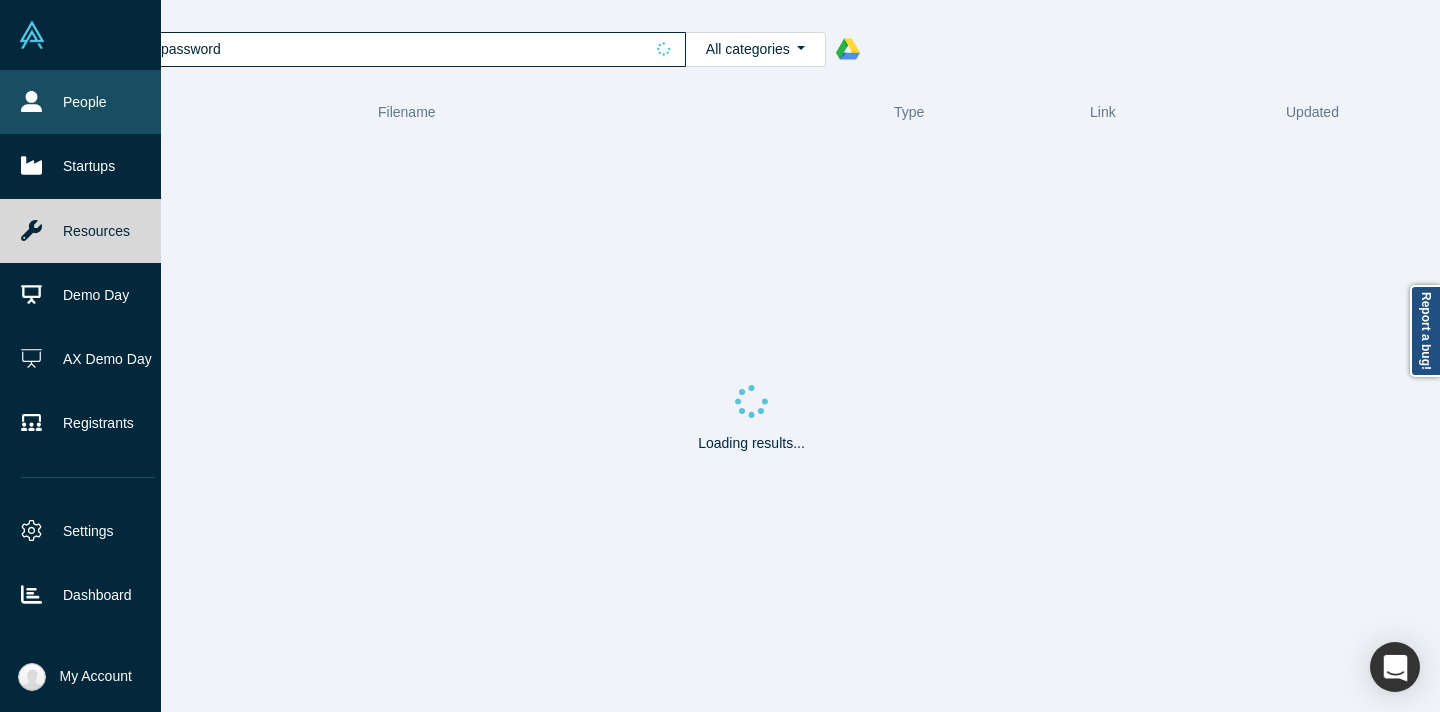 click on "People" at bounding box center [88, 102] 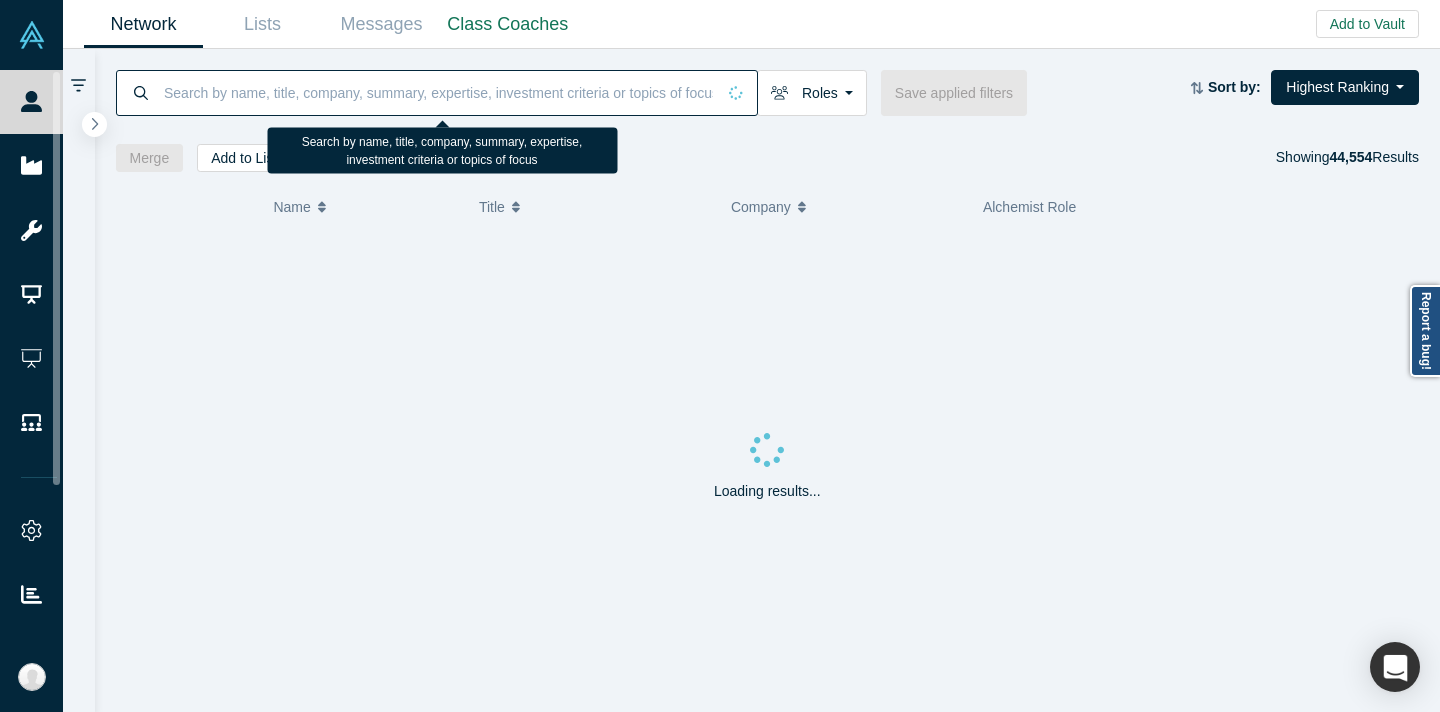 click at bounding box center [438, 92] 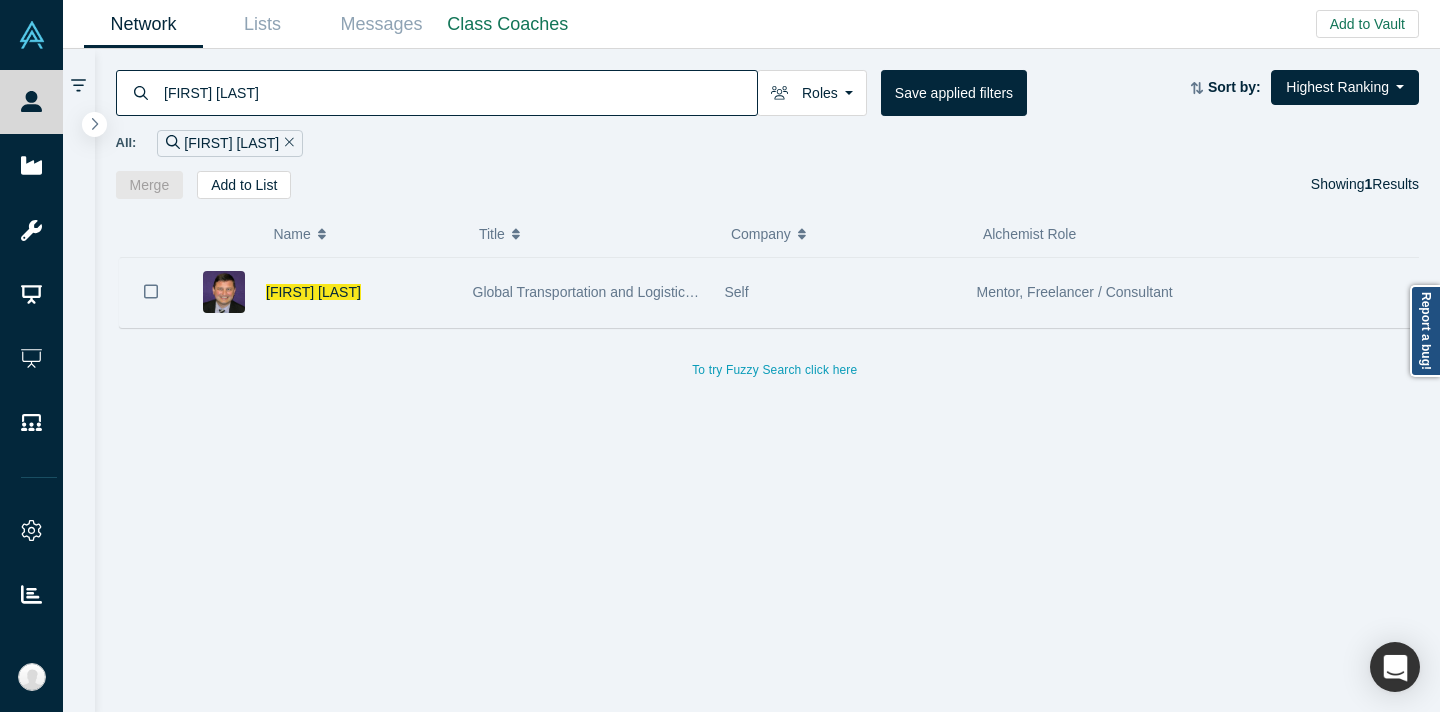 type on "Peter Matev" 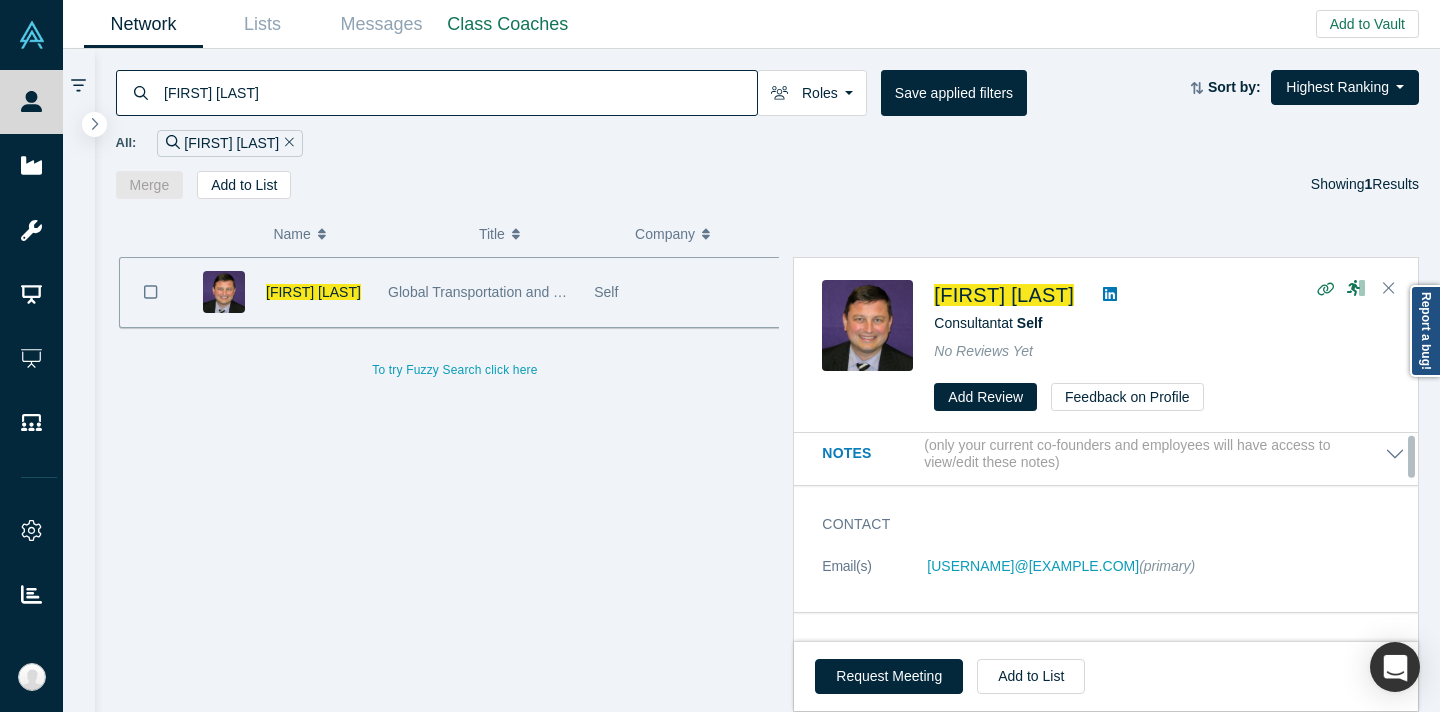 scroll, scrollTop: 0, scrollLeft: 0, axis: both 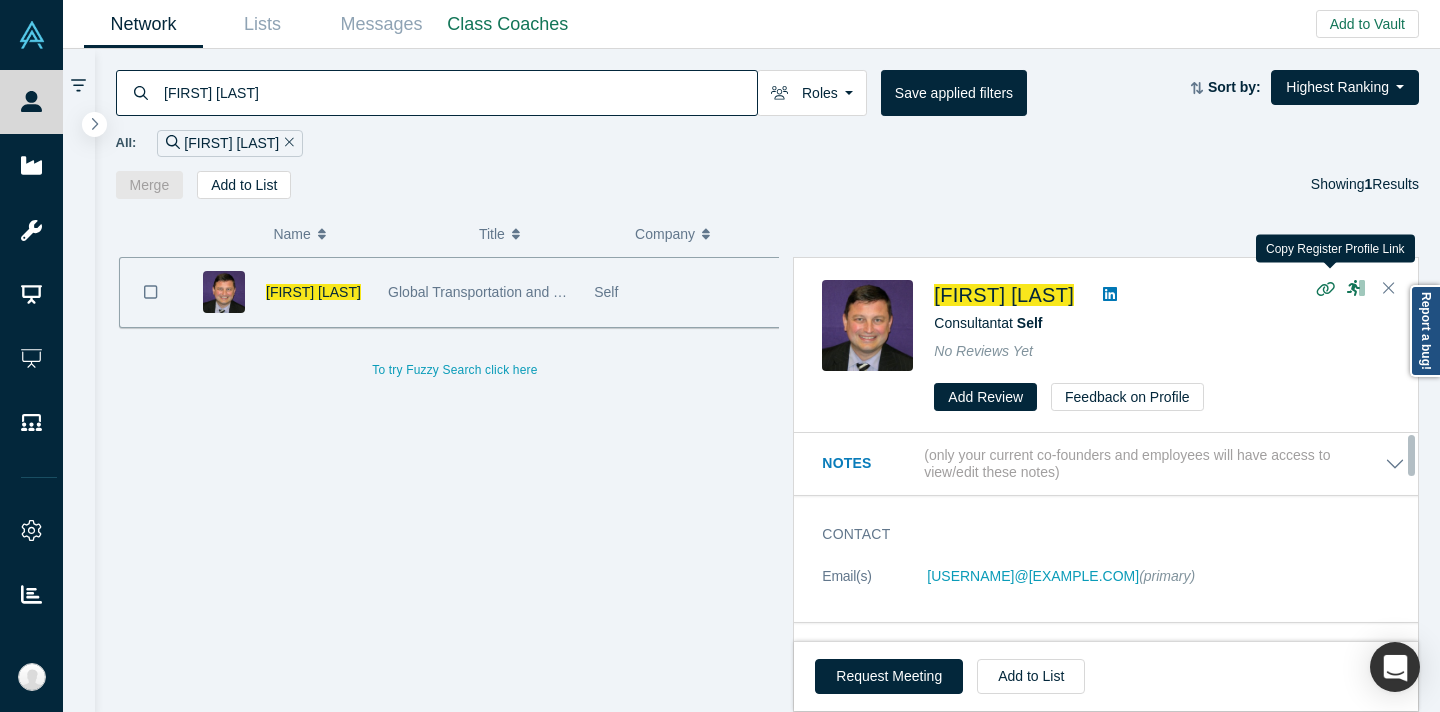 click 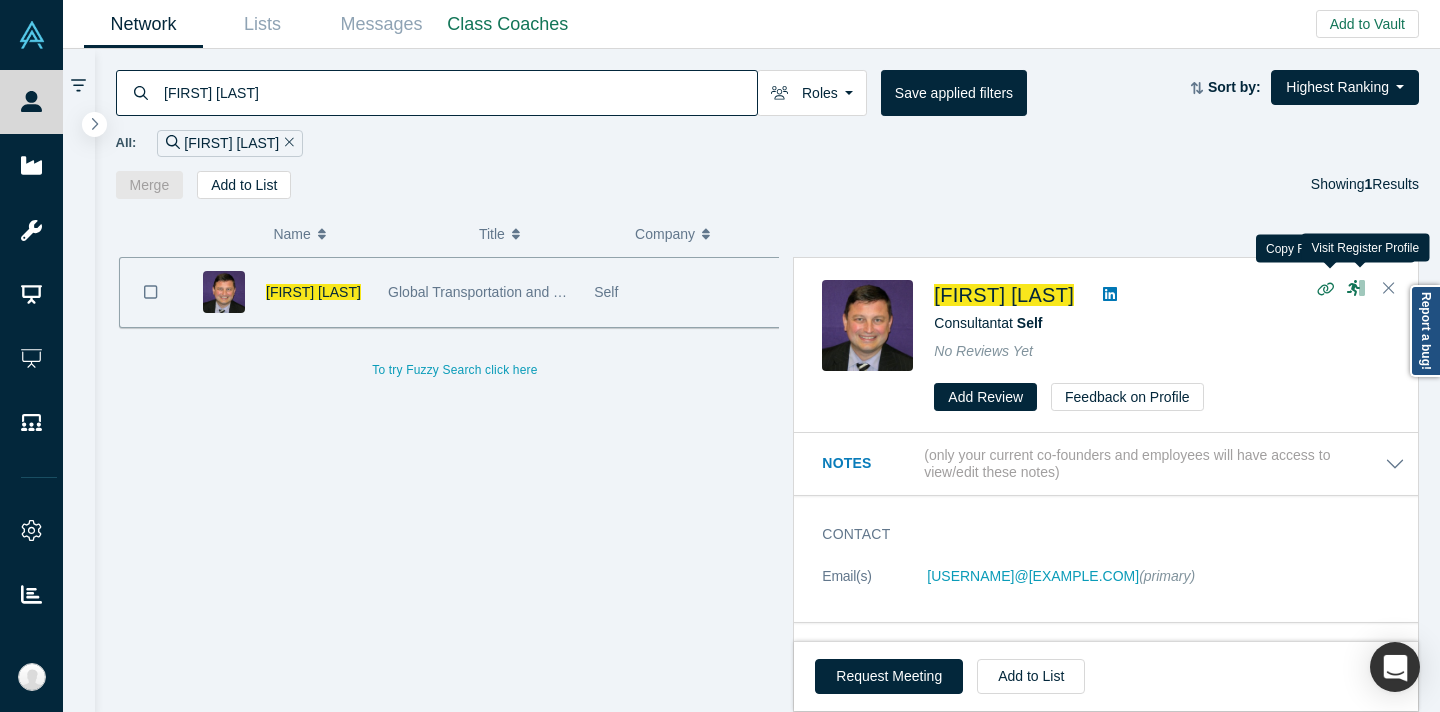 click on "Peter Matev Consultant  at   Self No Reviews Yet Add Review Feedback on Profile" at bounding box center [1162, 346] 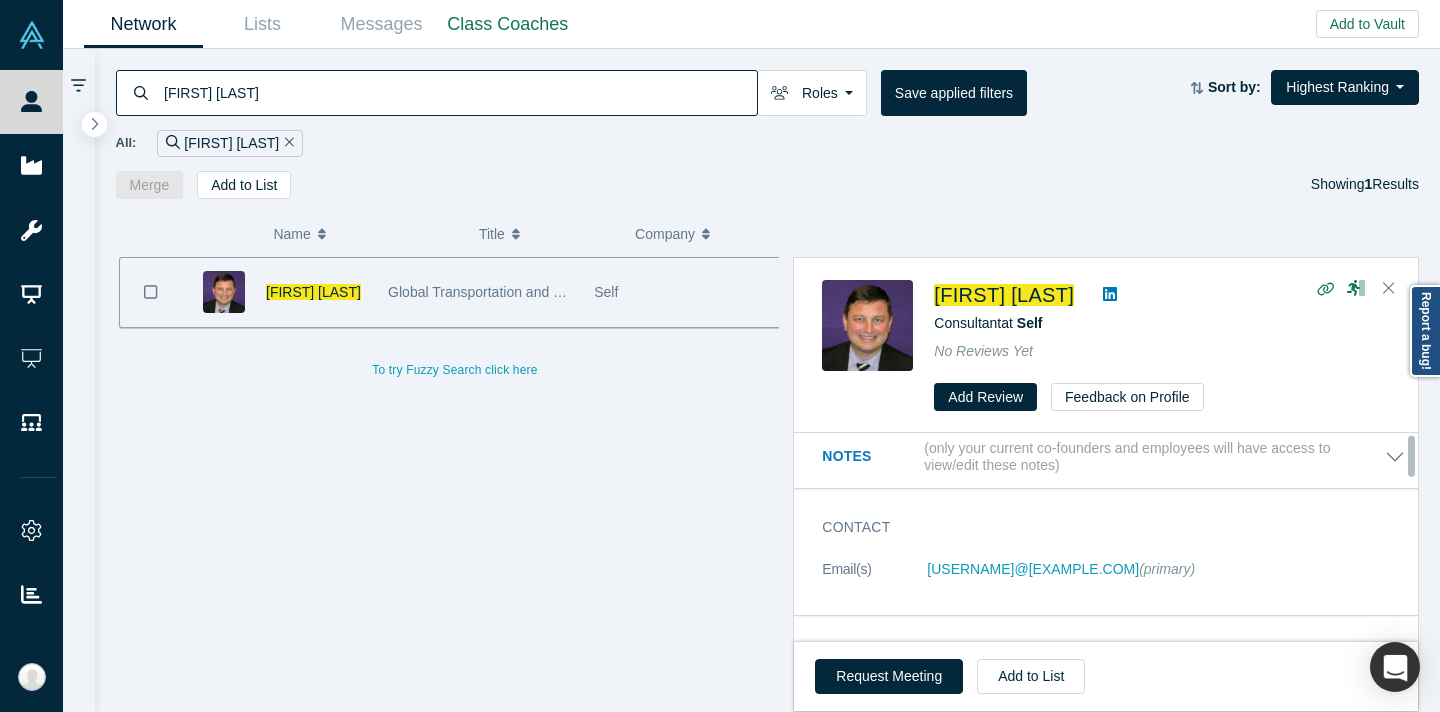 scroll, scrollTop: 0, scrollLeft: 0, axis: both 